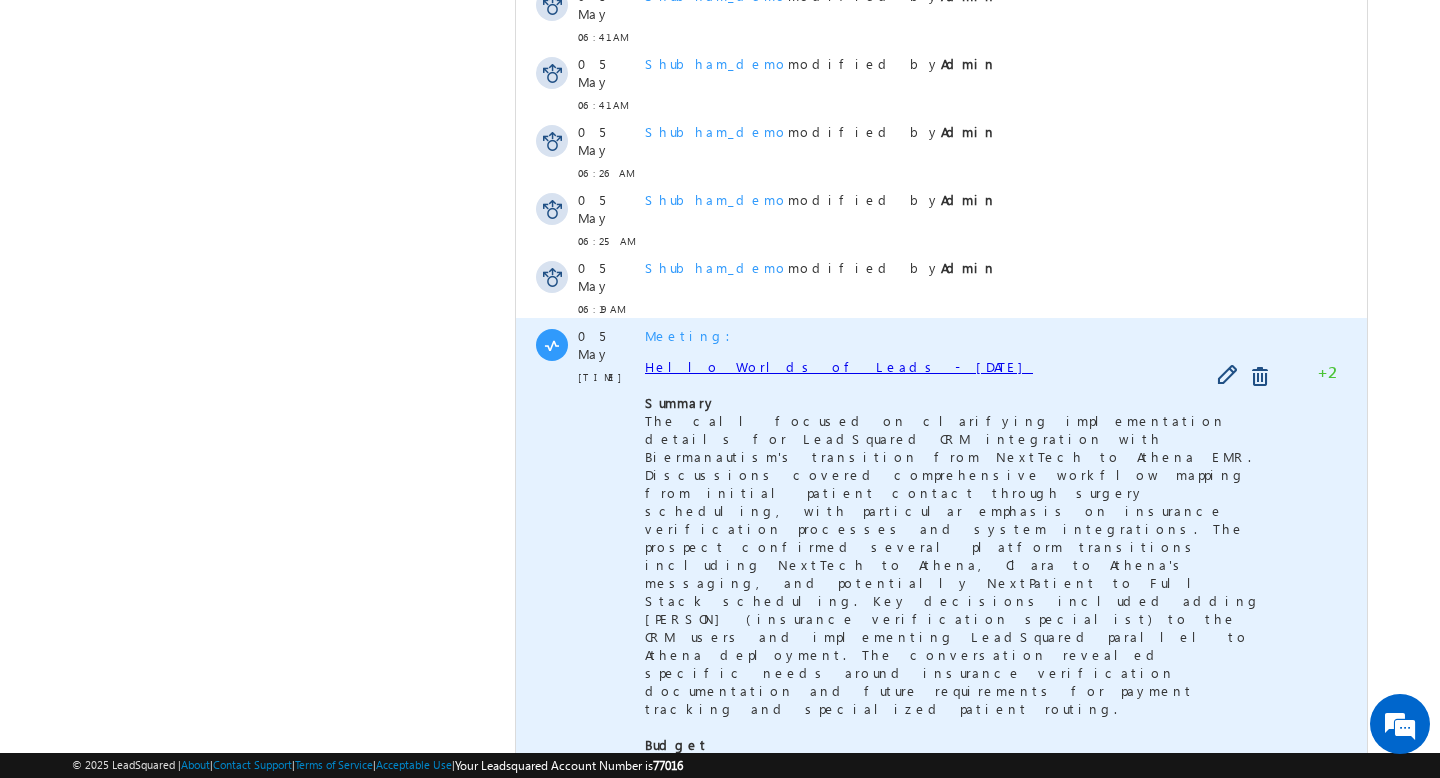 scroll, scrollTop: 0, scrollLeft: 0, axis: both 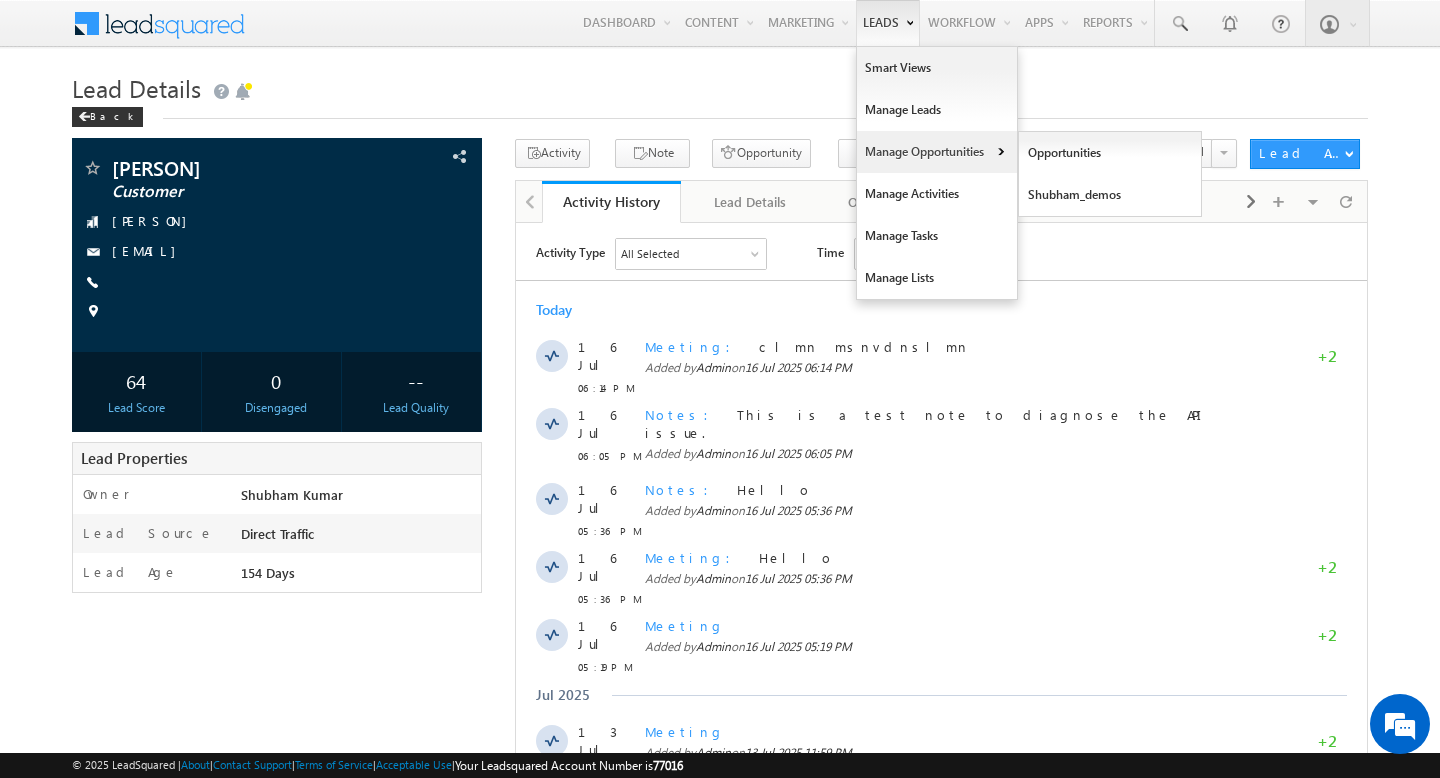 click on "Manage Opportunities" at bounding box center (937, 152) 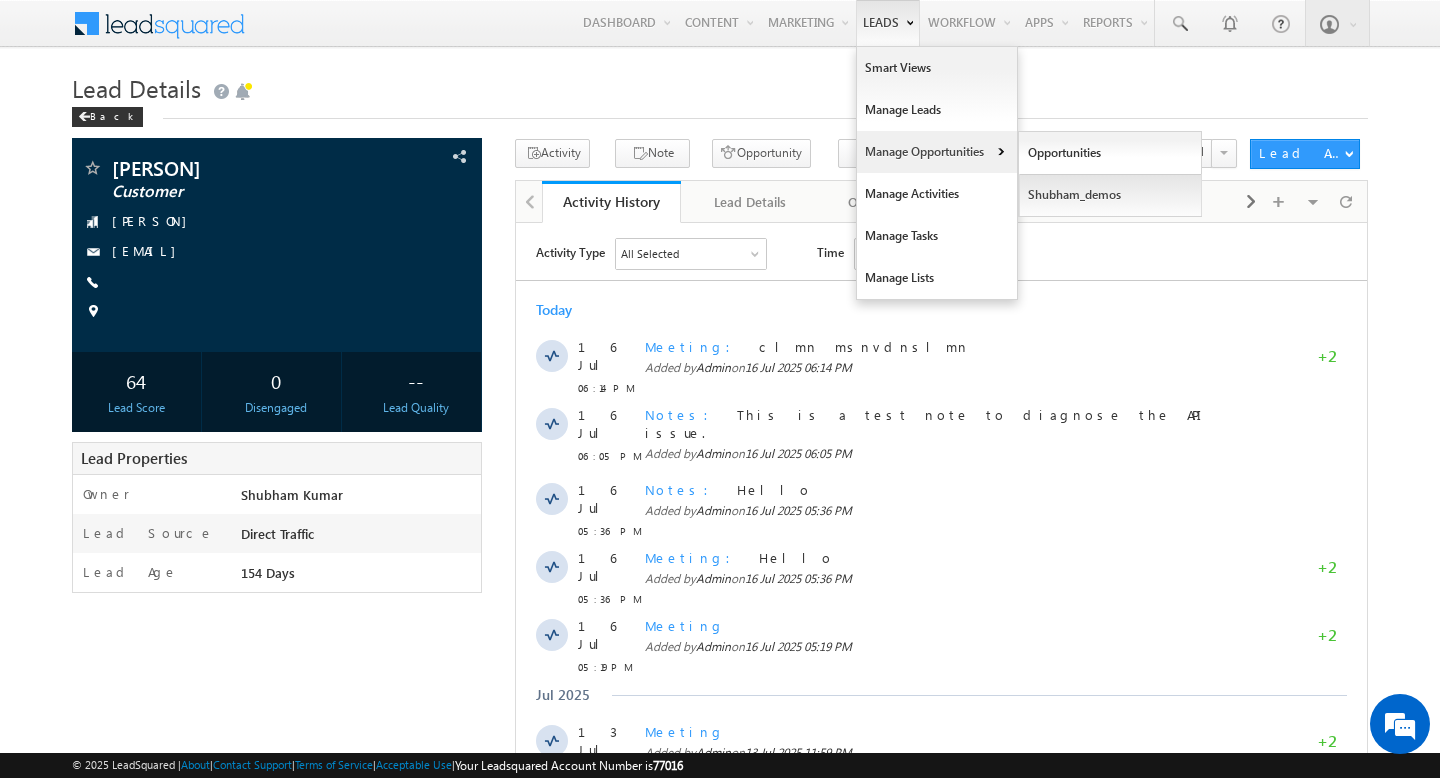 click on "Shubham_demos" at bounding box center (1110, 195) 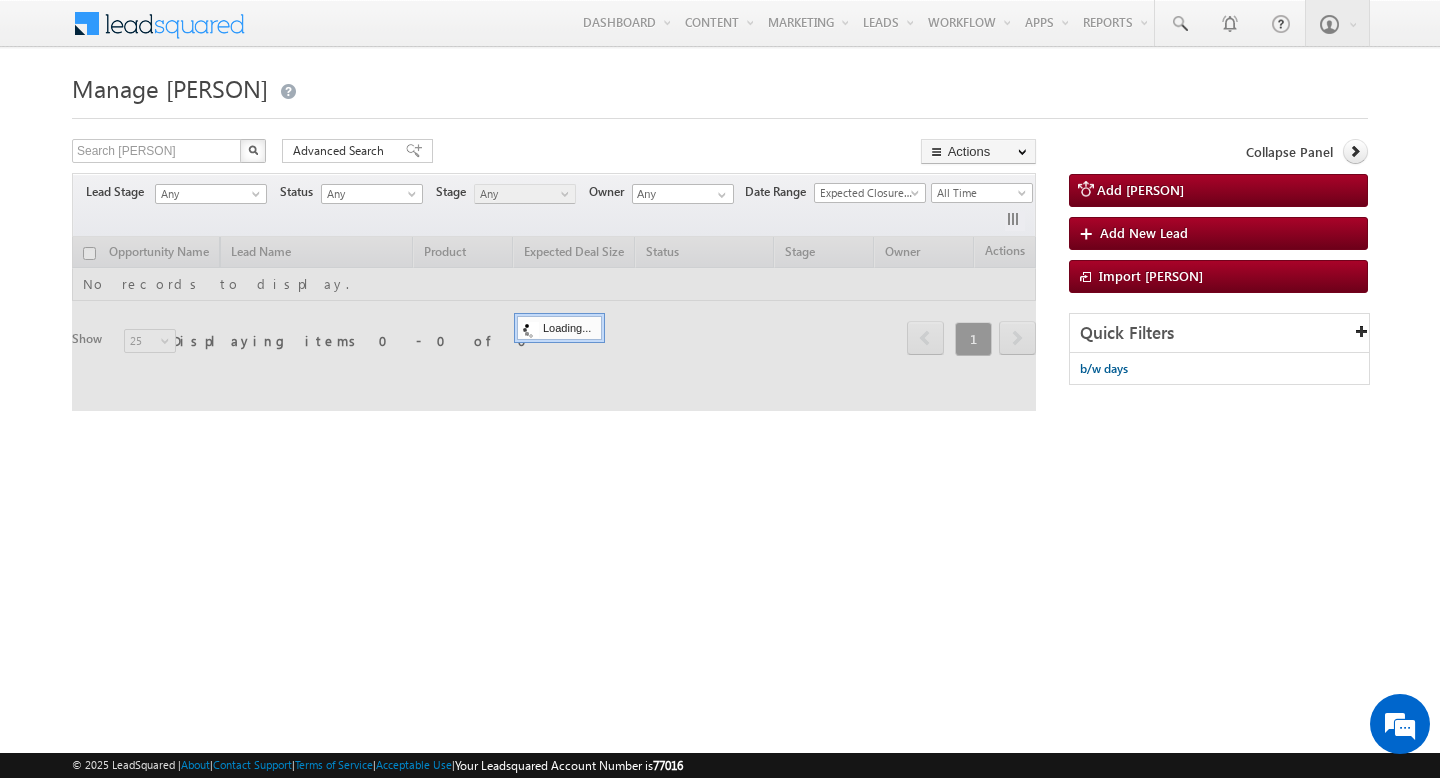 scroll, scrollTop: 0, scrollLeft: 0, axis: both 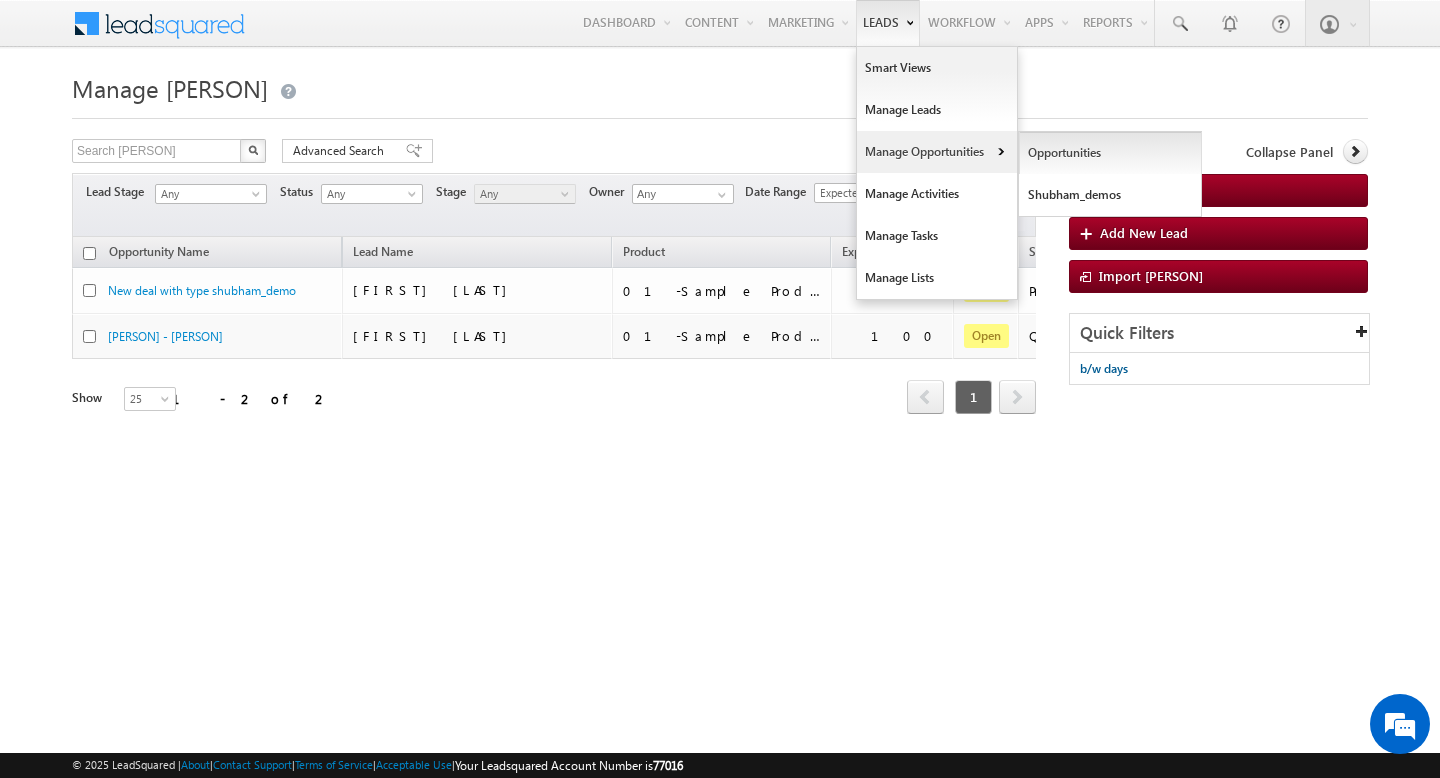 click on "Opportunities" at bounding box center [1110, 153] 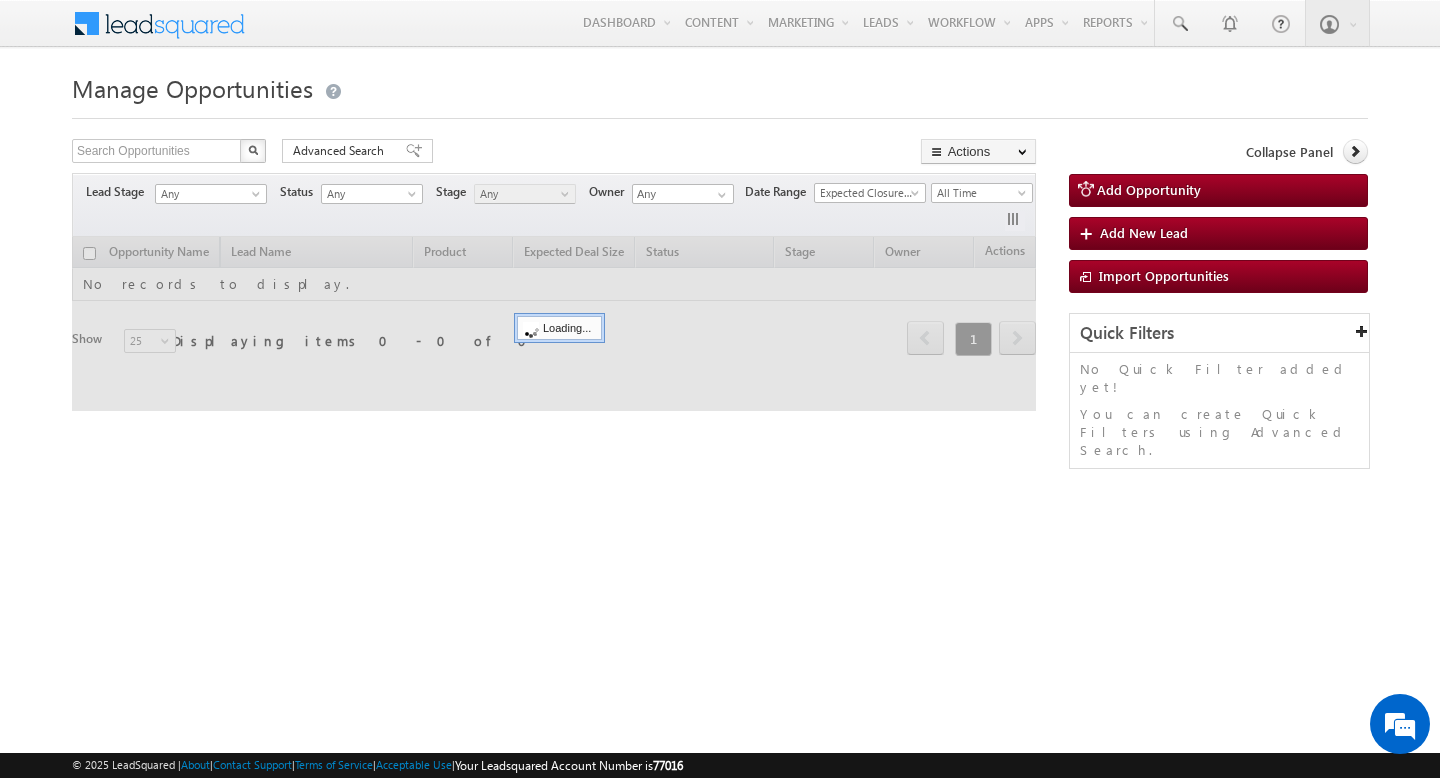 scroll, scrollTop: 0, scrollLeft: 0, axis: both 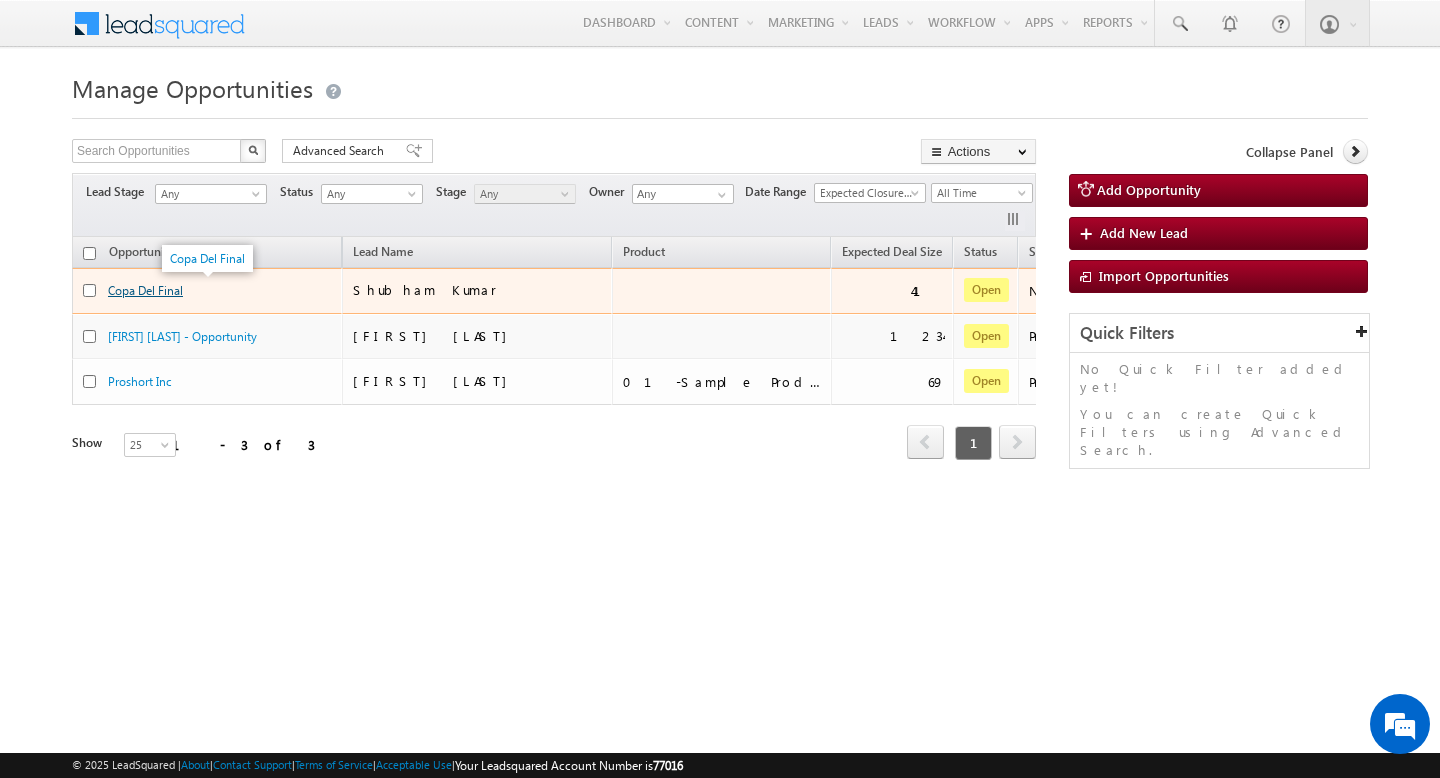 click on "Copa Del Final" at bounding box center (145, 290) 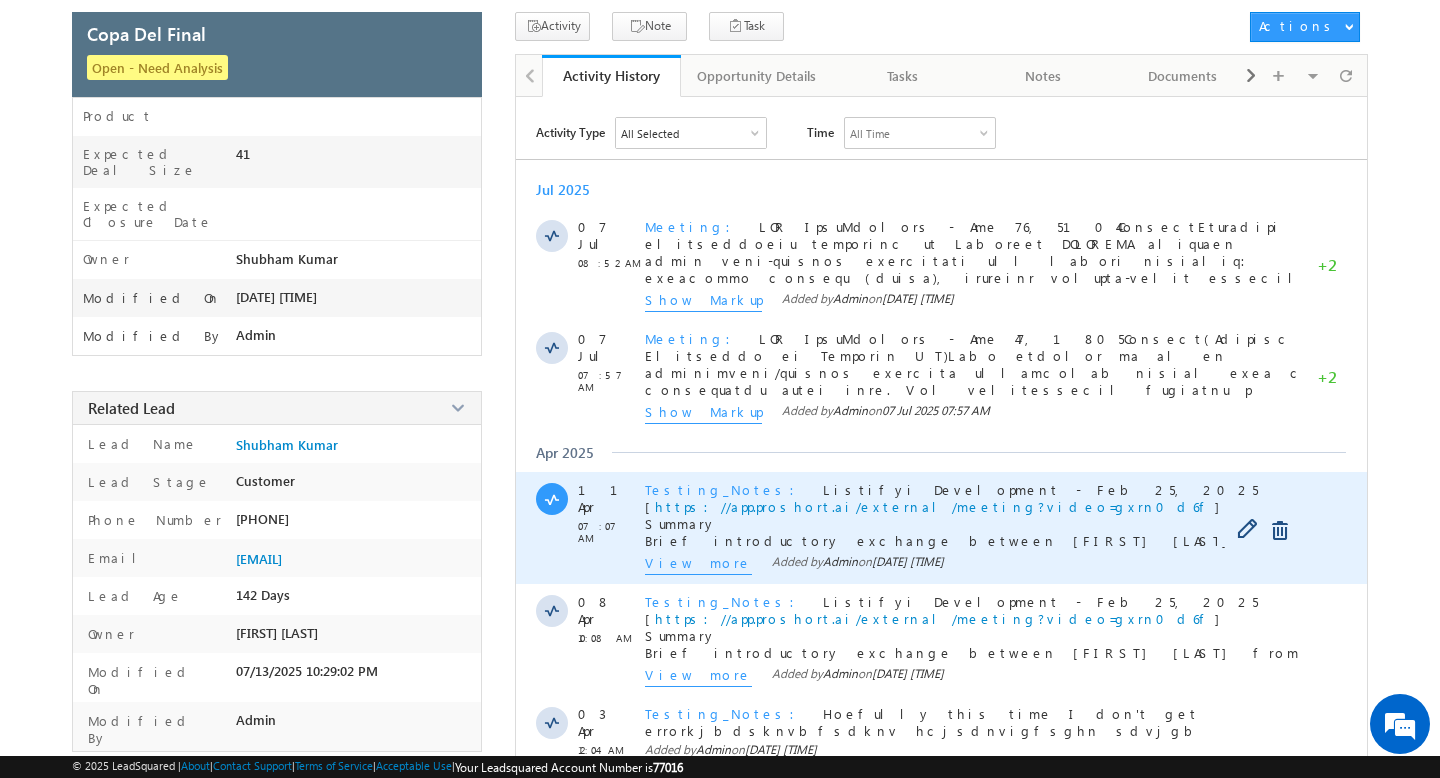 scroll, scrollTop: 0, scrollLeft: 0, axis: both 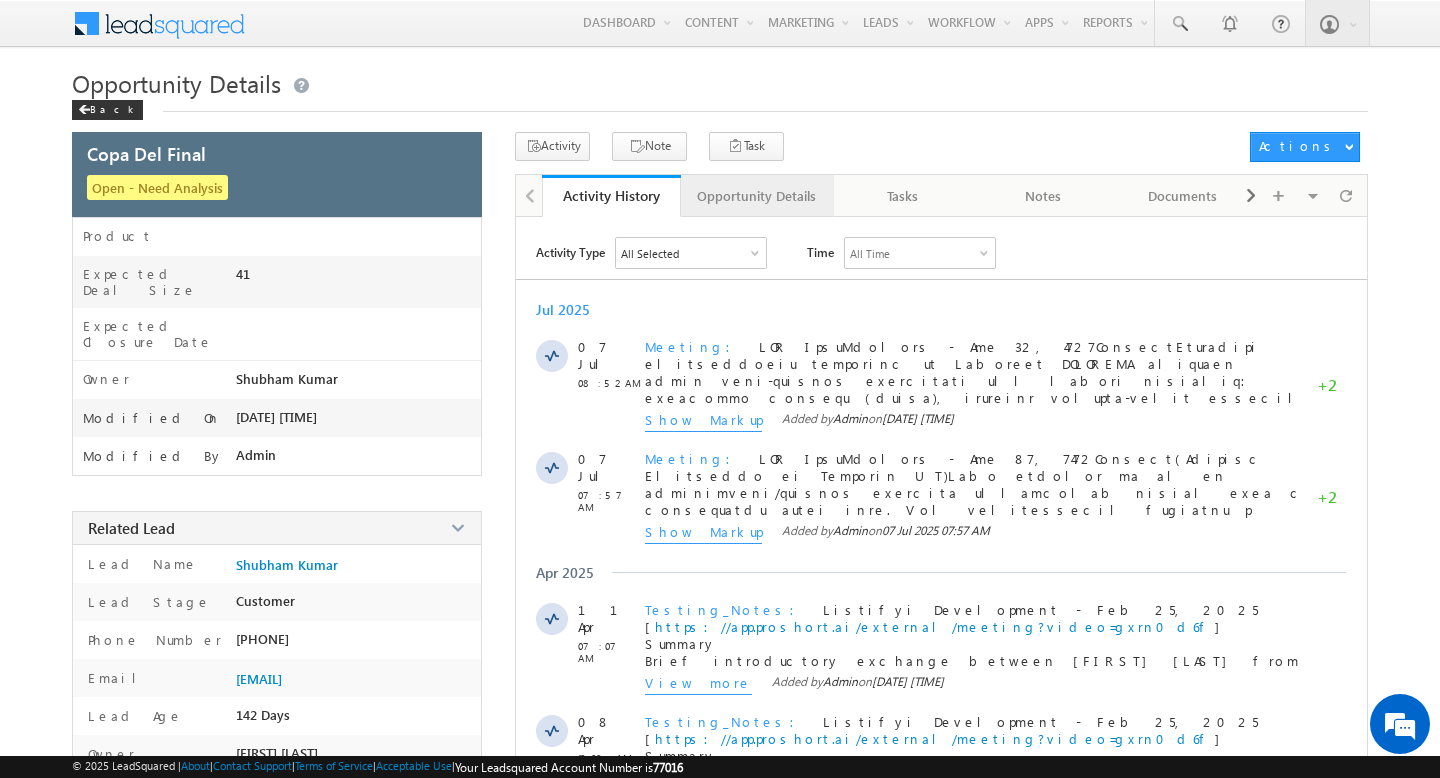 click on "Activity History Activity History Opportunity Details Opportunity Details Tasks Tasks Notes Notes Documents Documents blah blah blah blah blah blah" at bounding box center [2542, 197] 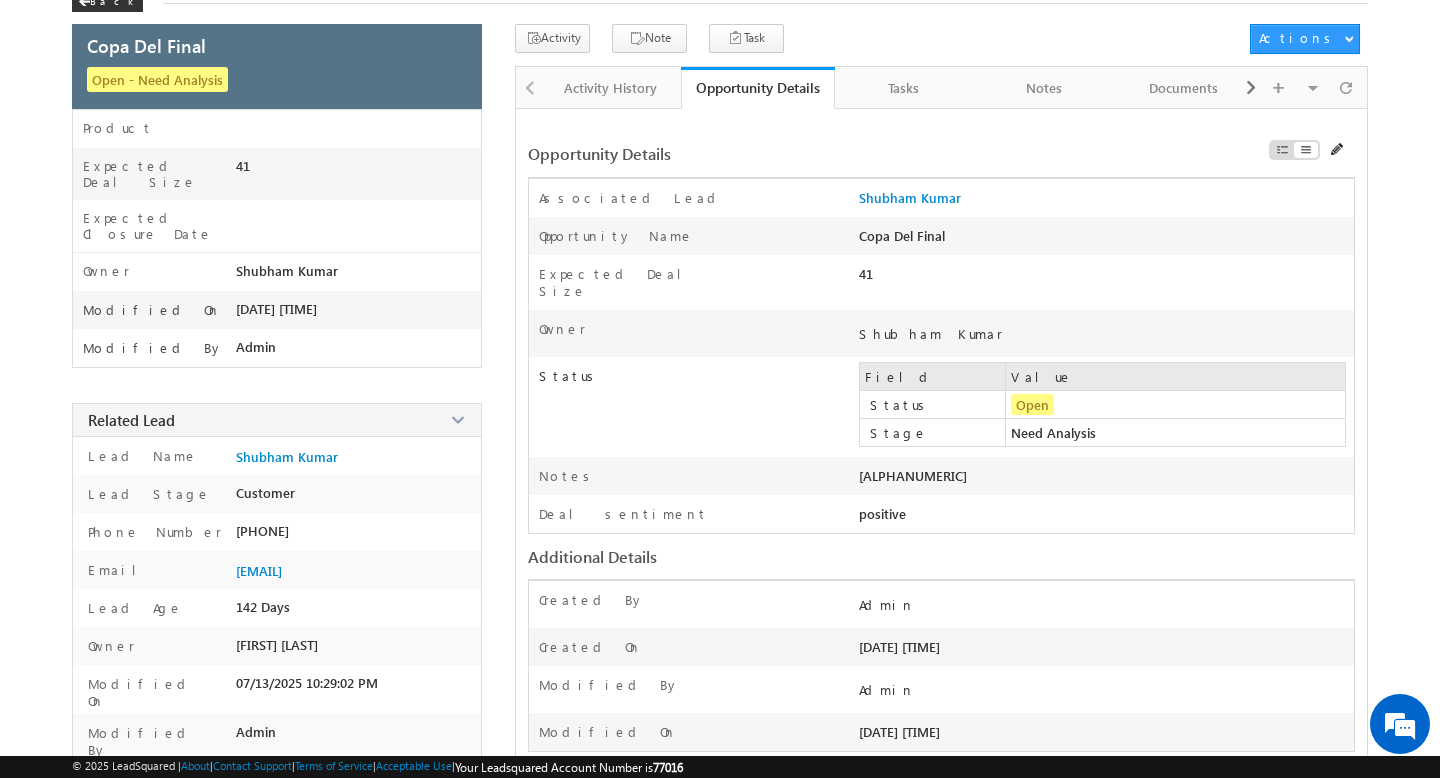 scroll, scrollTop: 141, scrollLeft: 0, axis: vertical 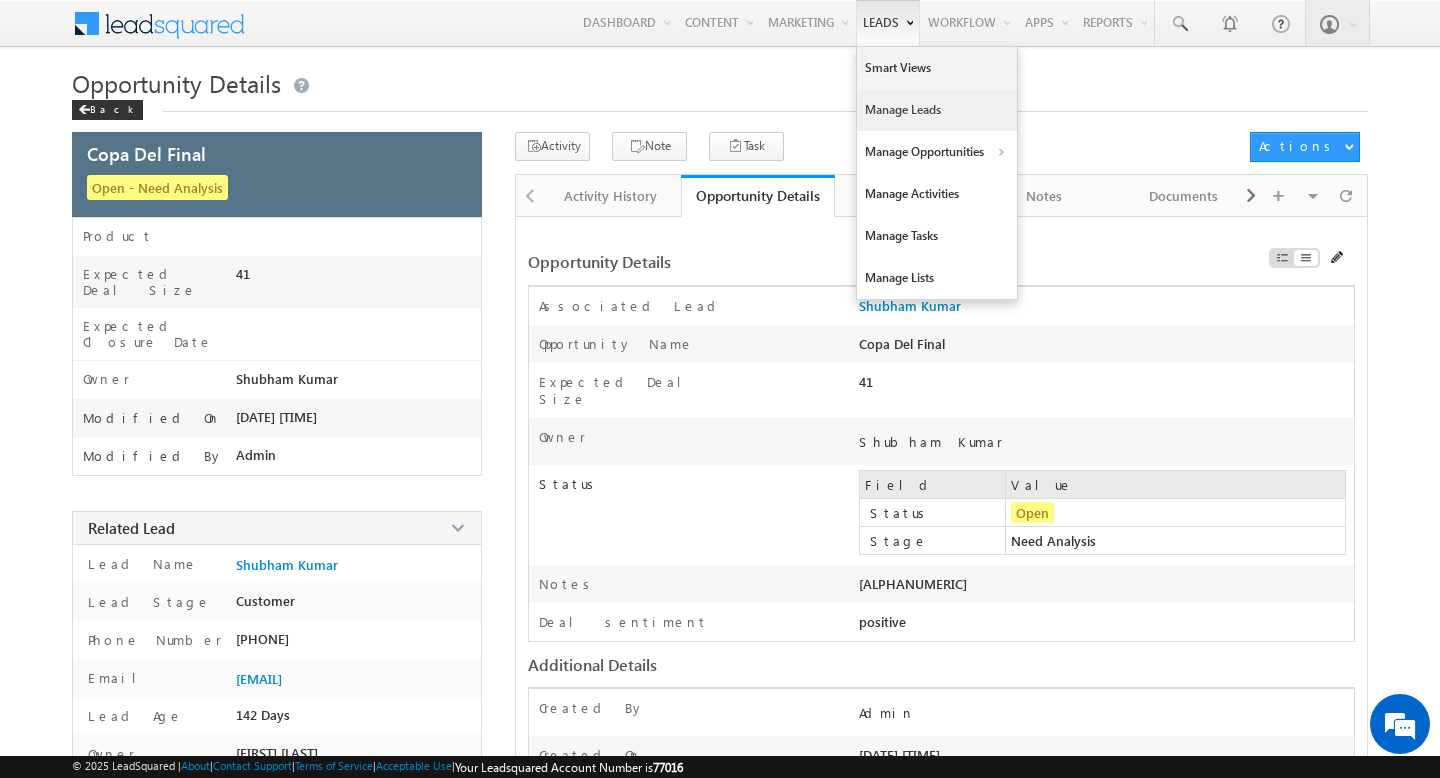 click on "Manage Leads" at bounding box center [937, 110] 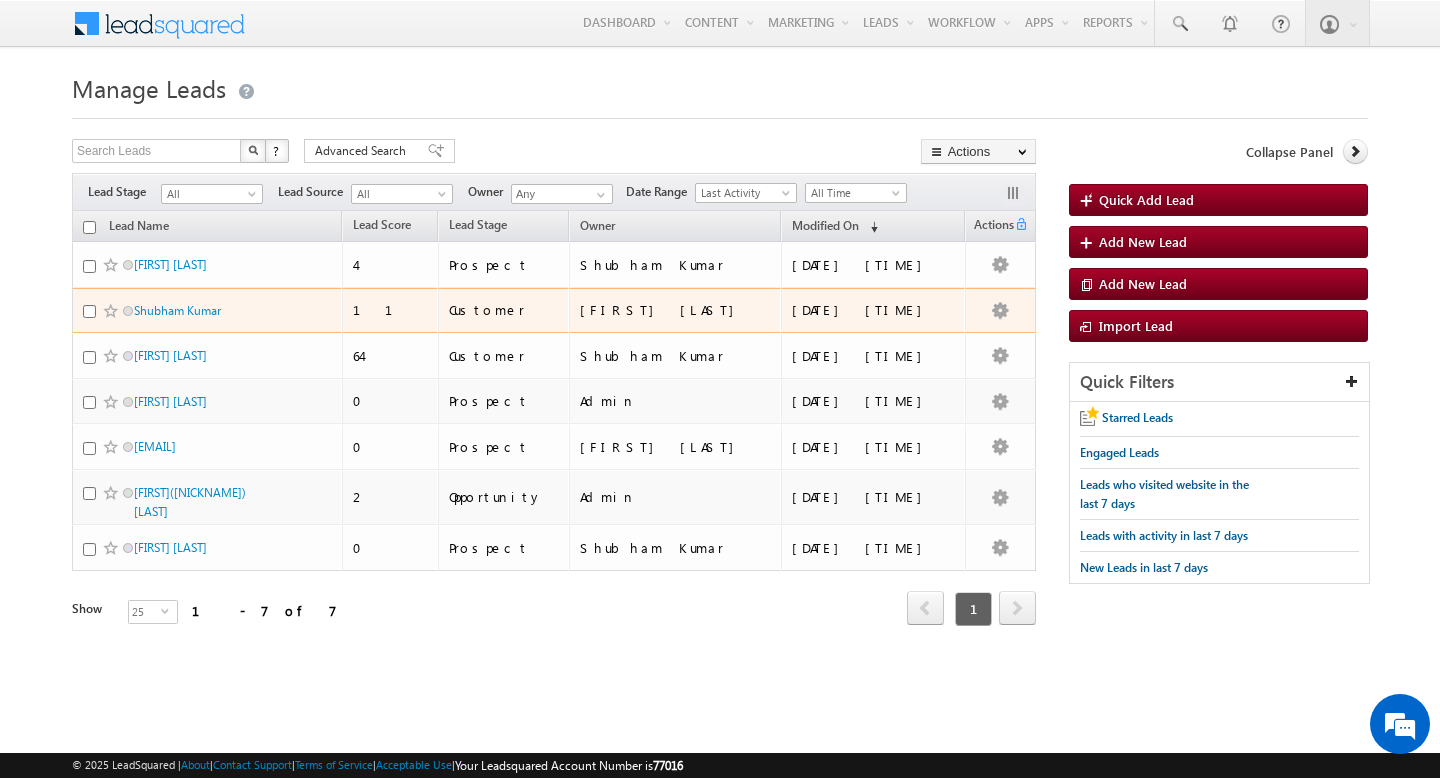 scroll, scrollTop: 0, scrollLeft: 0, axis: both 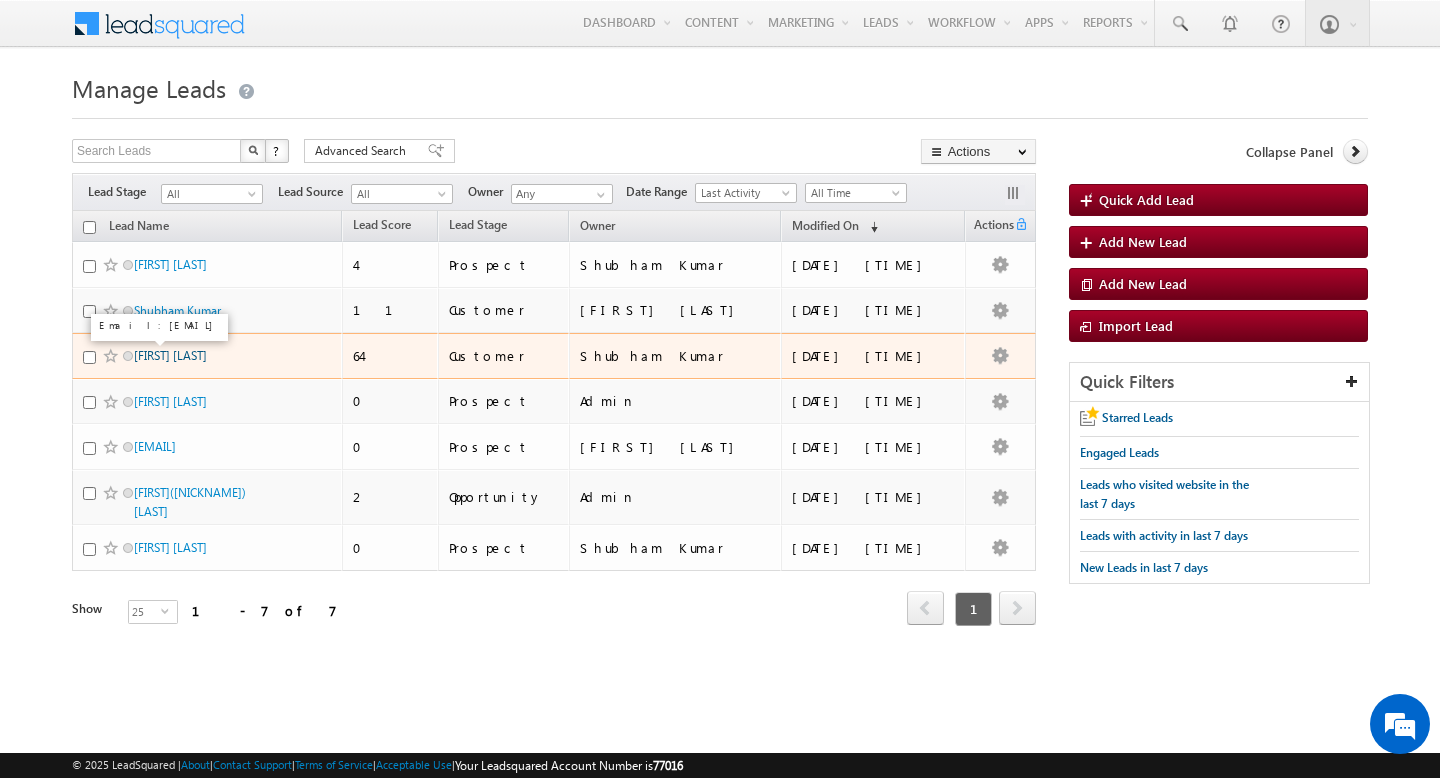 click on "[FIRST] [LAST]" at bounding box center (170, 355) 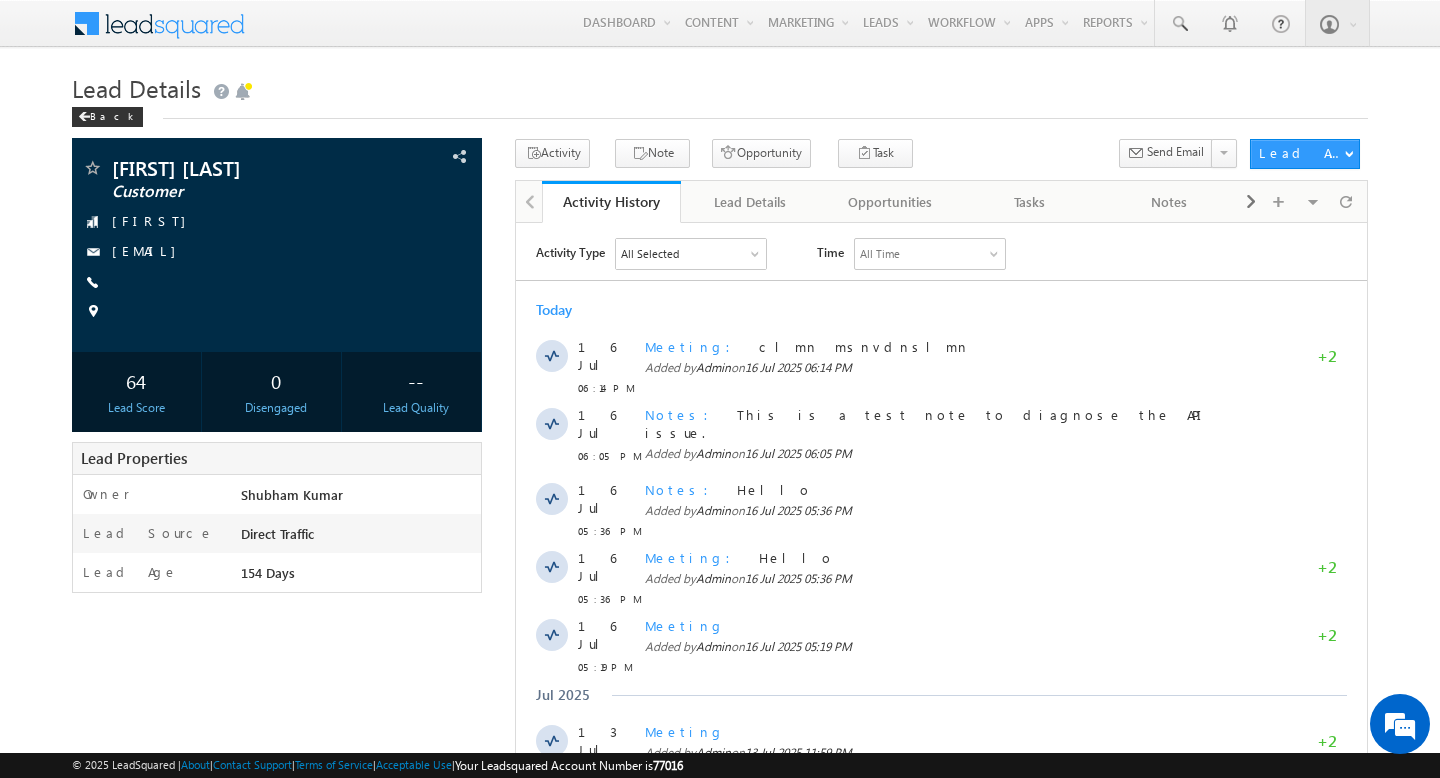 scroll, scrollTop: 0, scrollLeft: 0, axis: both 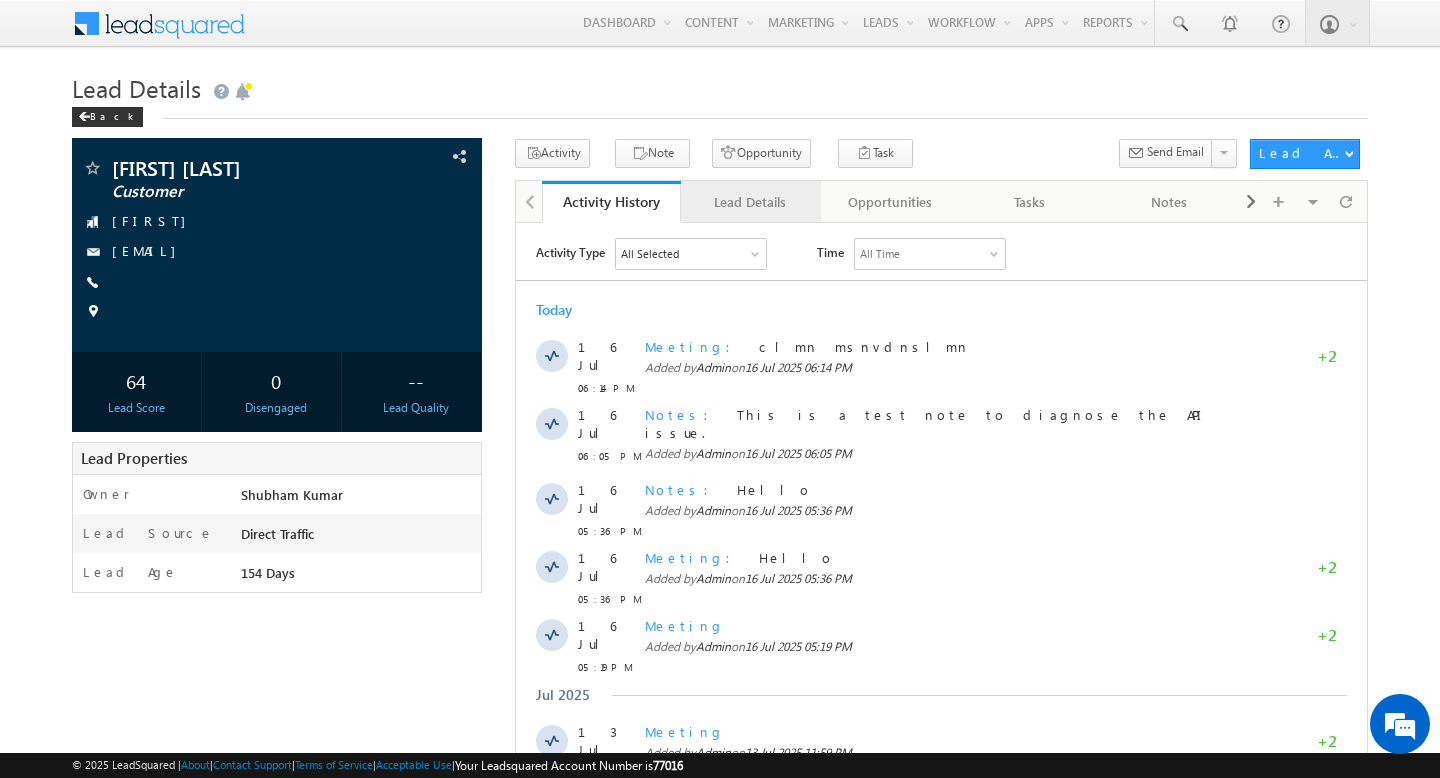 click on "Lead Details" at bounding box center [750, 202] 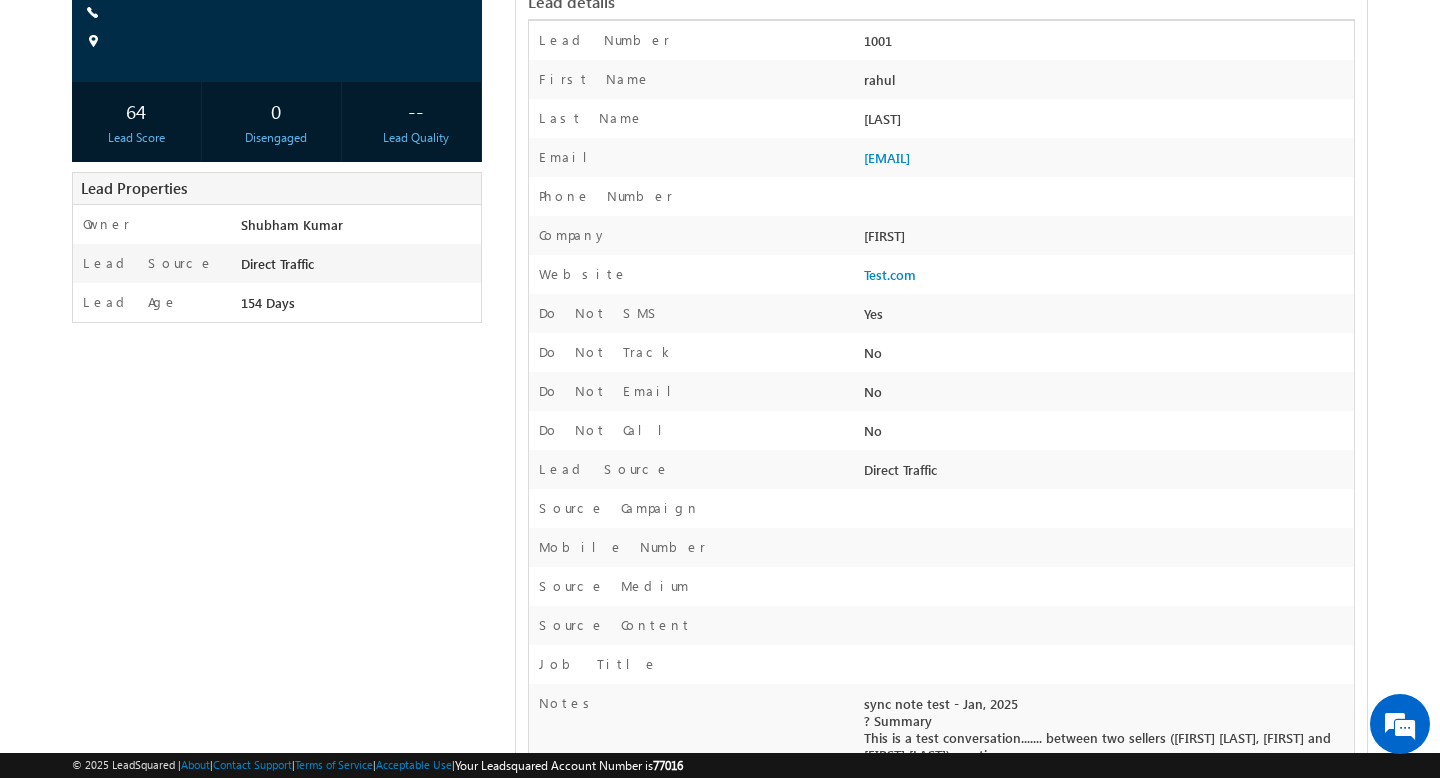 scroll, scrollTop: 0, scrollLeft: 0, axis: both 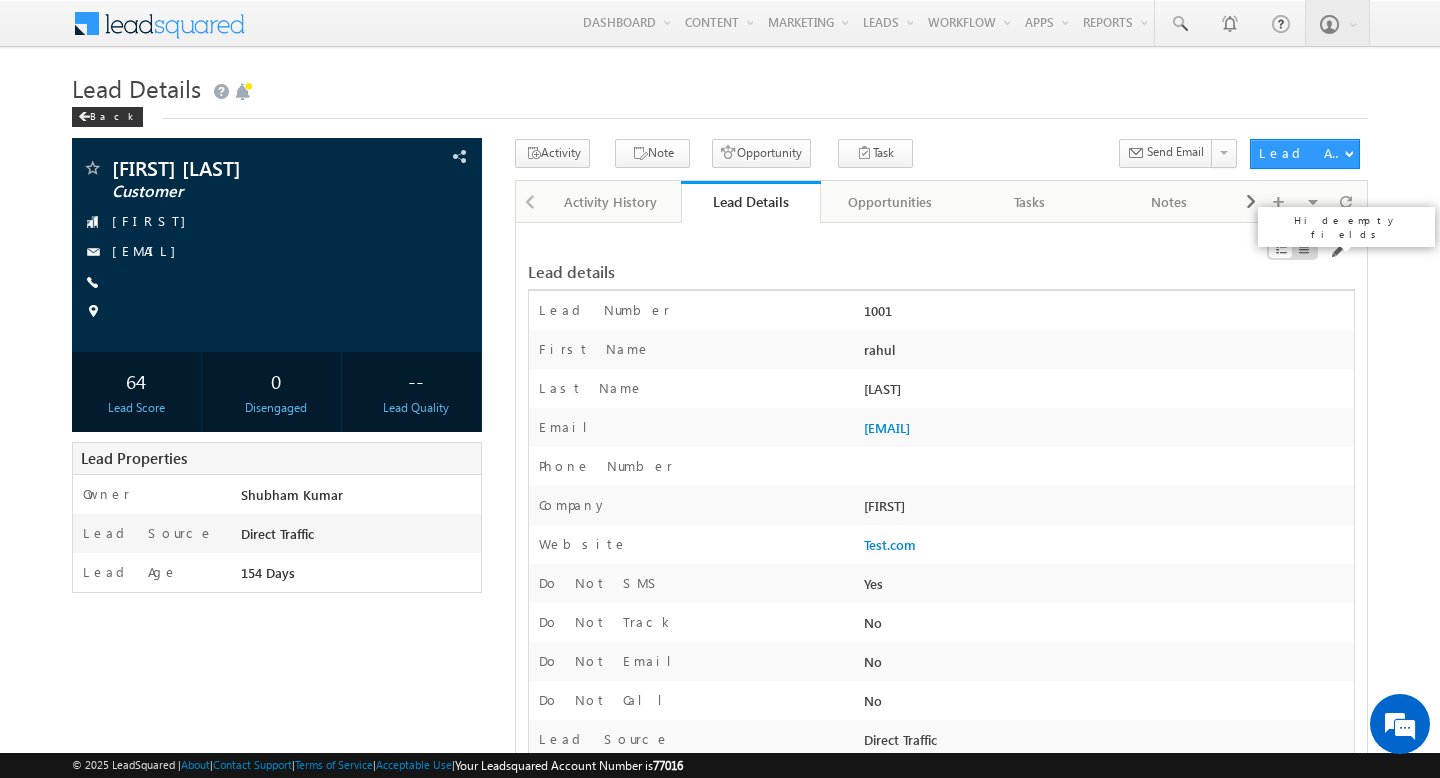 click at bounding box center (1304, 250) 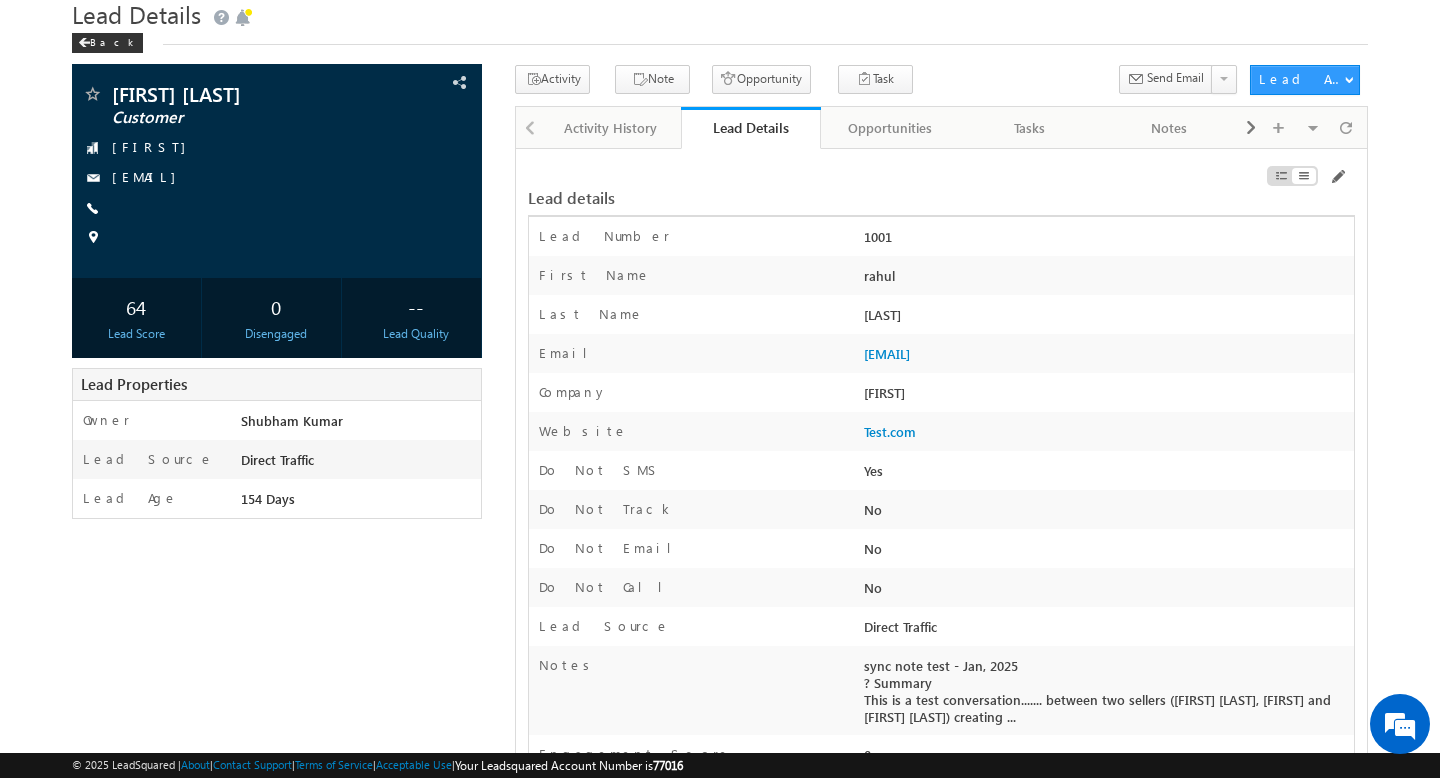scroll, scrollTop: 268, scrollLeft: 0, axis: vertical 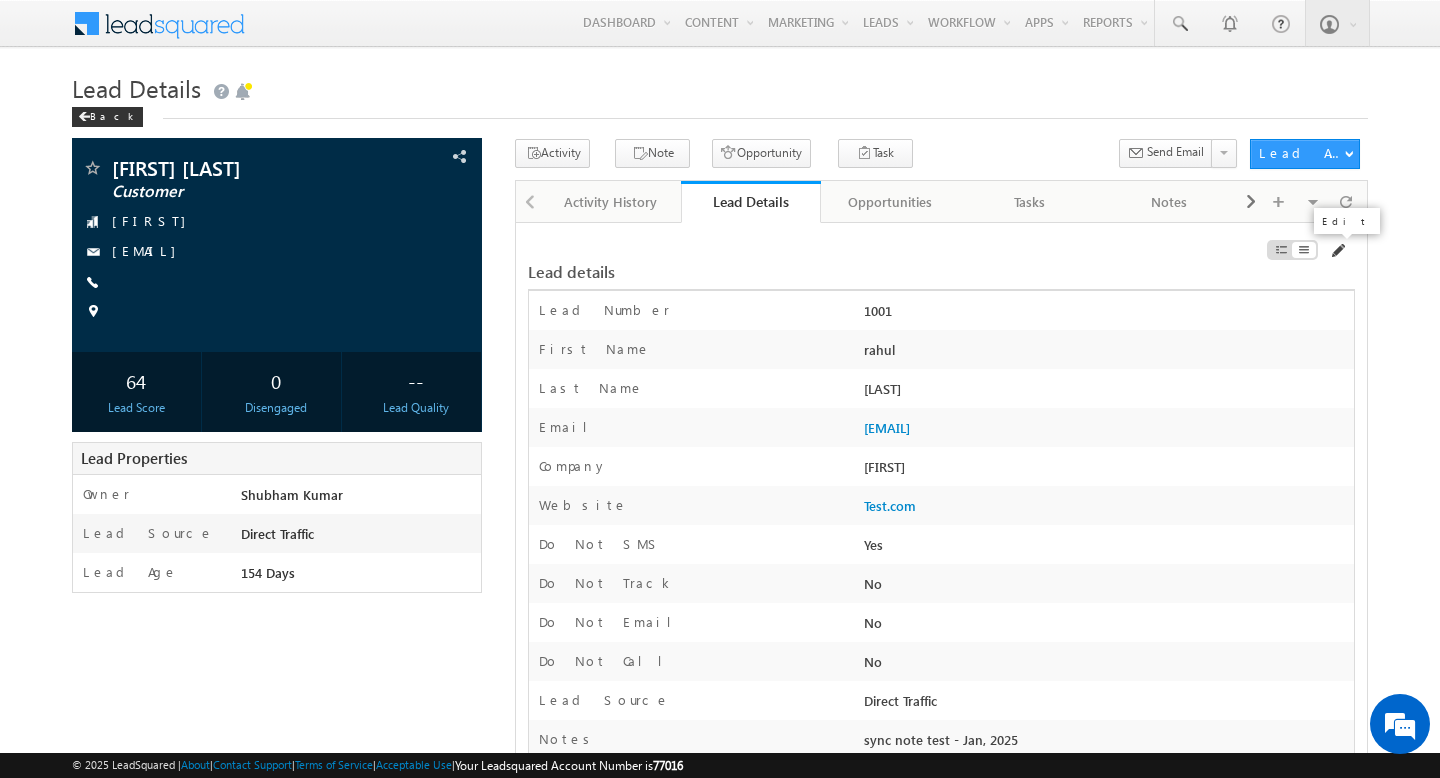 click at bounding box center (1337, 251) 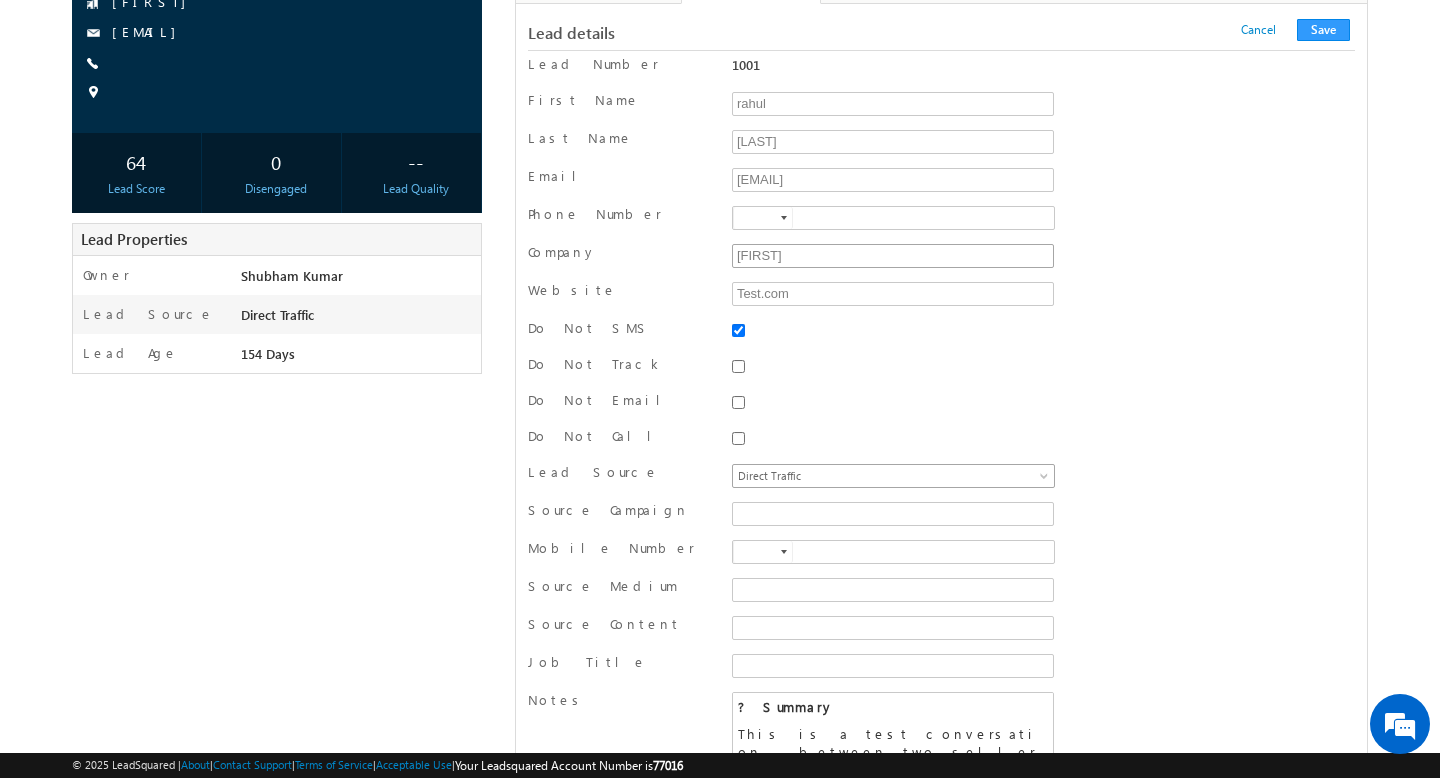 scroll, scrollTop: 0, scrollLeft: 0, axis: both 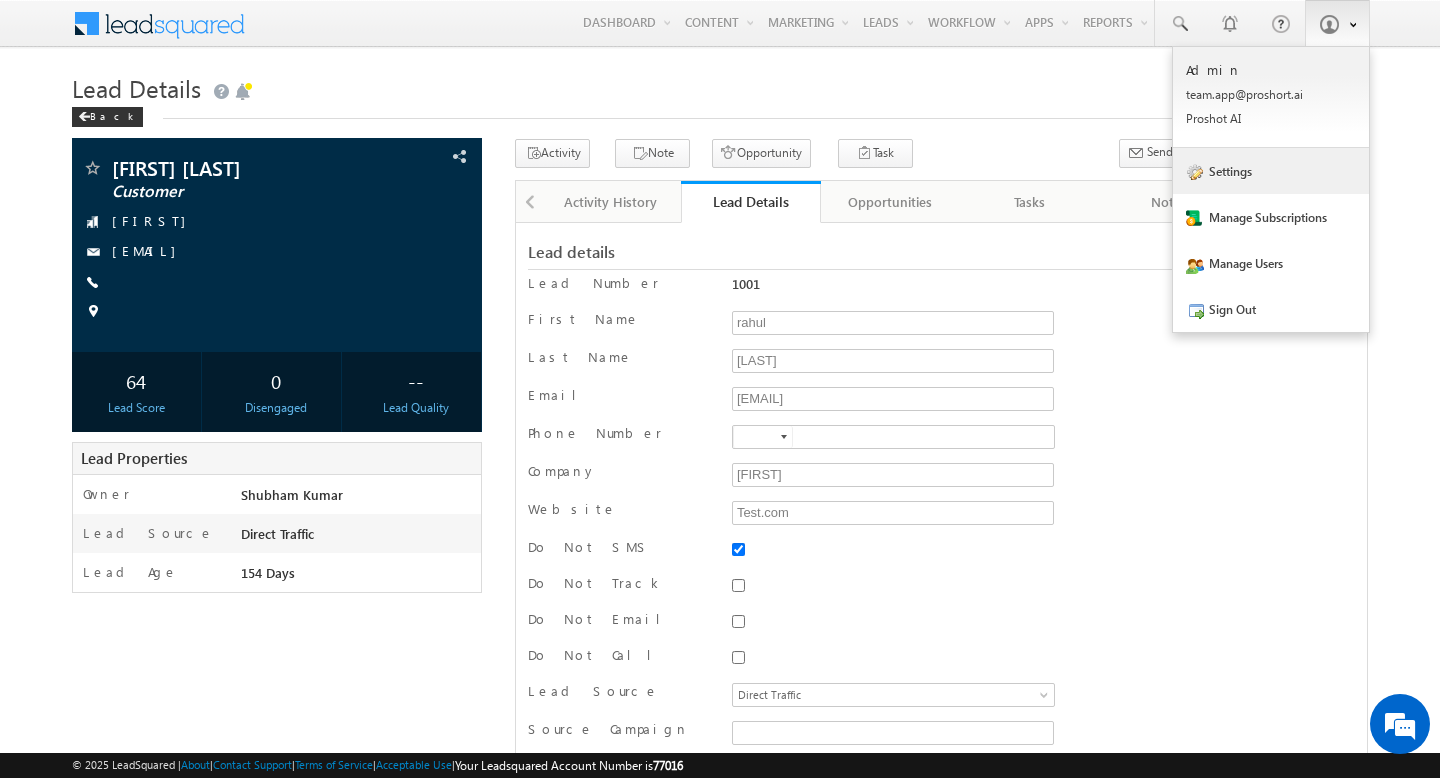click on "Settings" at bounding box center (1271, 171) 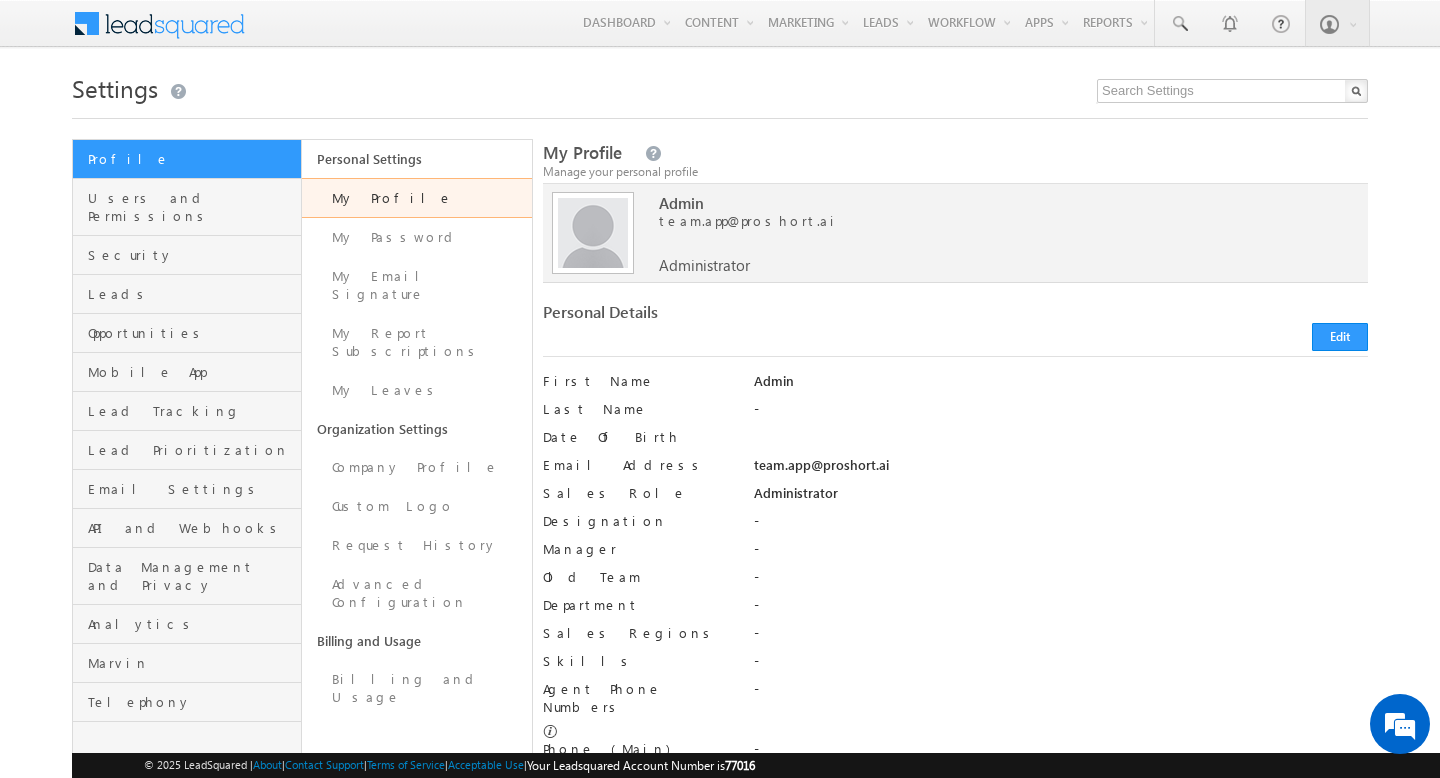 scroll, scrollTop: 0, scrollLeft: 0, axis: both 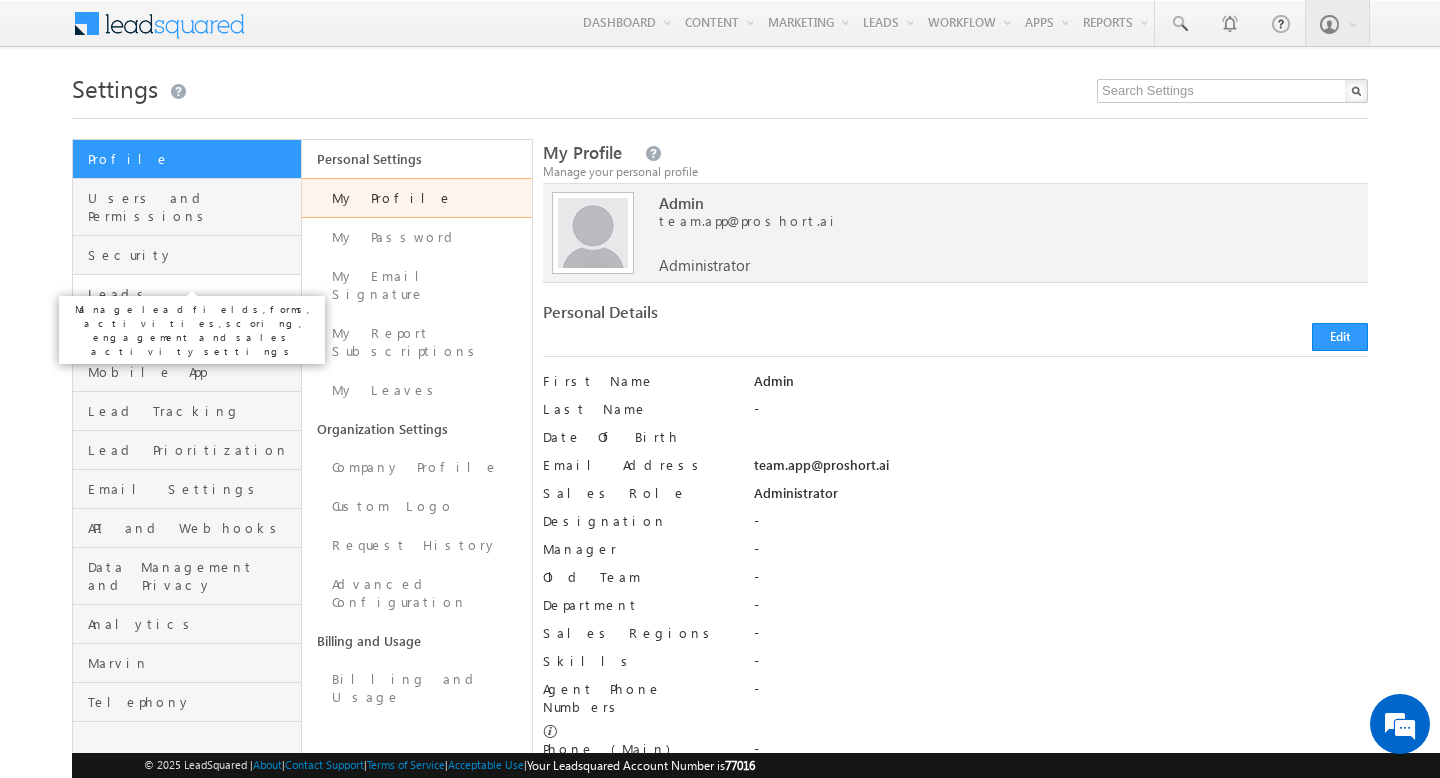 click on "Leads" at bounding box center [192, 294] 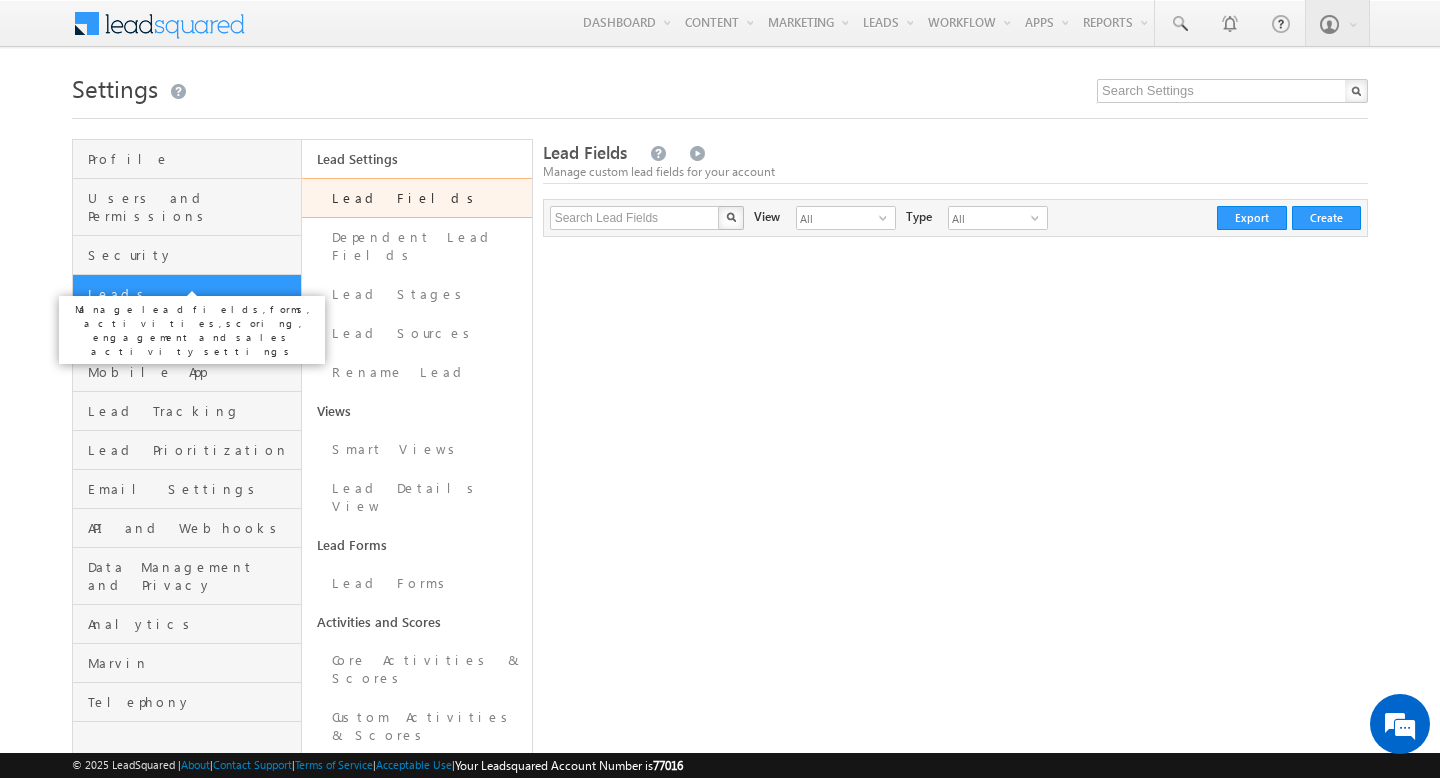 scroll, scrollTop: 0, scrollLeft: 0, axis: both 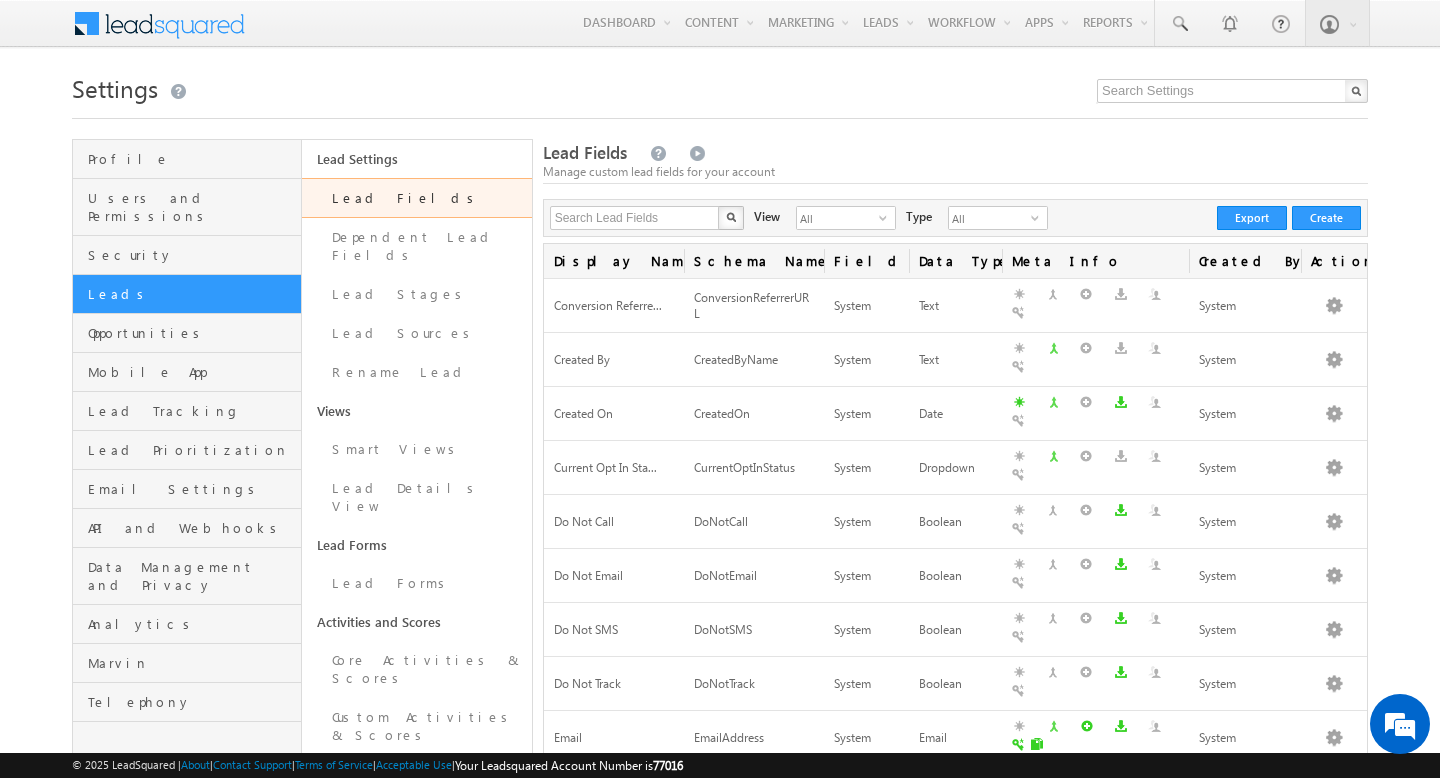 click on "Lead Fields" at bounding box center (416, 198) 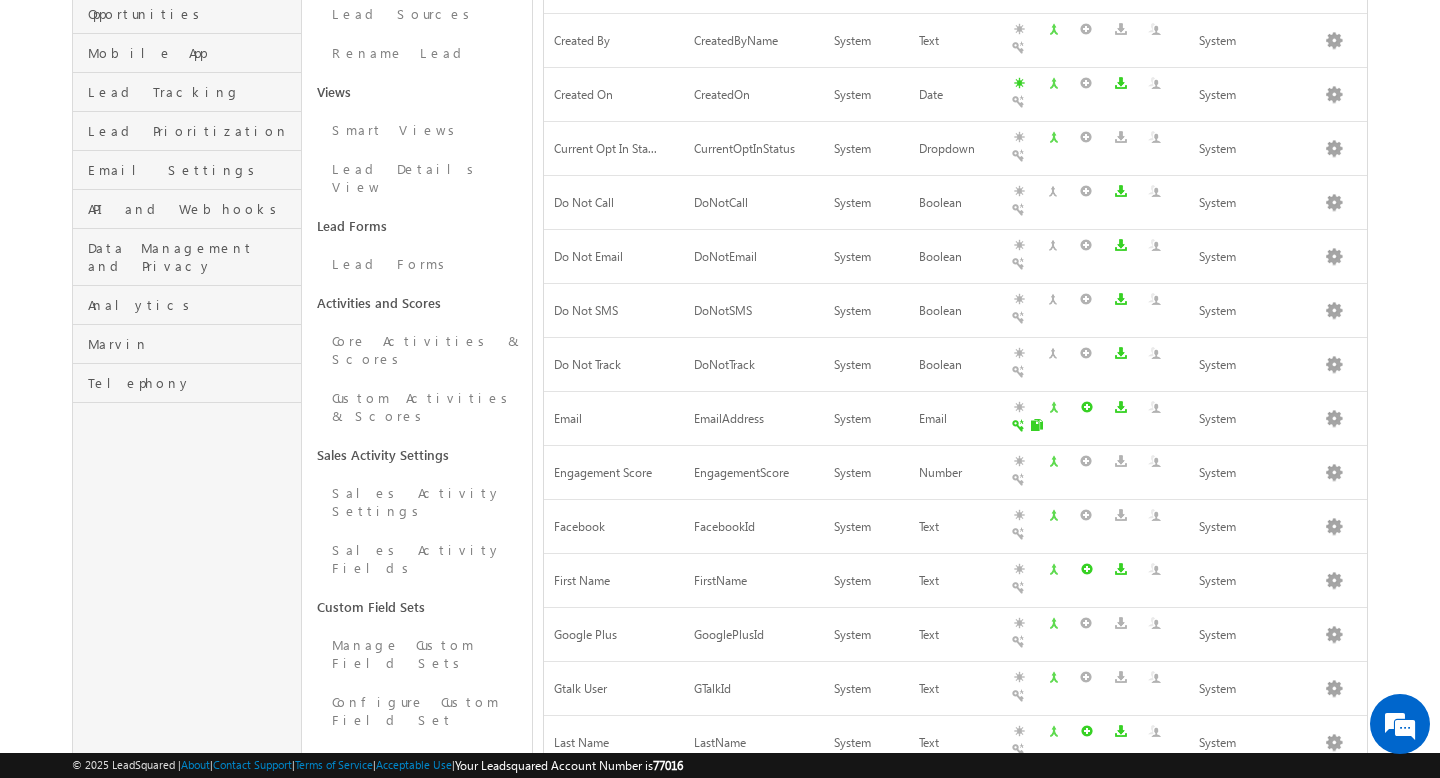 scroll, scrollTop: 0, scrollLeft: 0, axis: both 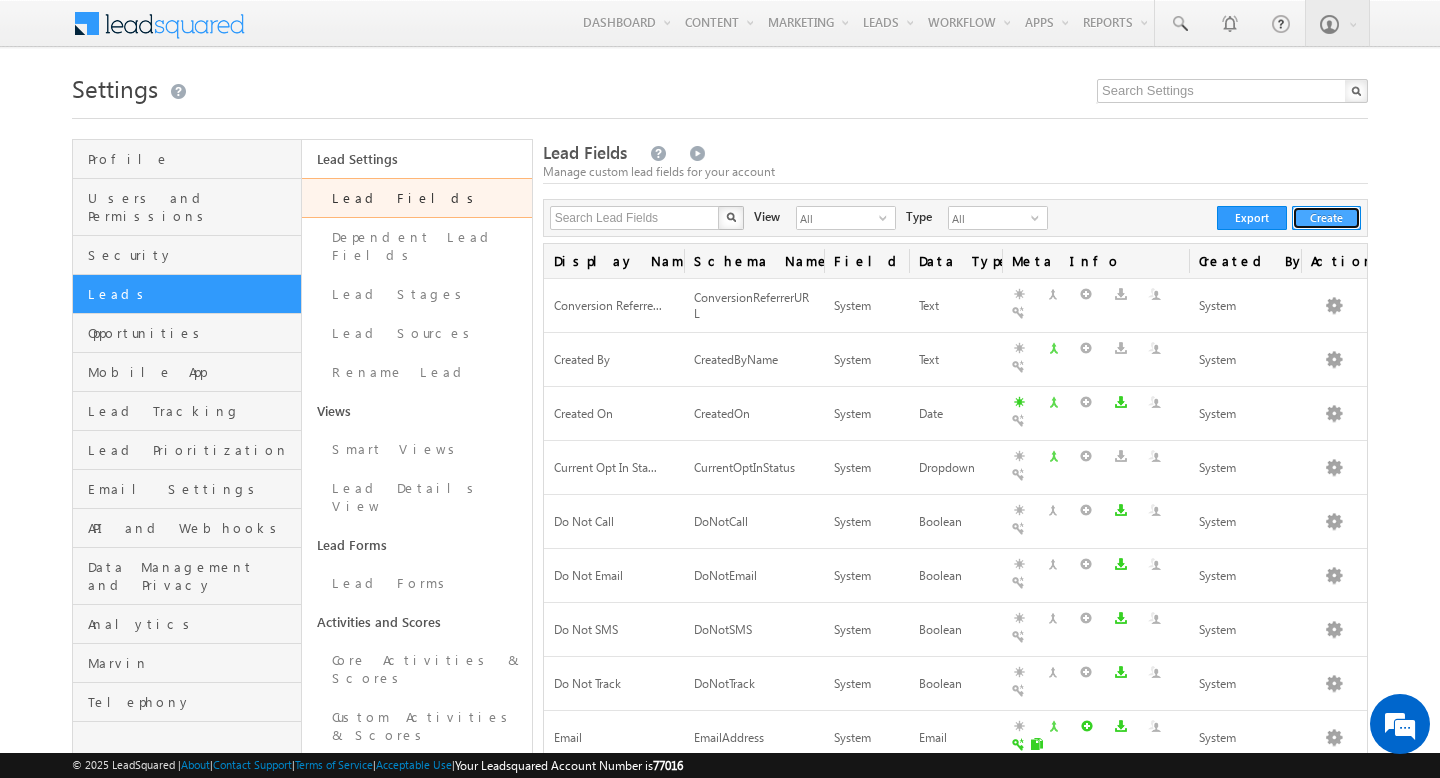 click on "Create" at bounding box center [1326, 218] 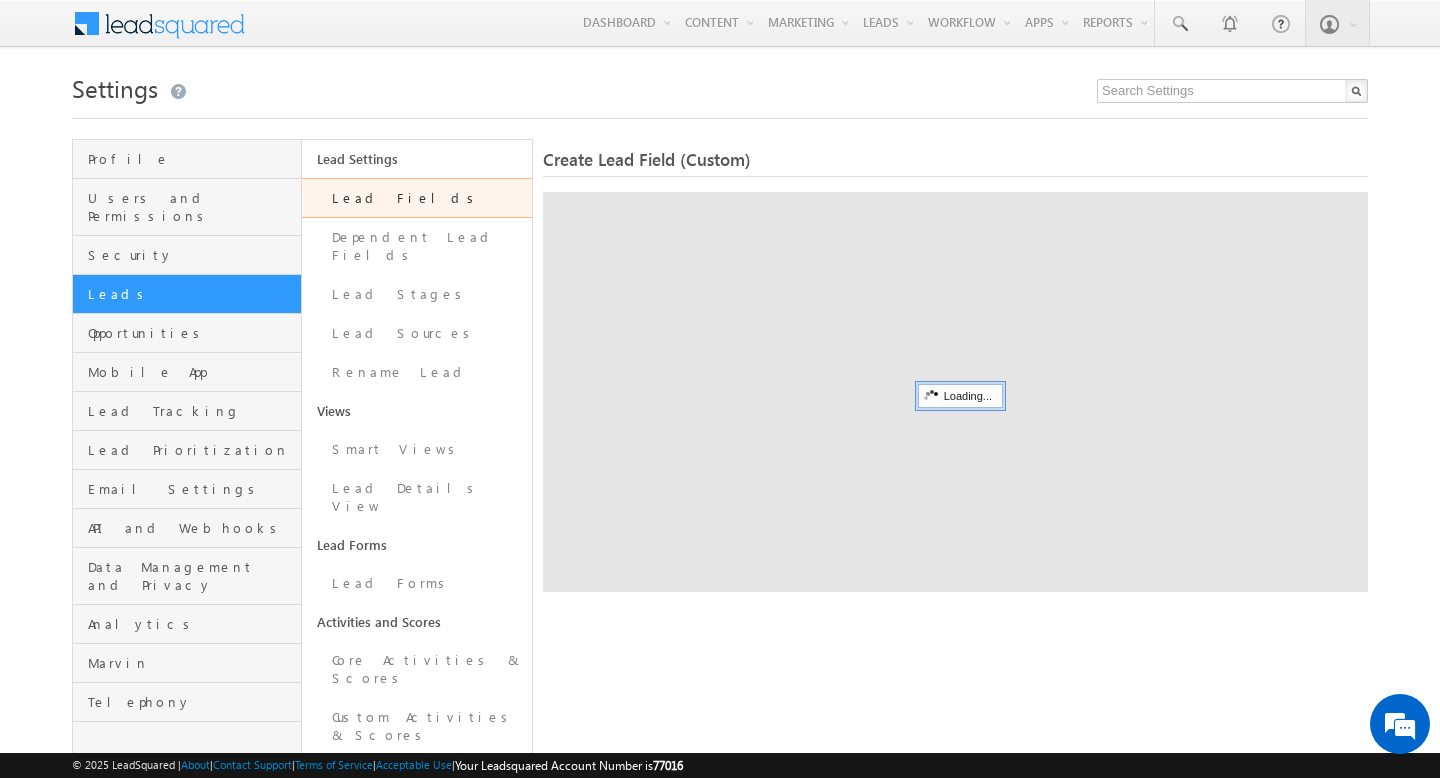 scroll, scrollTop: 0, scrollLeft: 0, axis: both 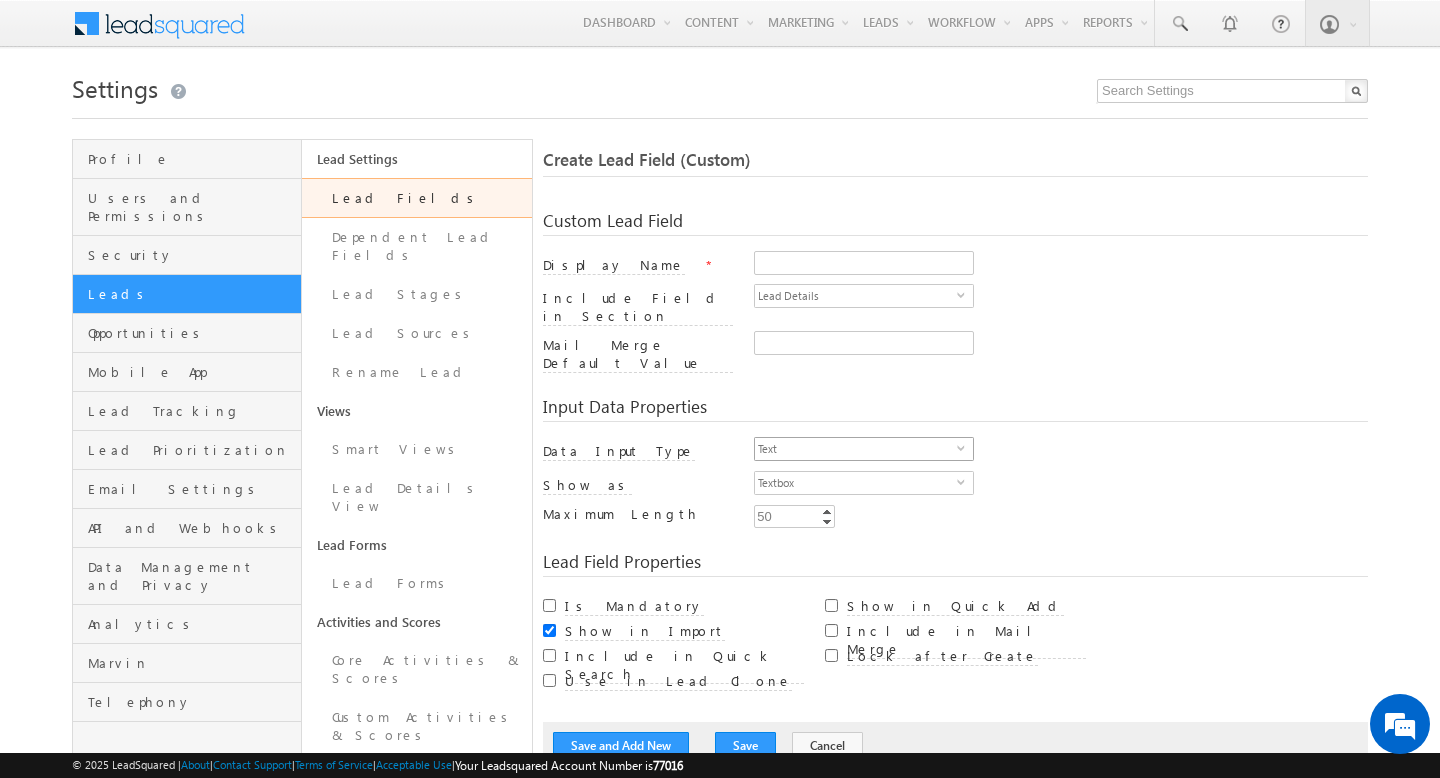 click on "Text" at bounding box center [856, 449] 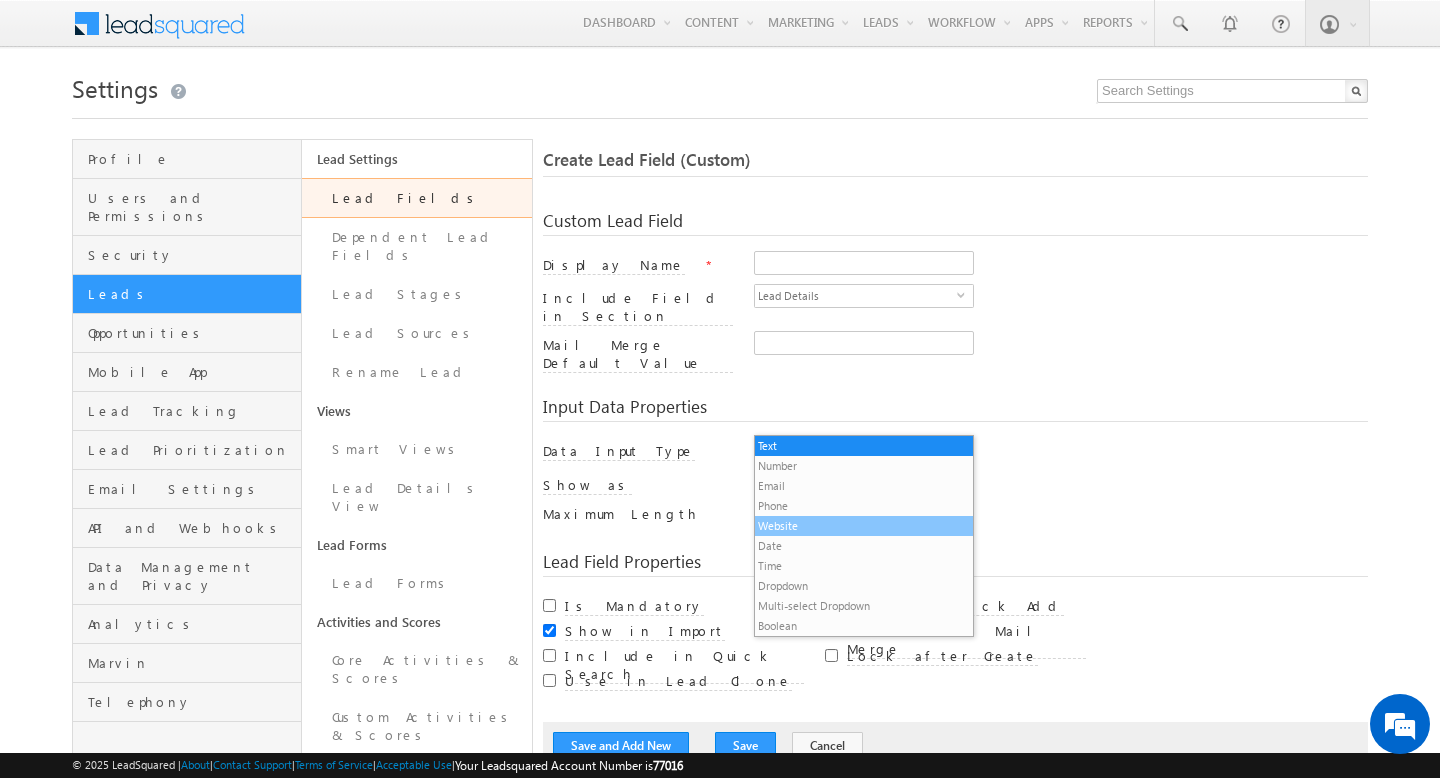 scroll, scrollTop: 20, scrollLeft: 0, axis: vertical 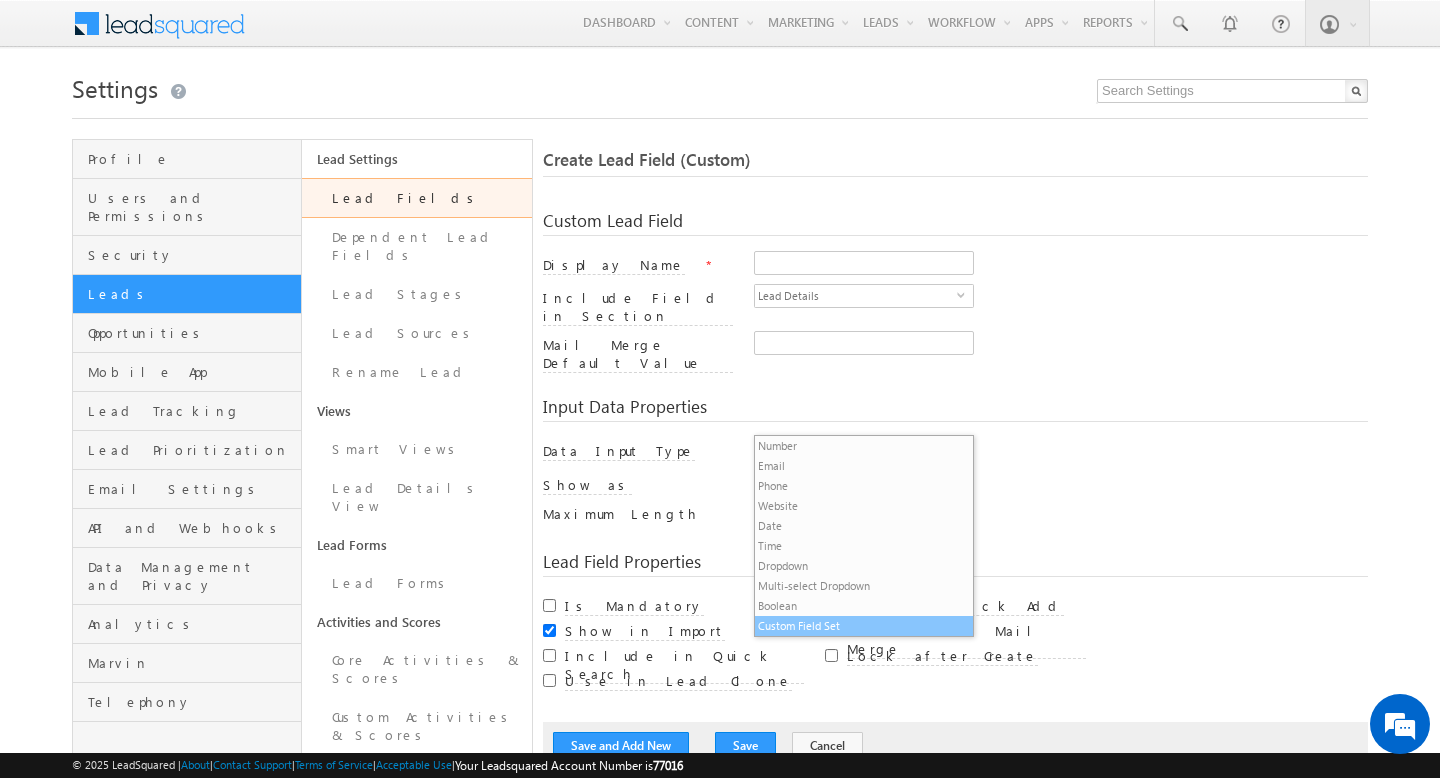 click on "Custom Field Set" at bounding box center (864, 626) 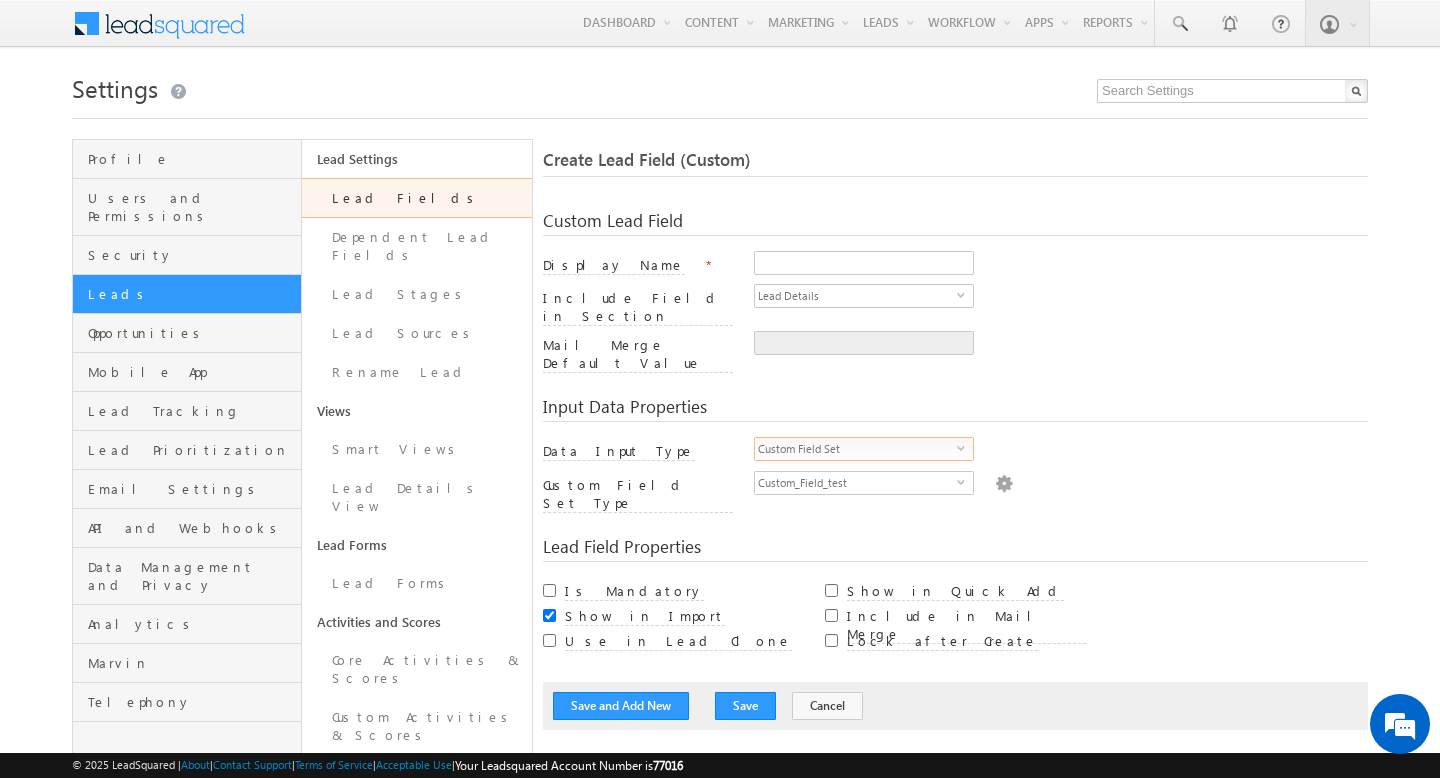 click on "Custom Field Set" at bounding box center (856, 449) 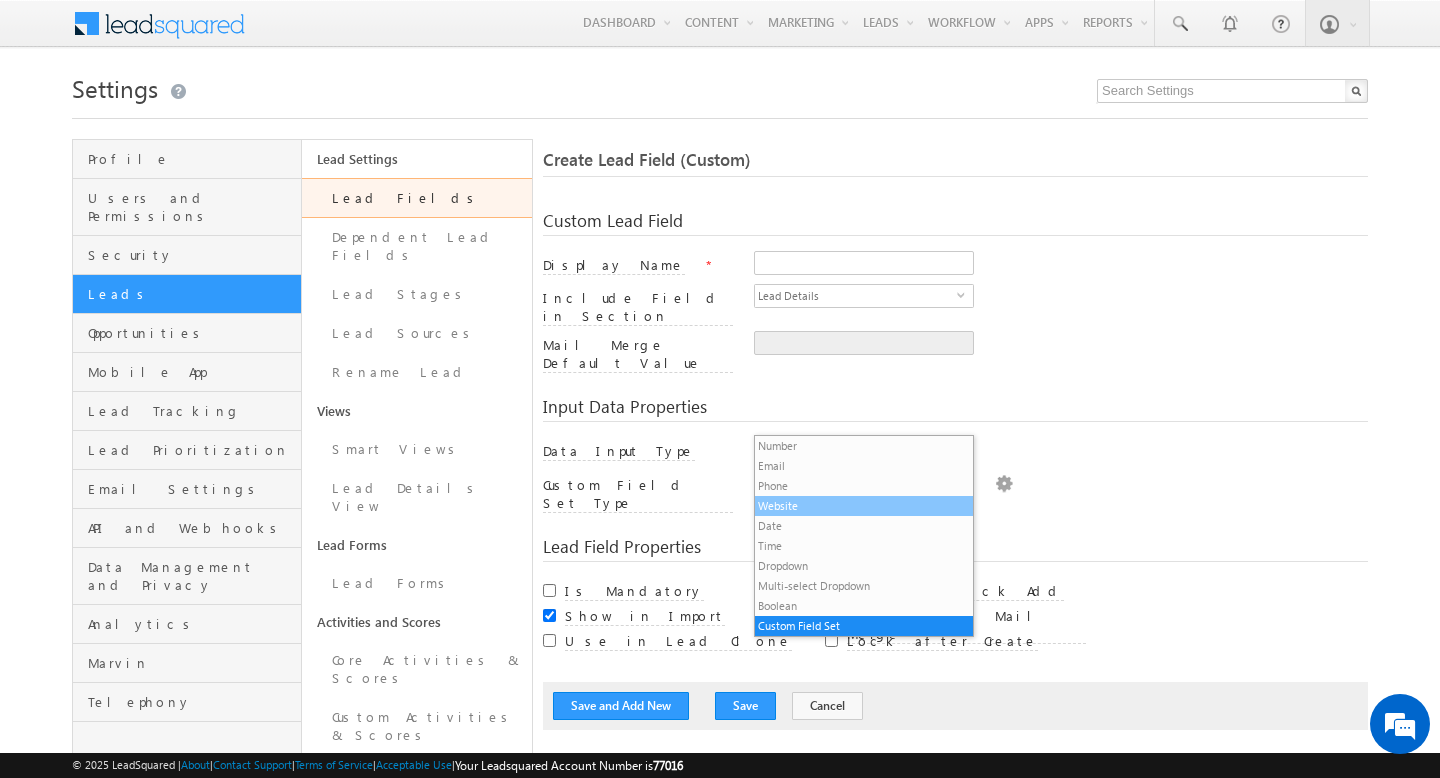 scroll, scrollTop: 0, scrollLeft: 0, axis: both 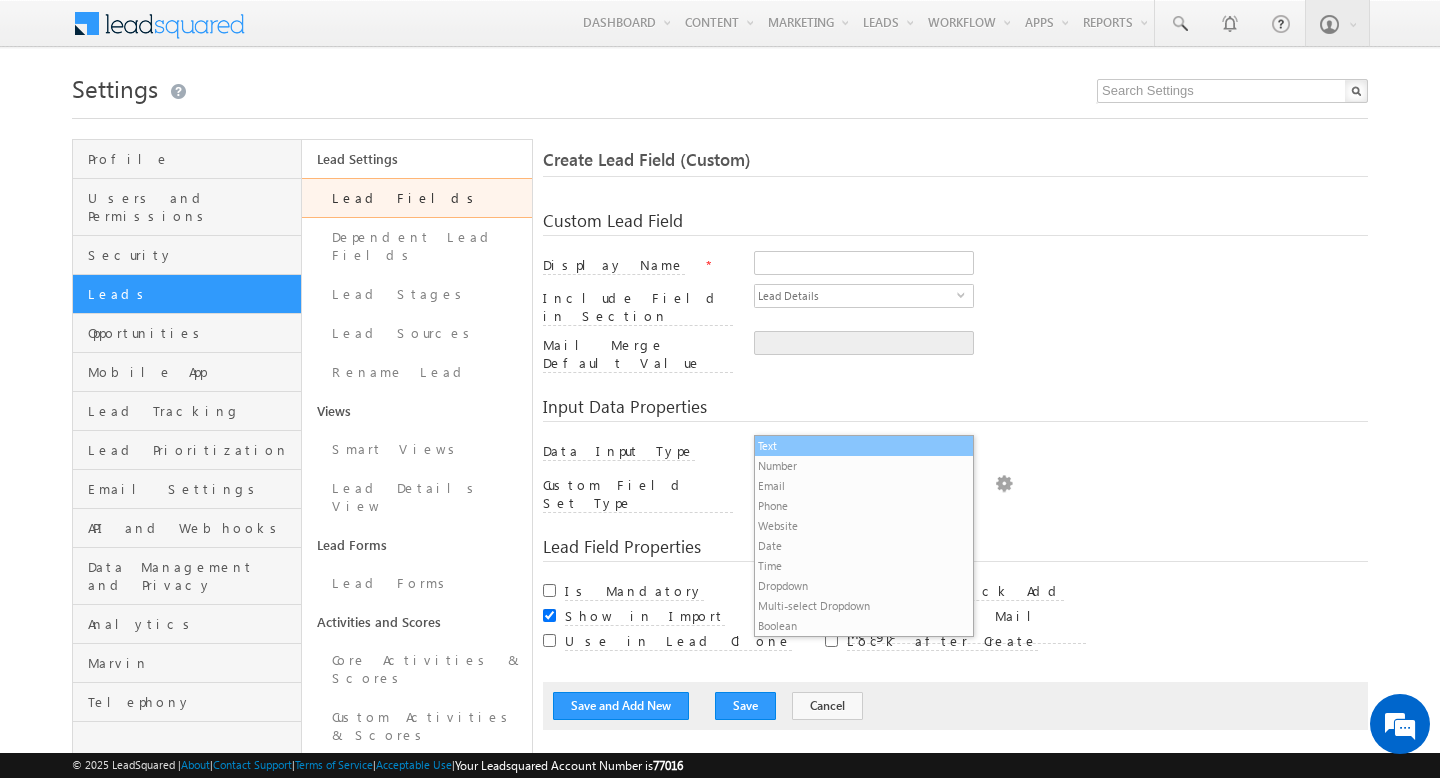 click on "Text" at bounding box center (864, 446) 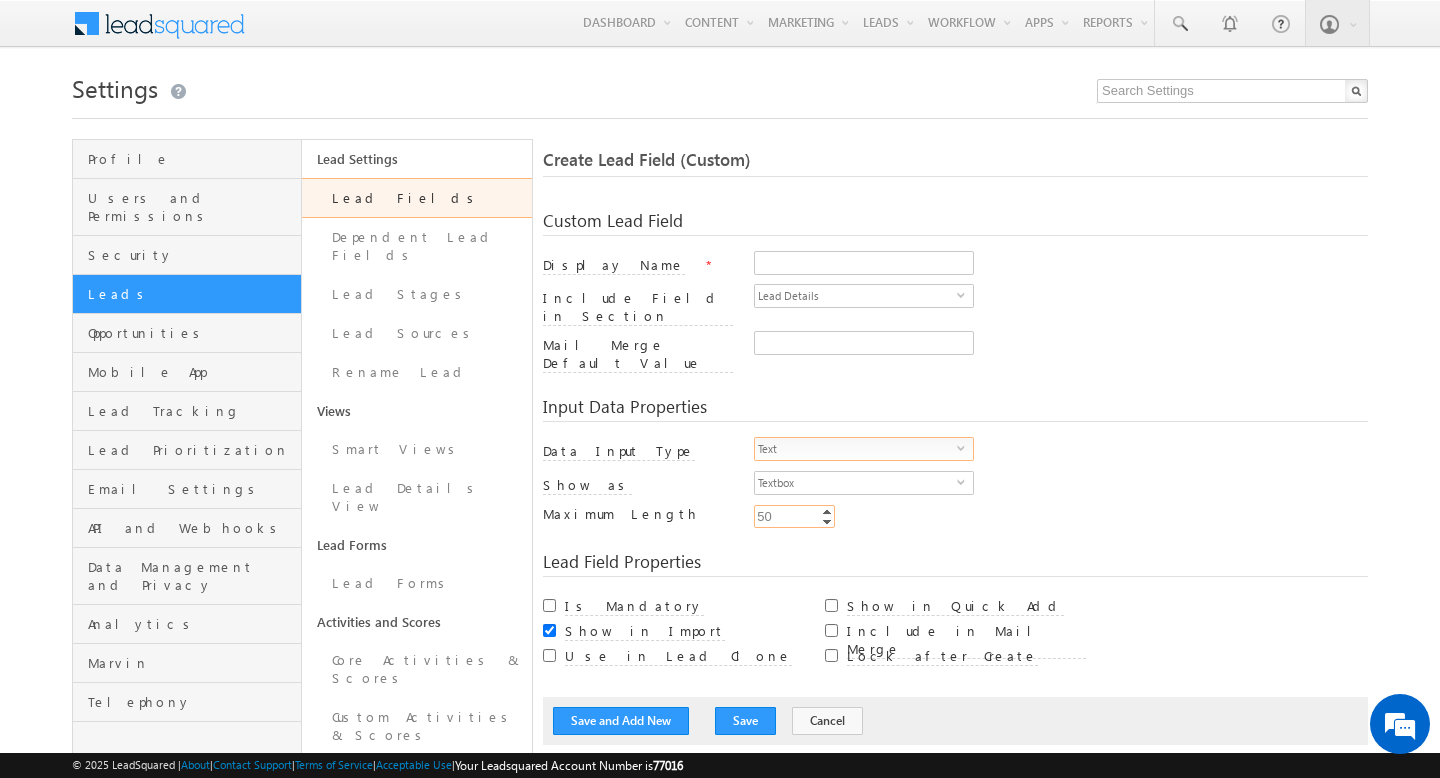 click on "Increment" at bounding box center (827, 511) 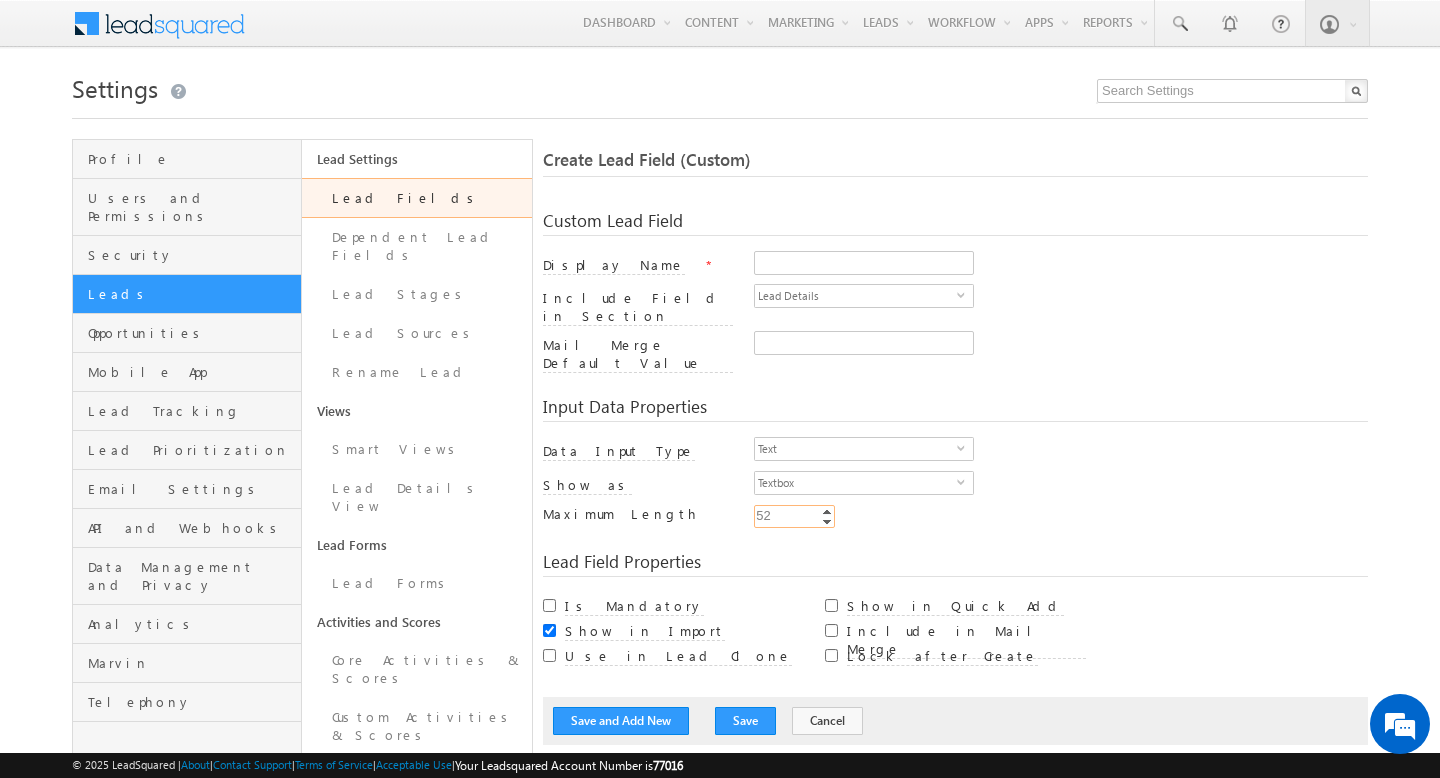 click on "Increment" at bounding box center [827, 511] 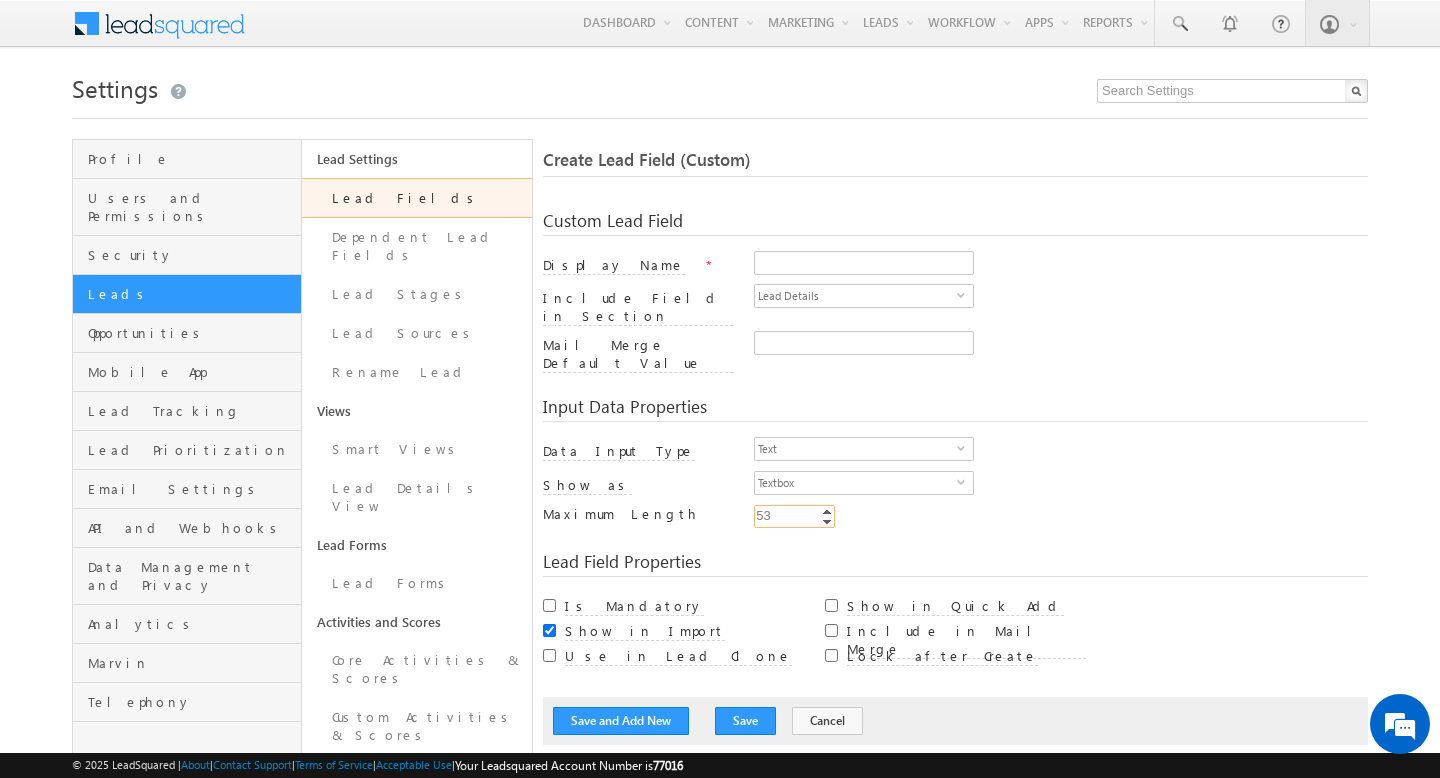 click on "Increment" at bounding box center (827, 511) 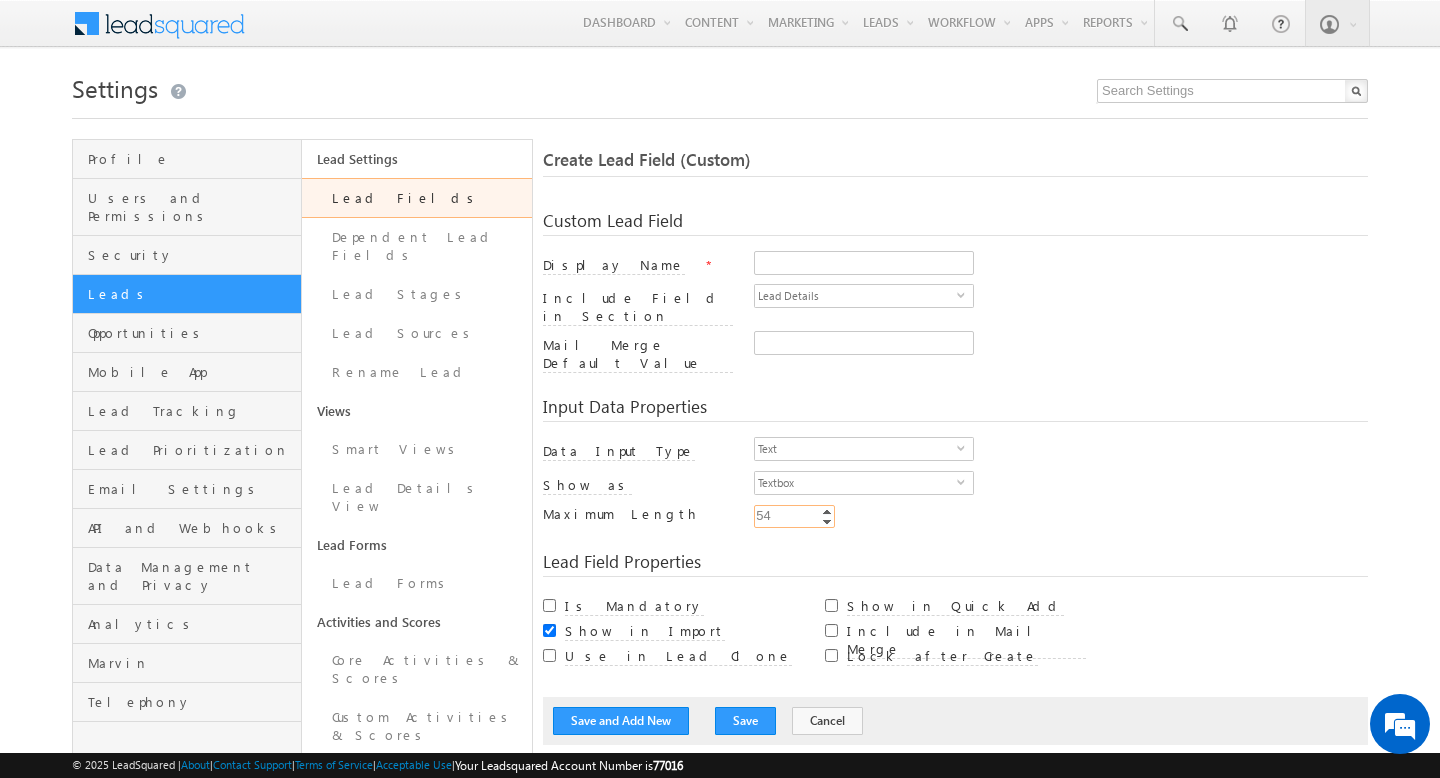 click on "Increment" at bounding box center [827, 511] 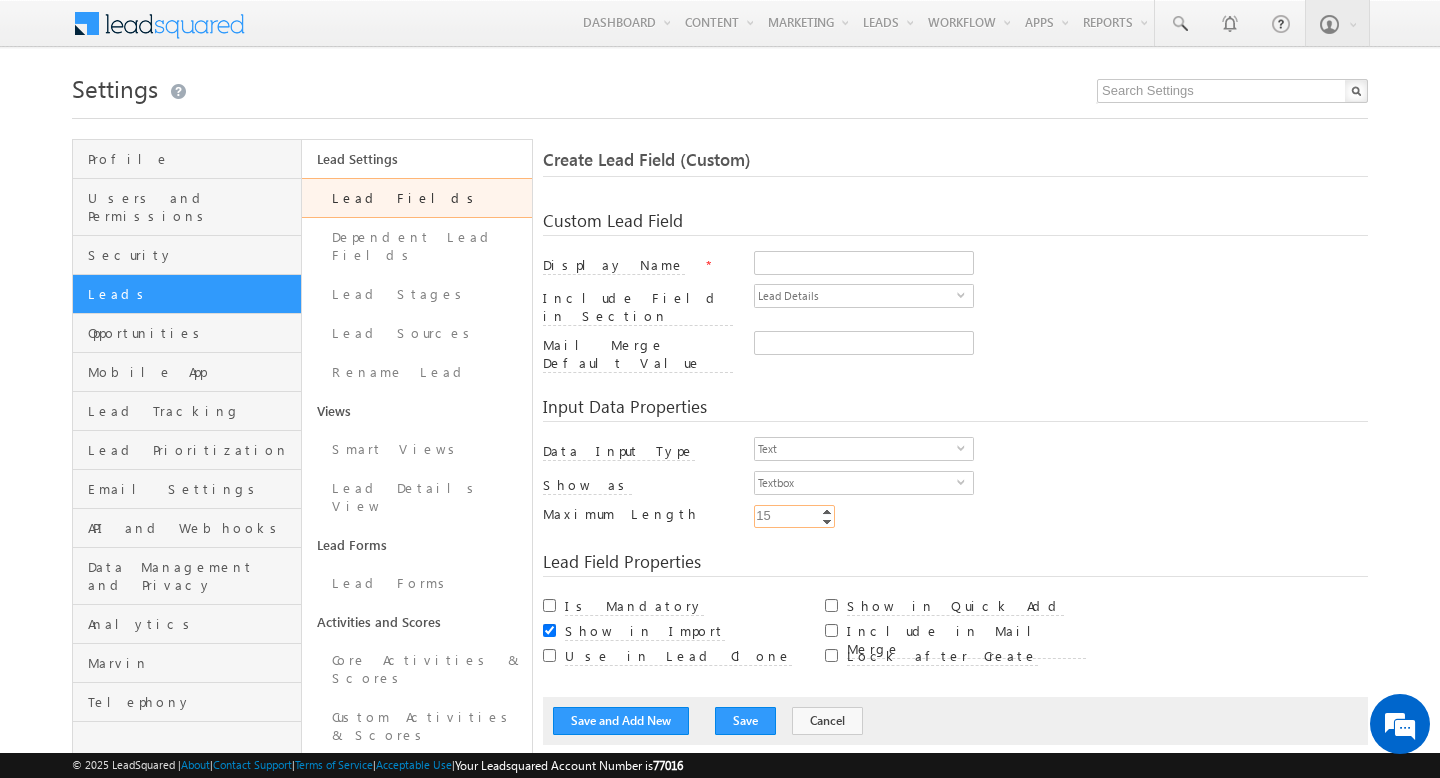 type on "1" 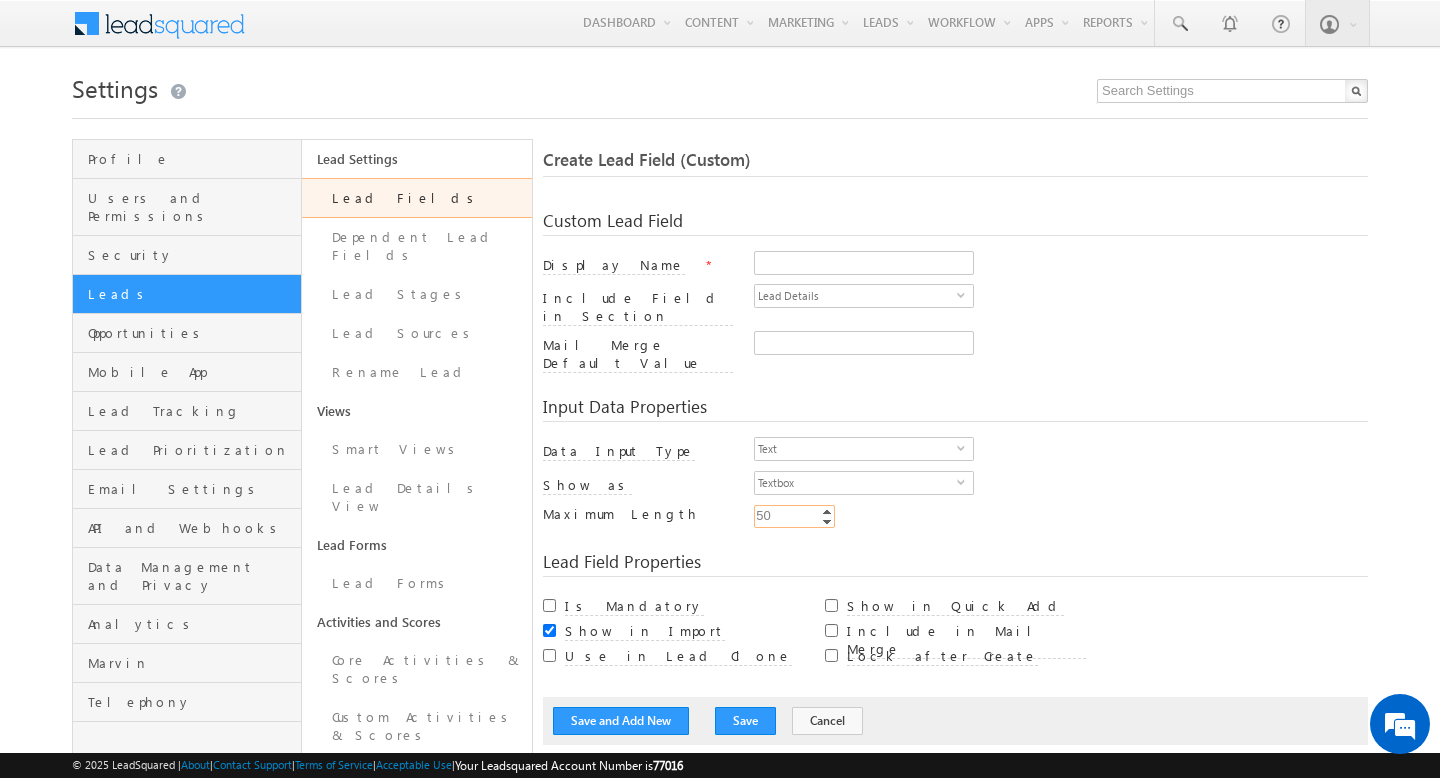 type on "5" 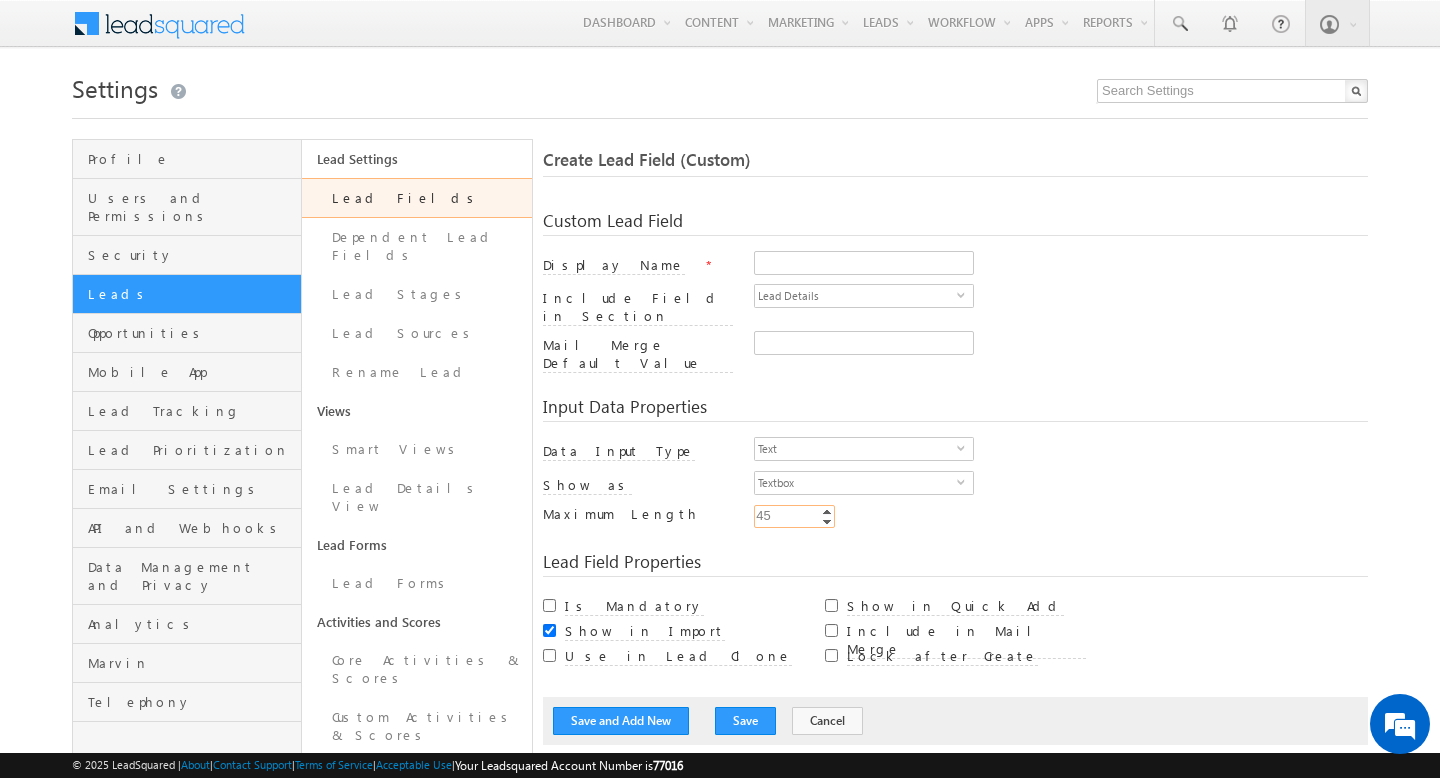 type on "4" 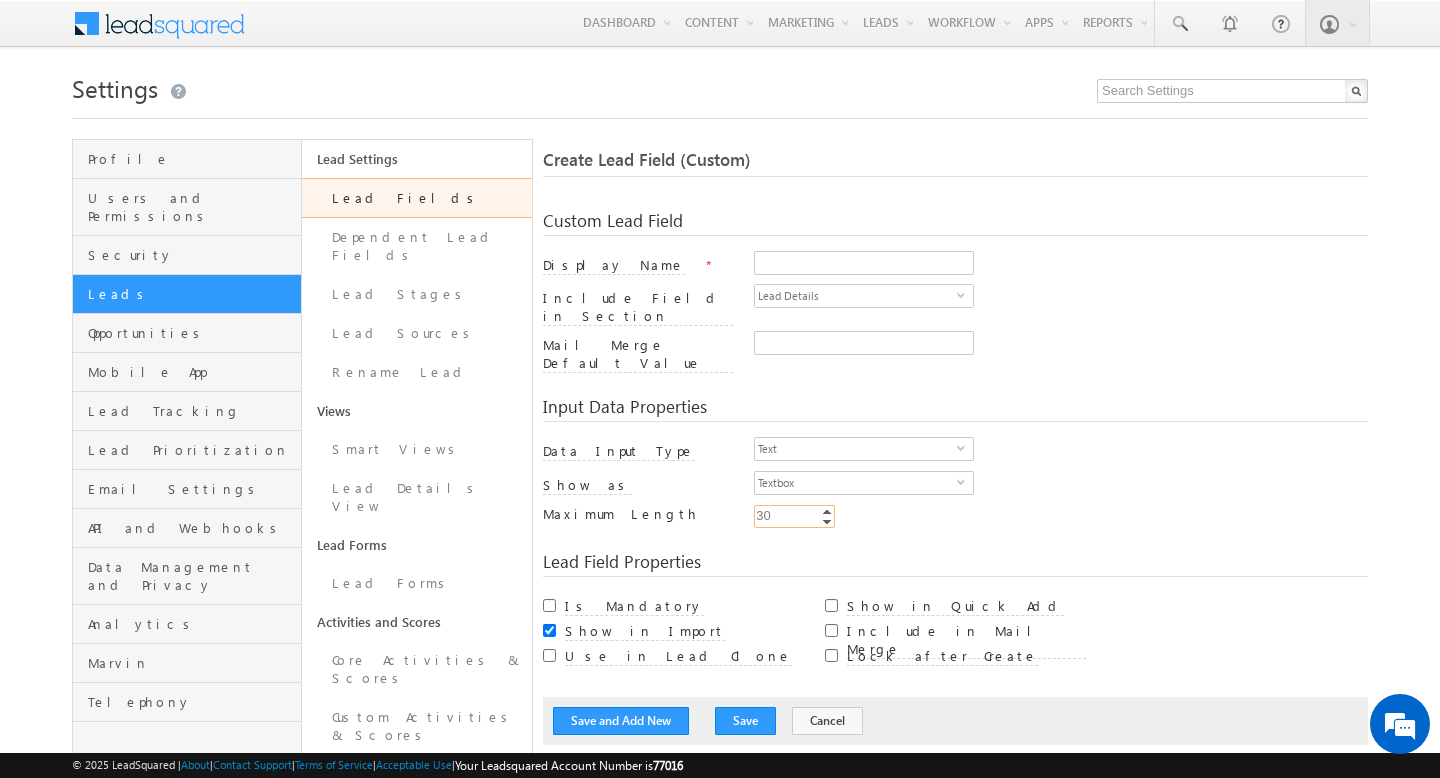 type on "3" 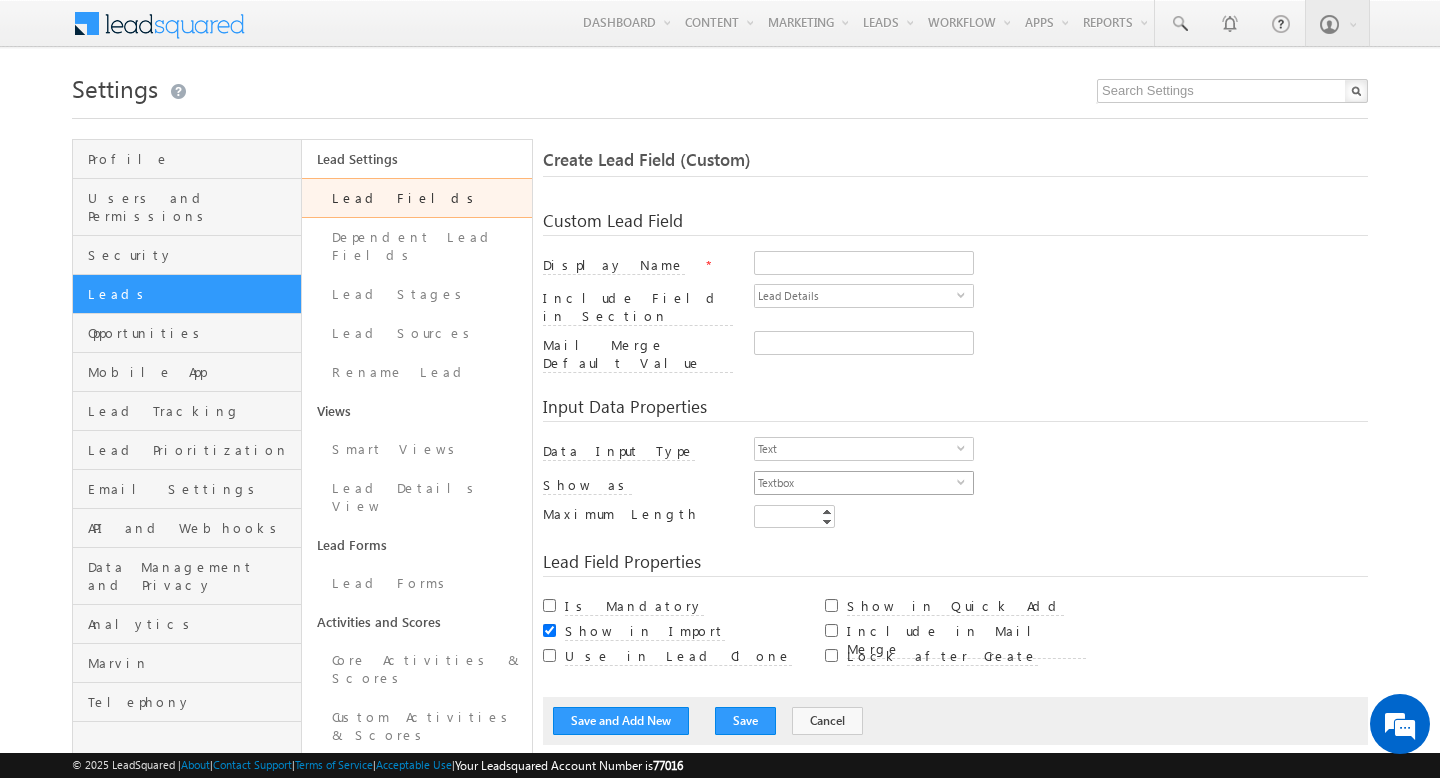 click on "Textbox" at bounding box center [856, 483] 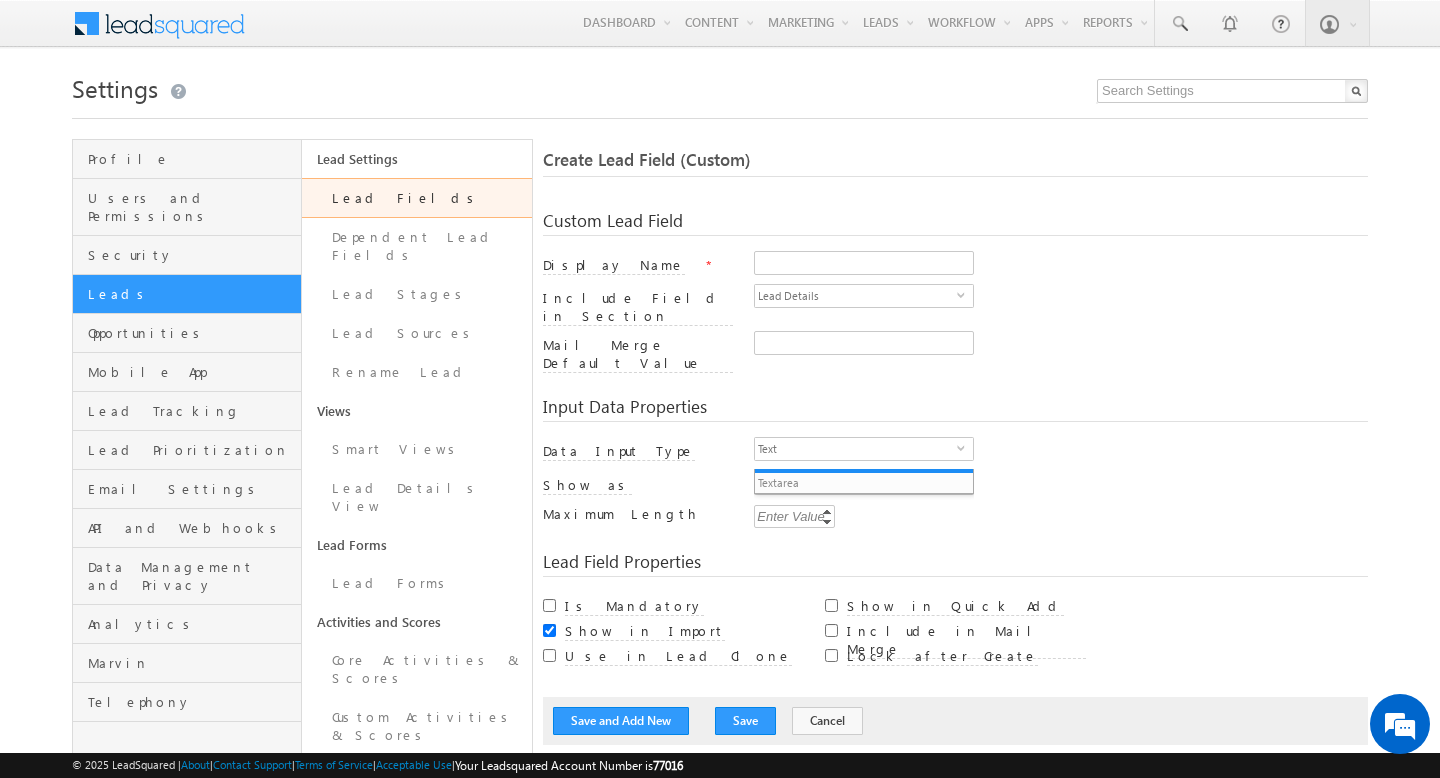 click on "Min
Enter Value Increment Decrement
Enter Value Increment Decrement" at bounding box center [1061, 519] 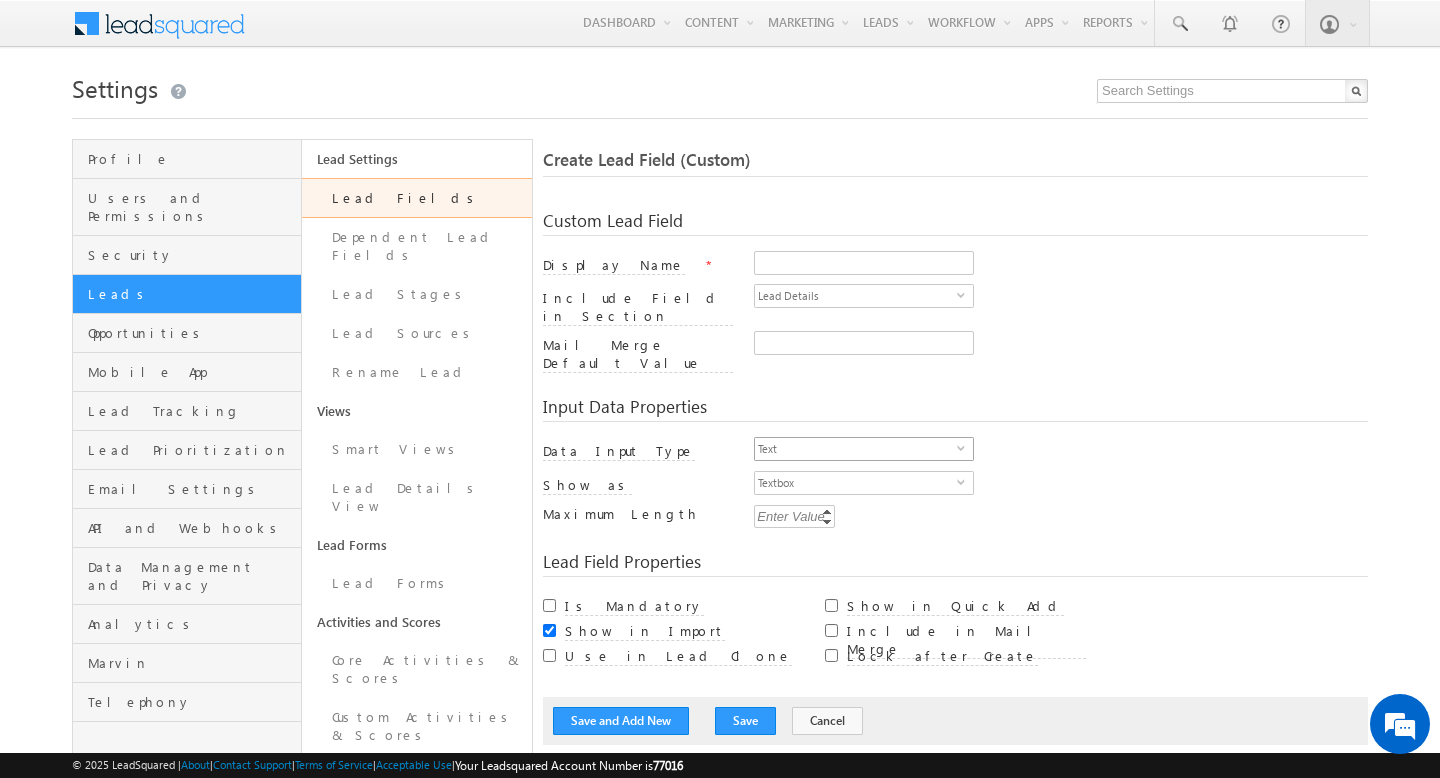 click on "Text" at bounding box center [856, 449] 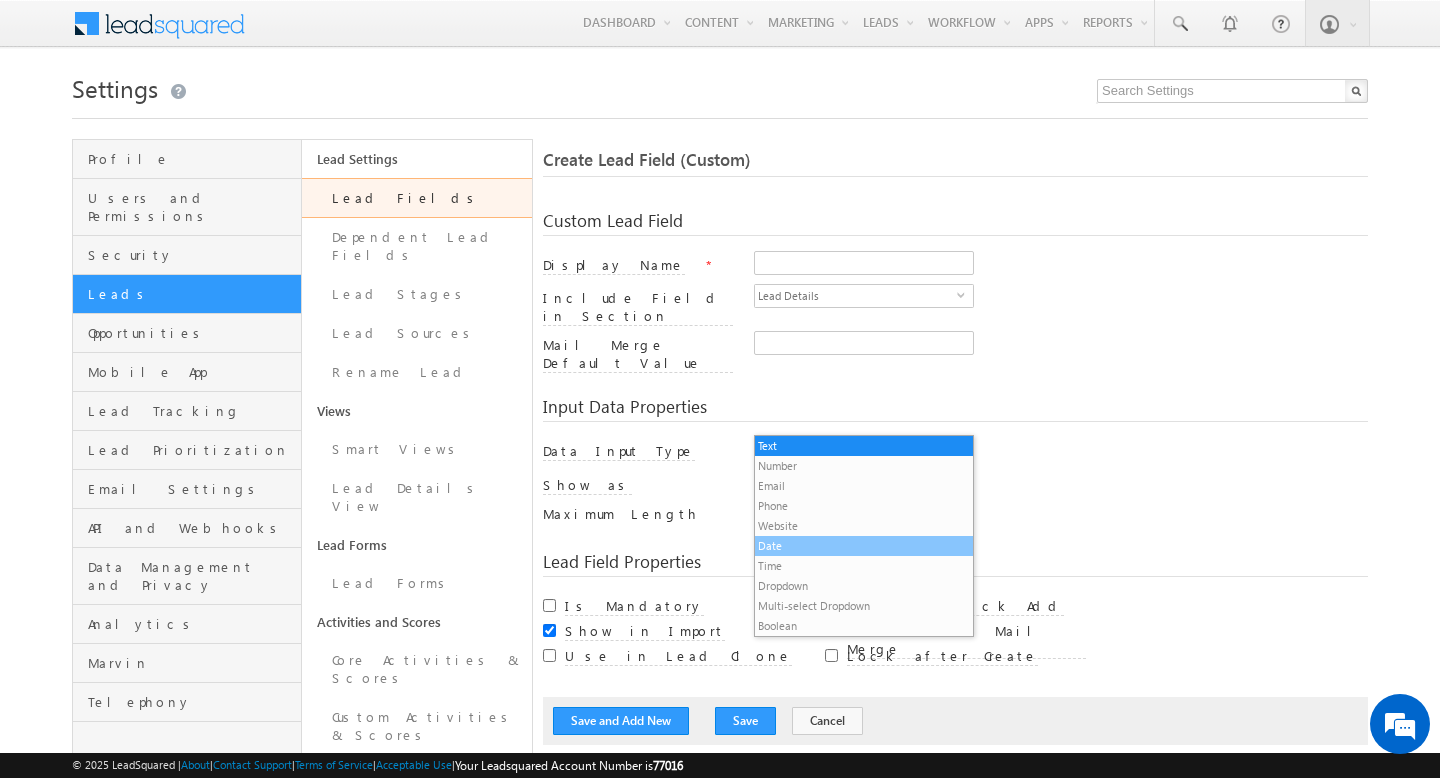 scroll, scrollTop: 20, scrollLeft: 0, axis: vertical 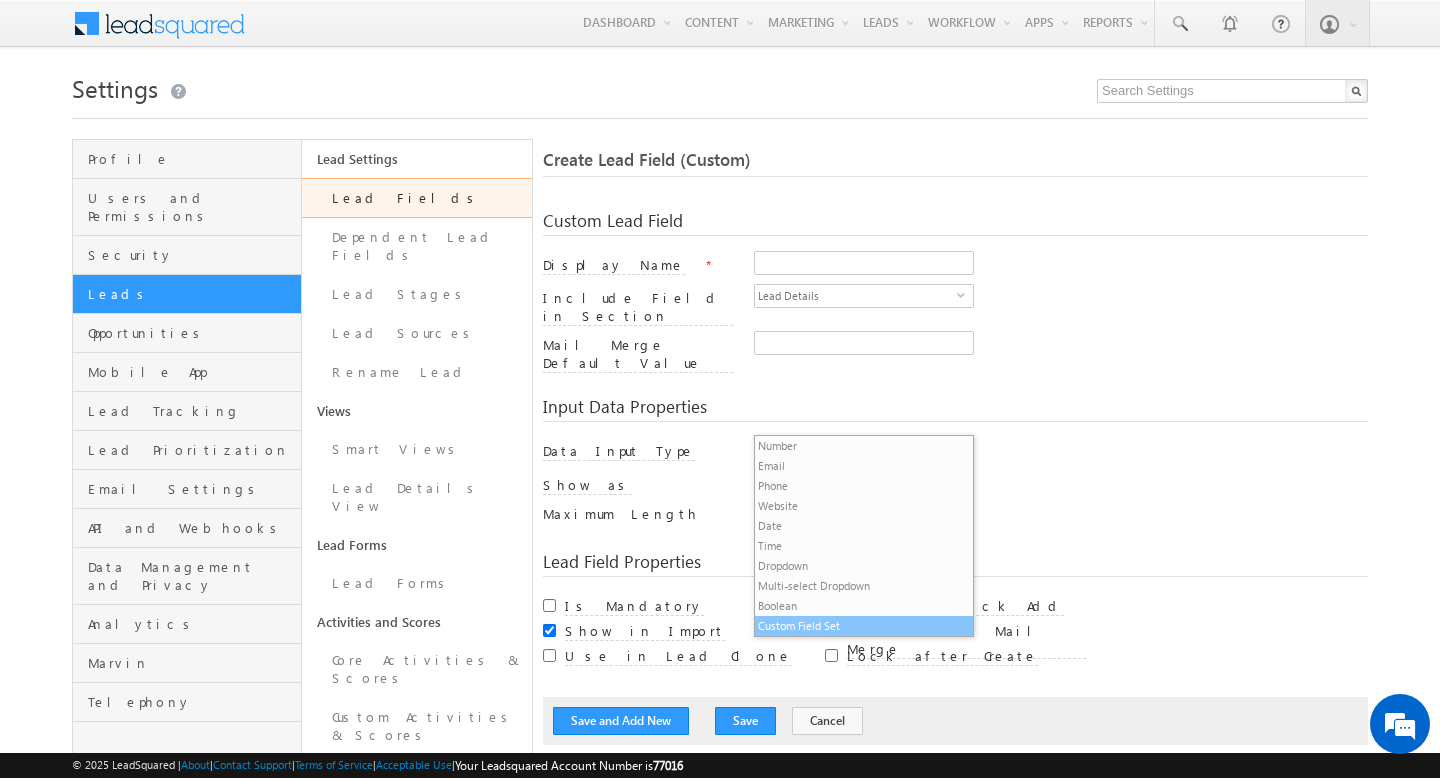 click on "Custom Field Set" at bounding box center [864, 626] 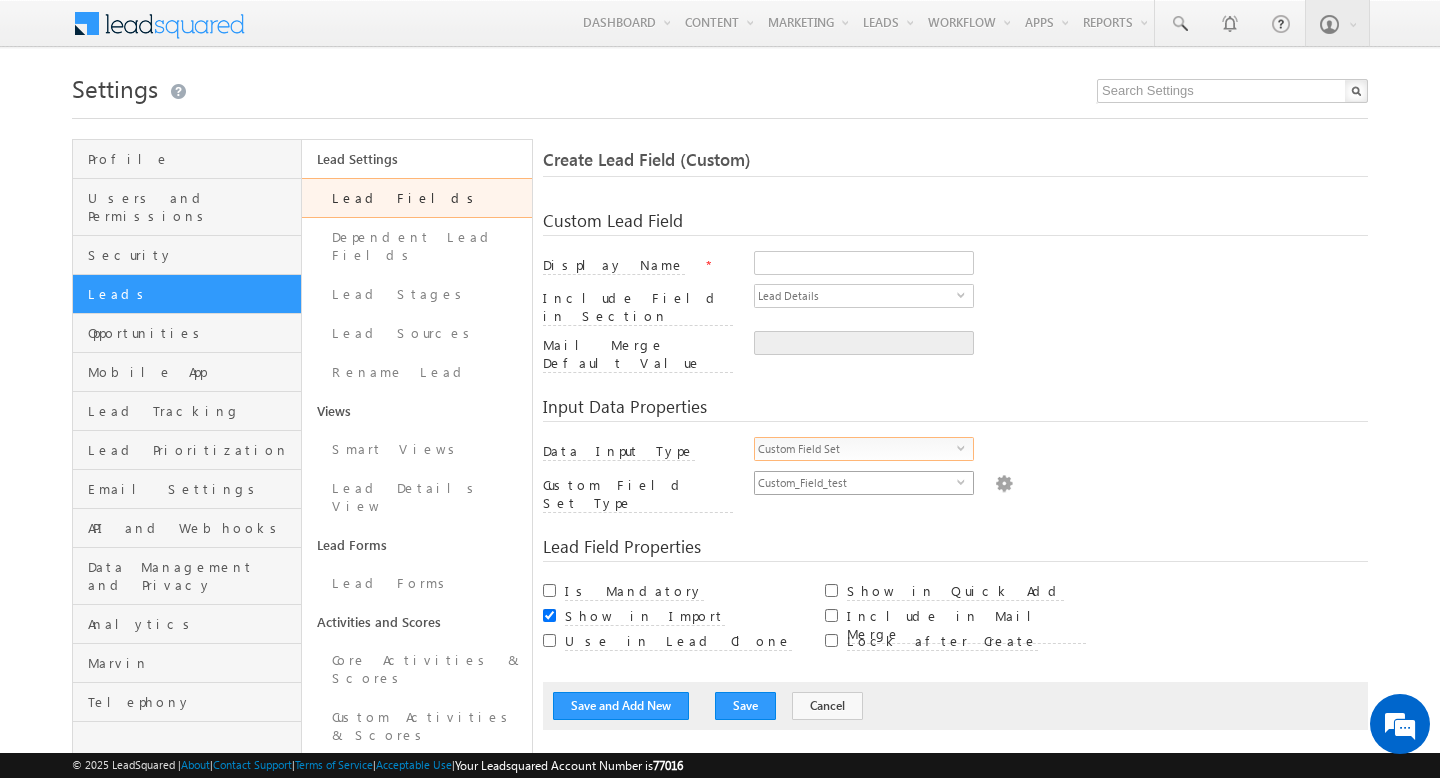 click on "Custom_Field_test" at bounding box center [856, 483] 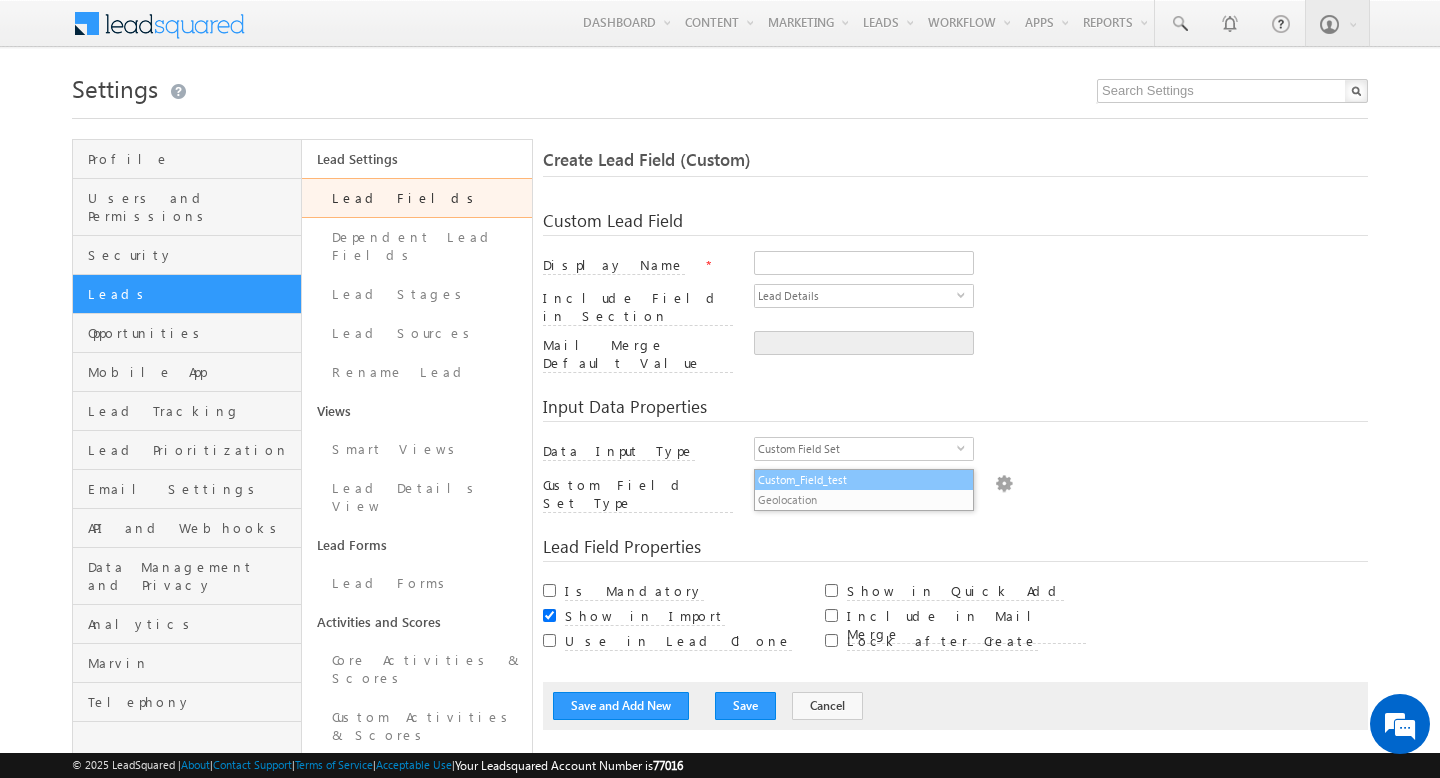 click on "Custom_Field_test" at bounding box center [864, 480] 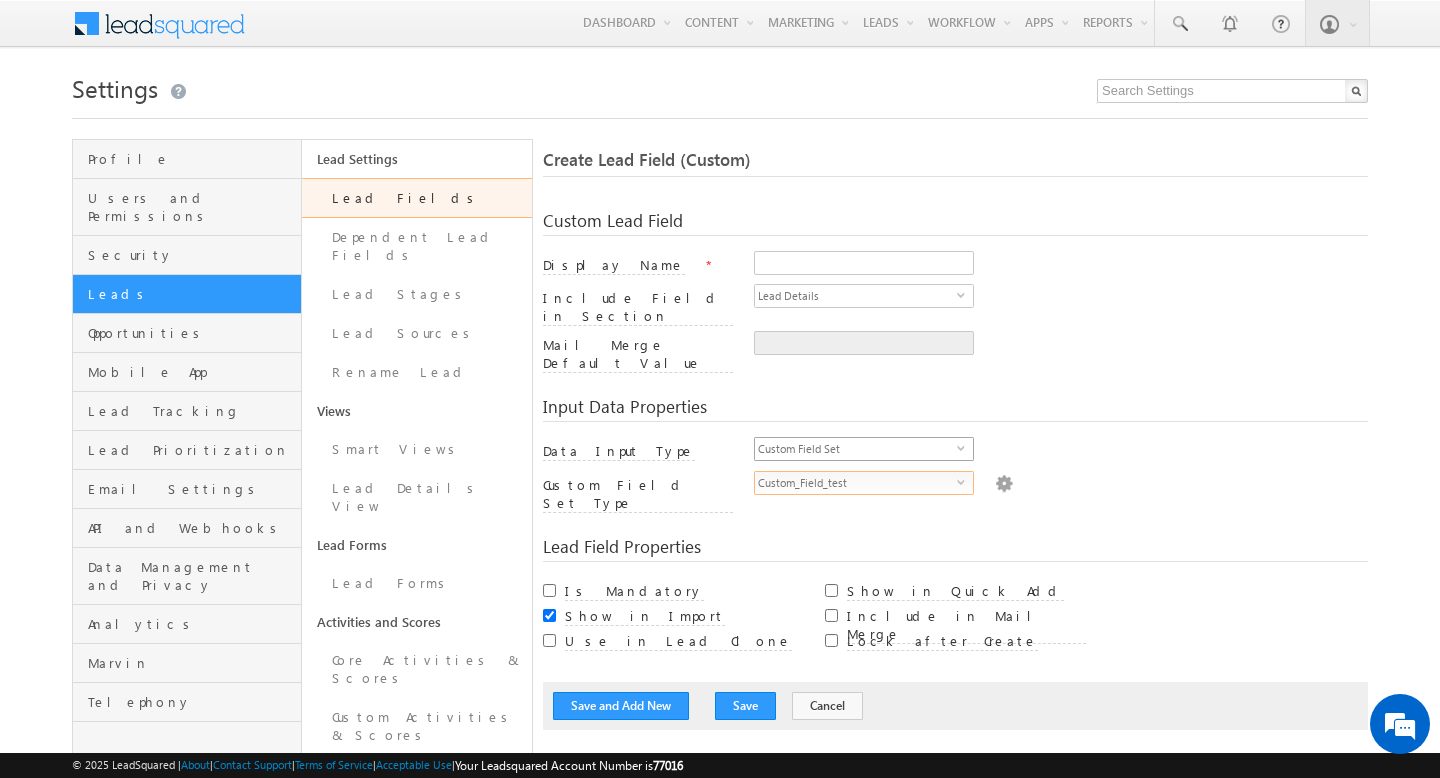 click on "Custom Field Set" at bounding box center (856, 449) 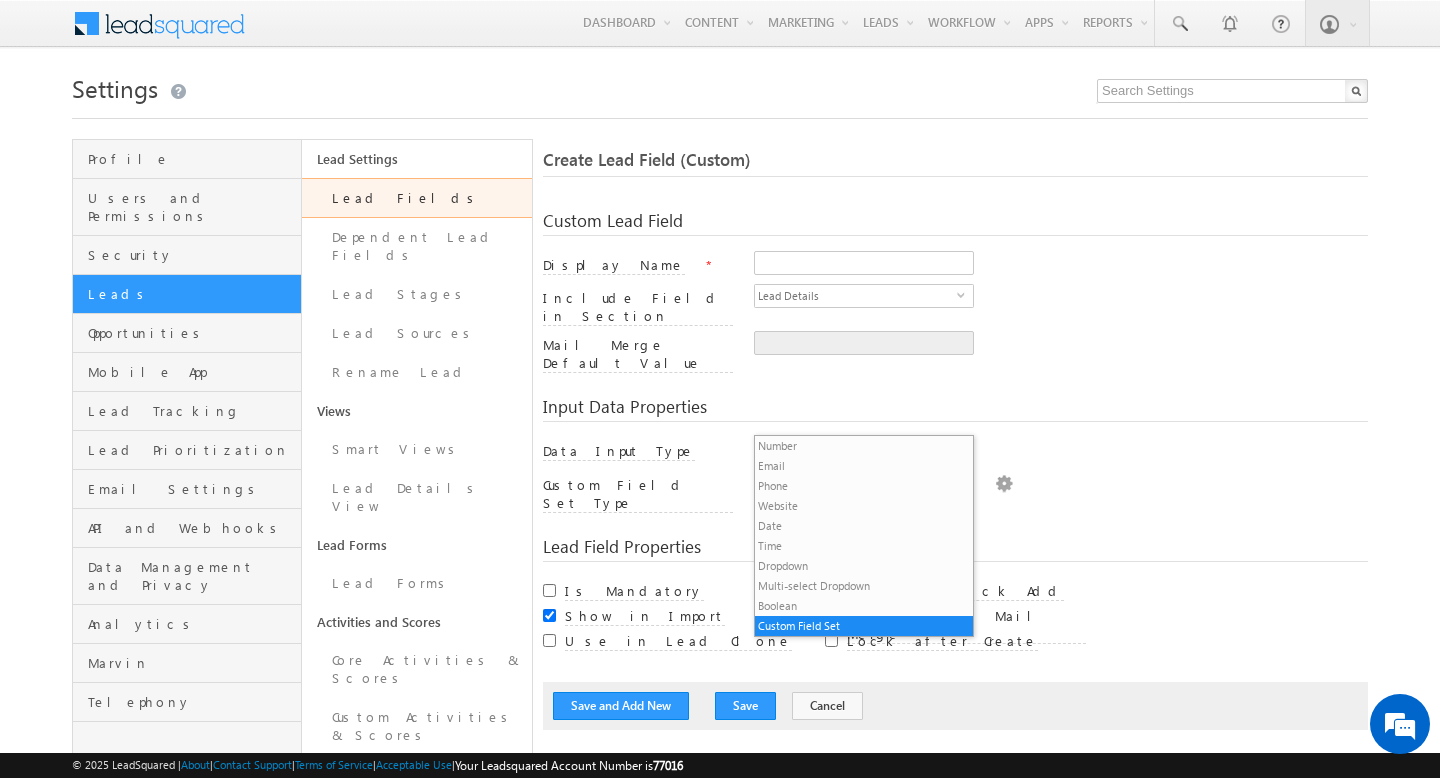 scroll, scrollTop: 0, scrollLeft: 0, axis: both 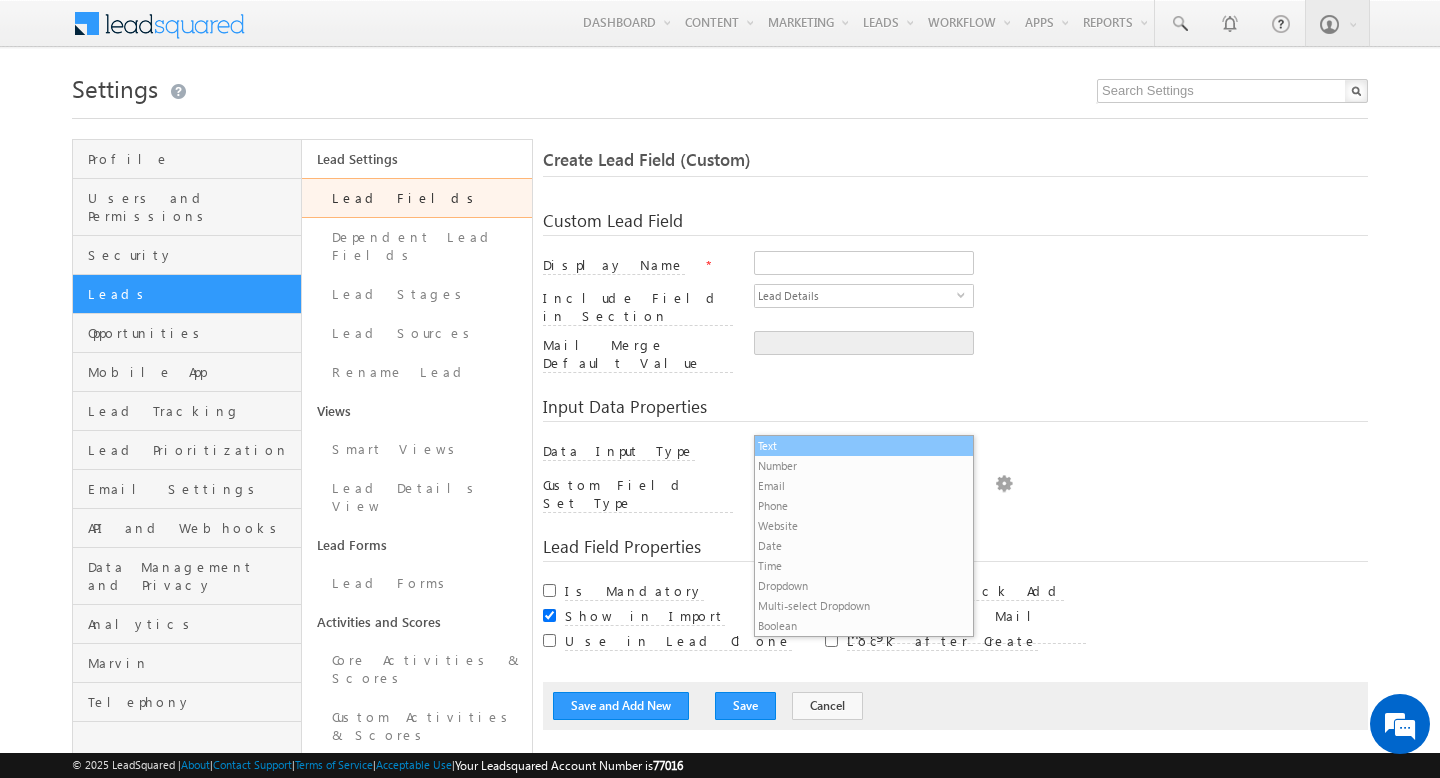 click on "Text" at bounding box center [864, 446] 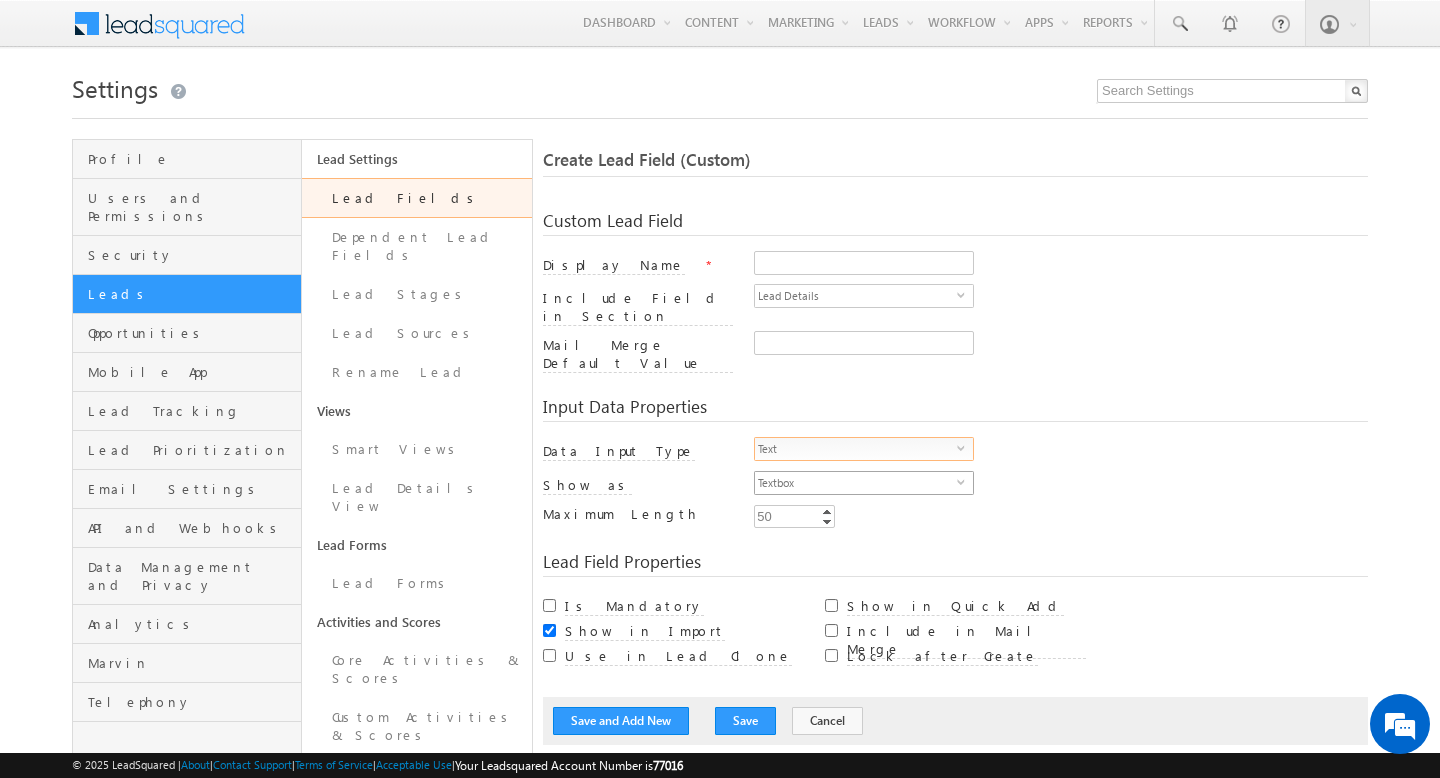 click on "Textbox" at bounding box center [856, 483] 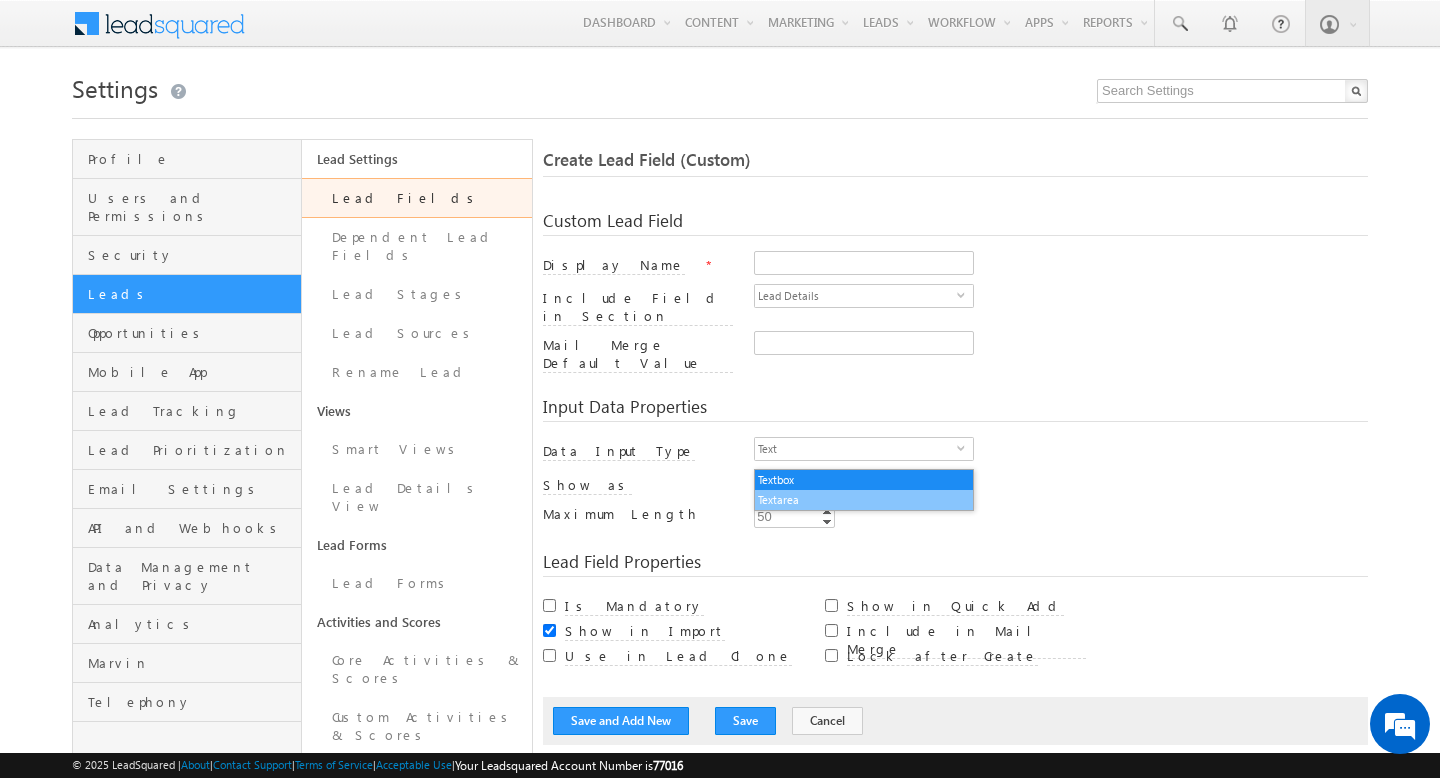 click on "Textarea" at bounding box center (864, 500) 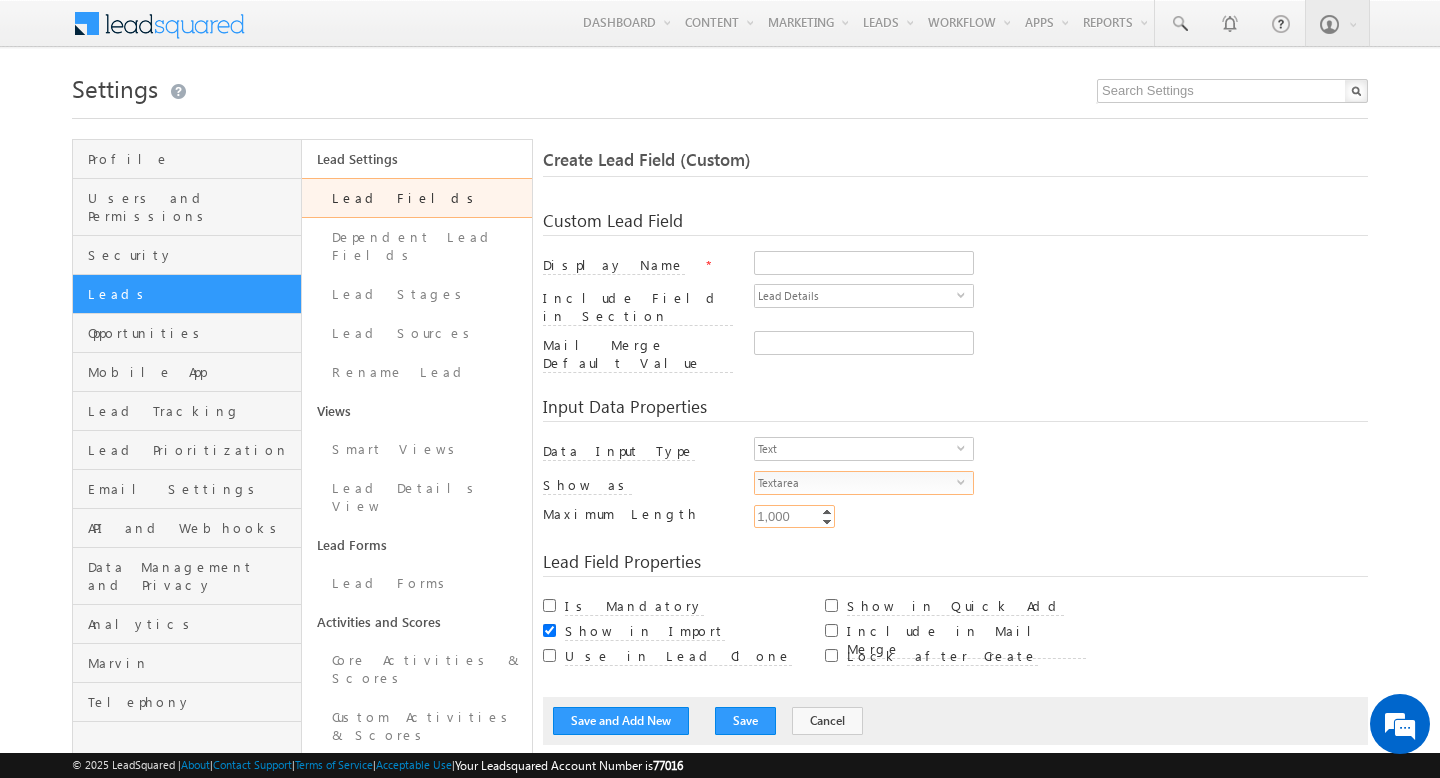 click on "Increment" at bounding box center [827, 511] 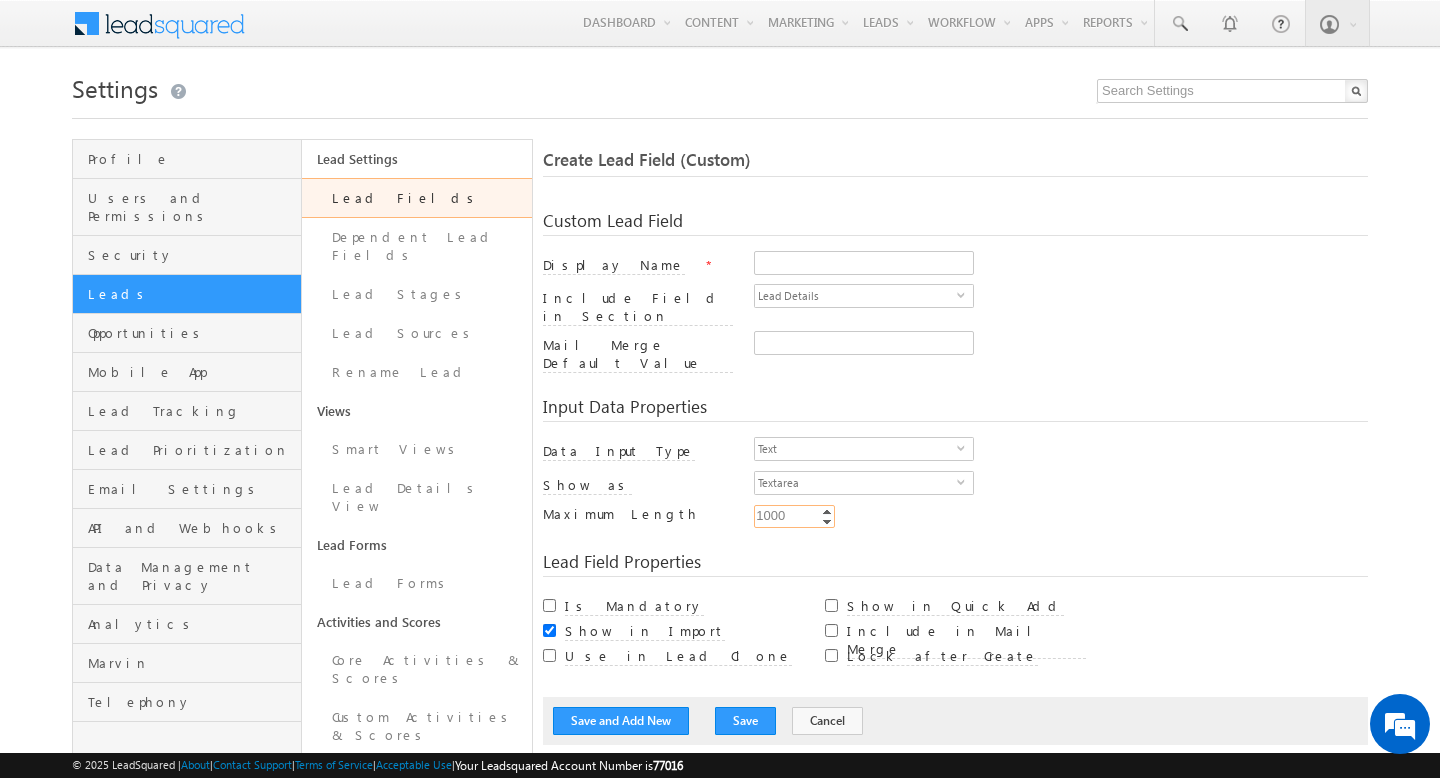 click on "Increment" at bounding box center (827, 511) 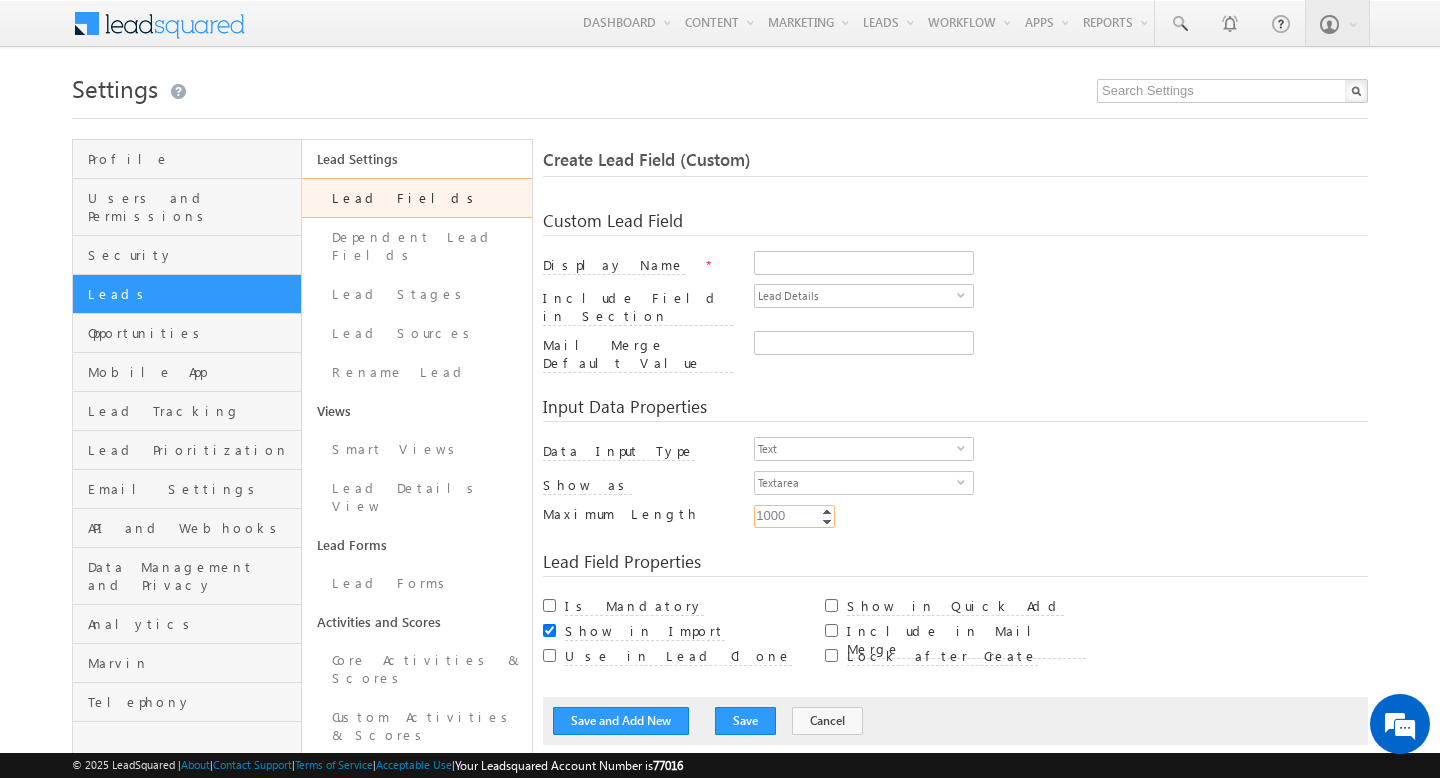 click on "1000" at bounding box center (794, 516) 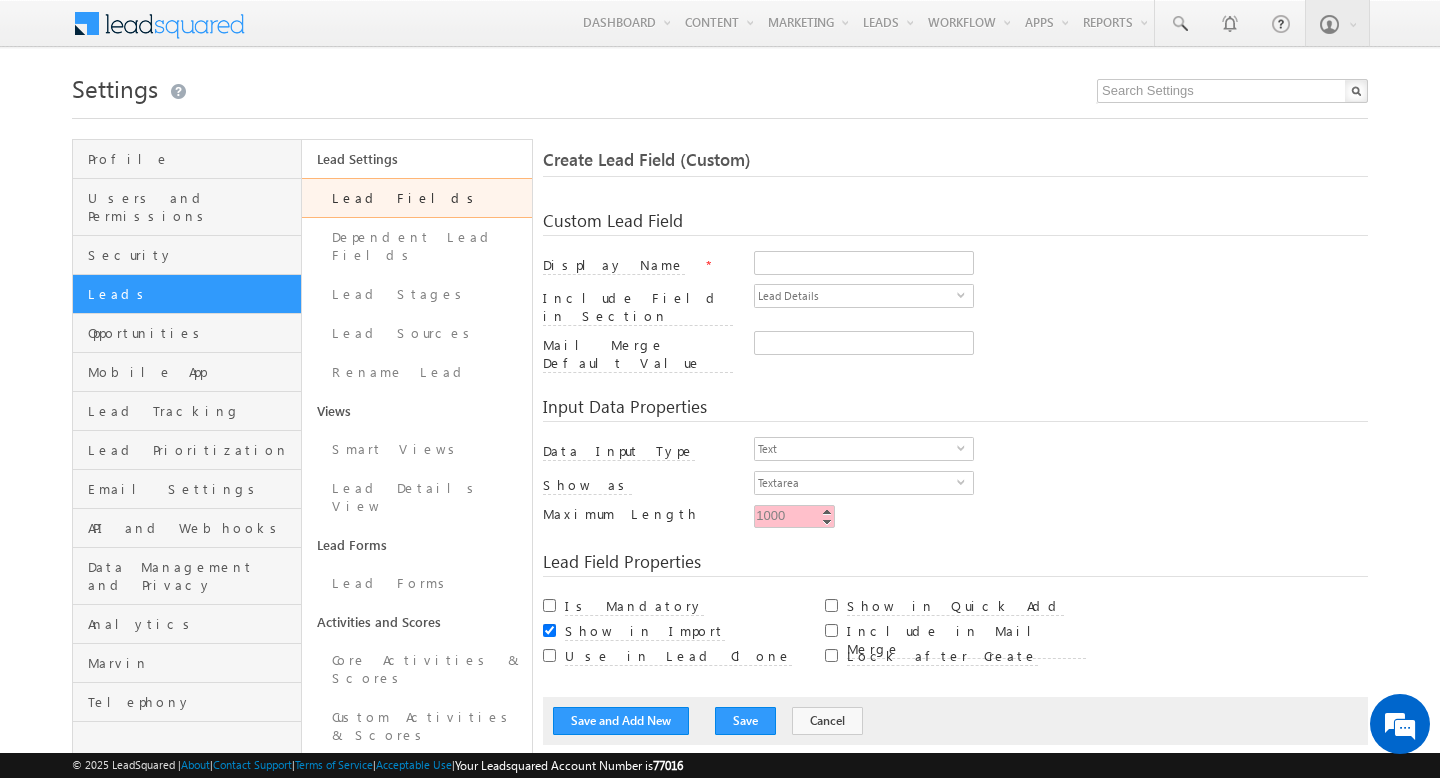 click on "Min
Enter Value Increment Decrement
1,000 1000 Increment Decrement" at bounding box center (1061, 519) 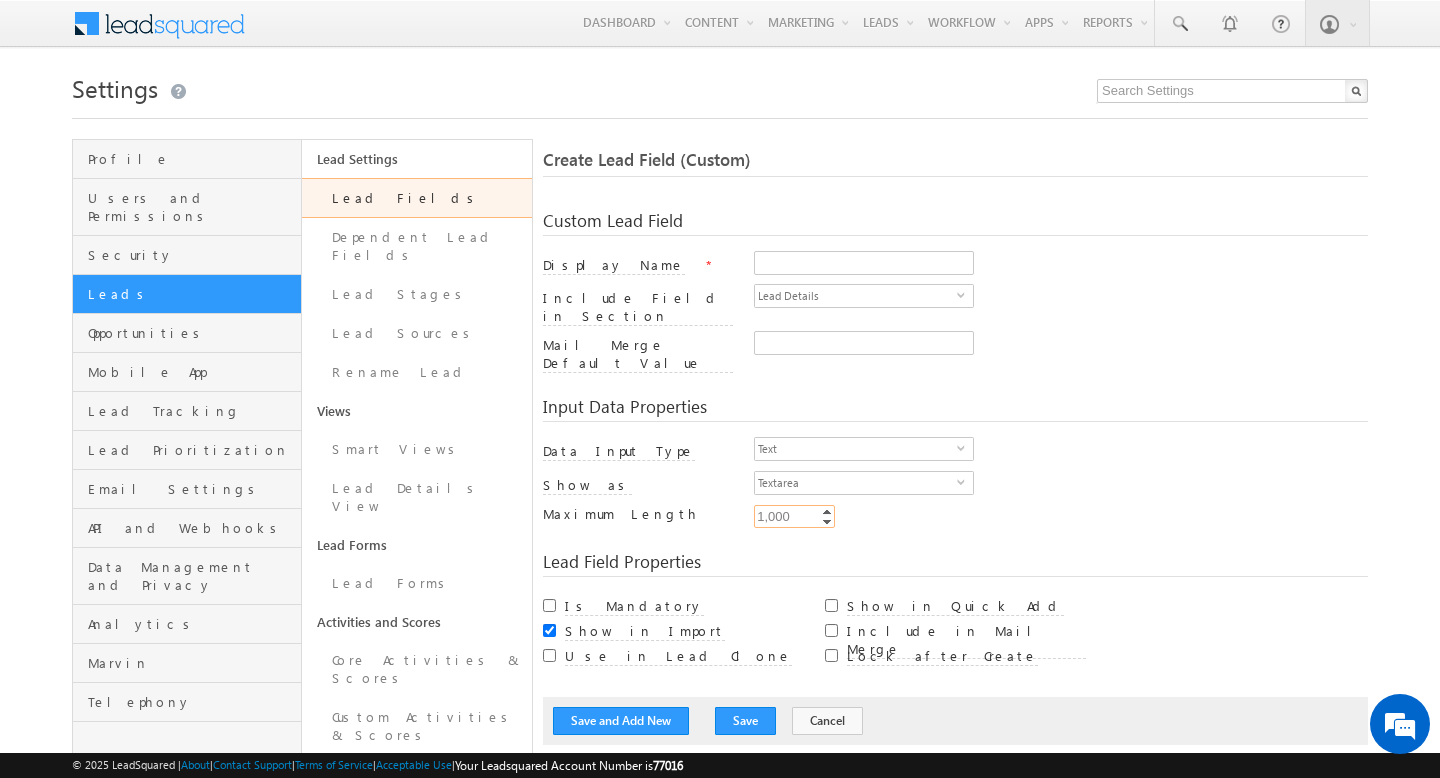 click on "Increment" at bounding box center (827, 511) 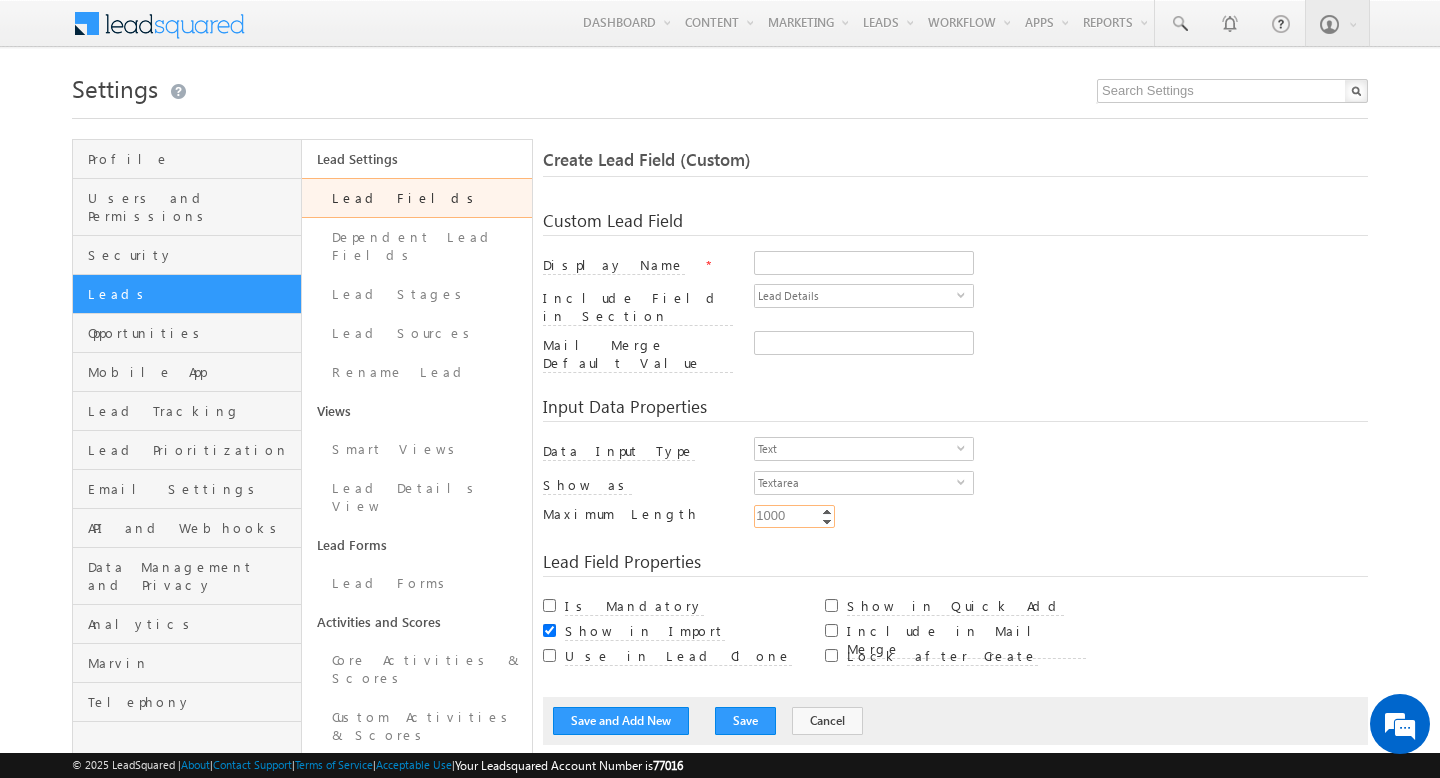 click on "Increment" at bounding box center (827, 511) 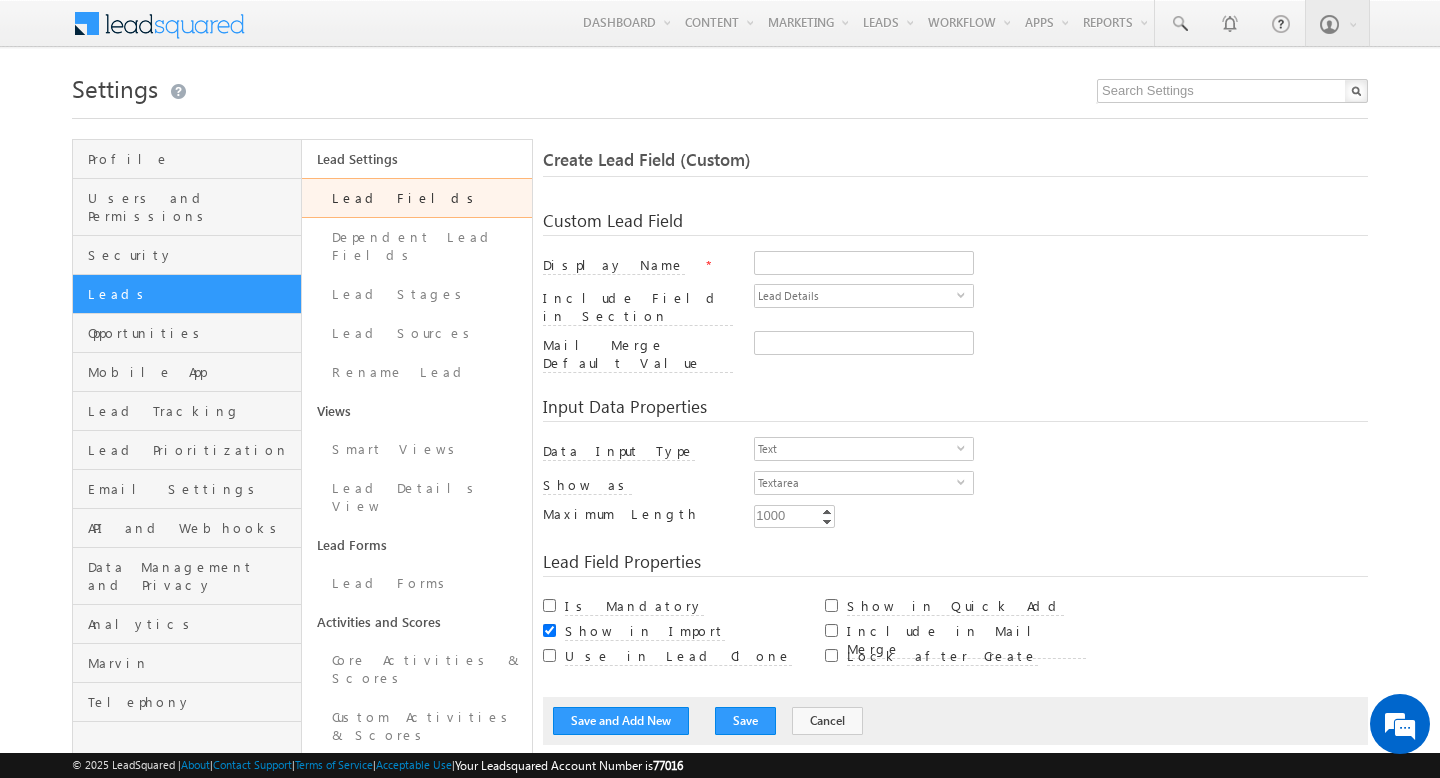 click on "Decrement" at bounding box center [827, 521] 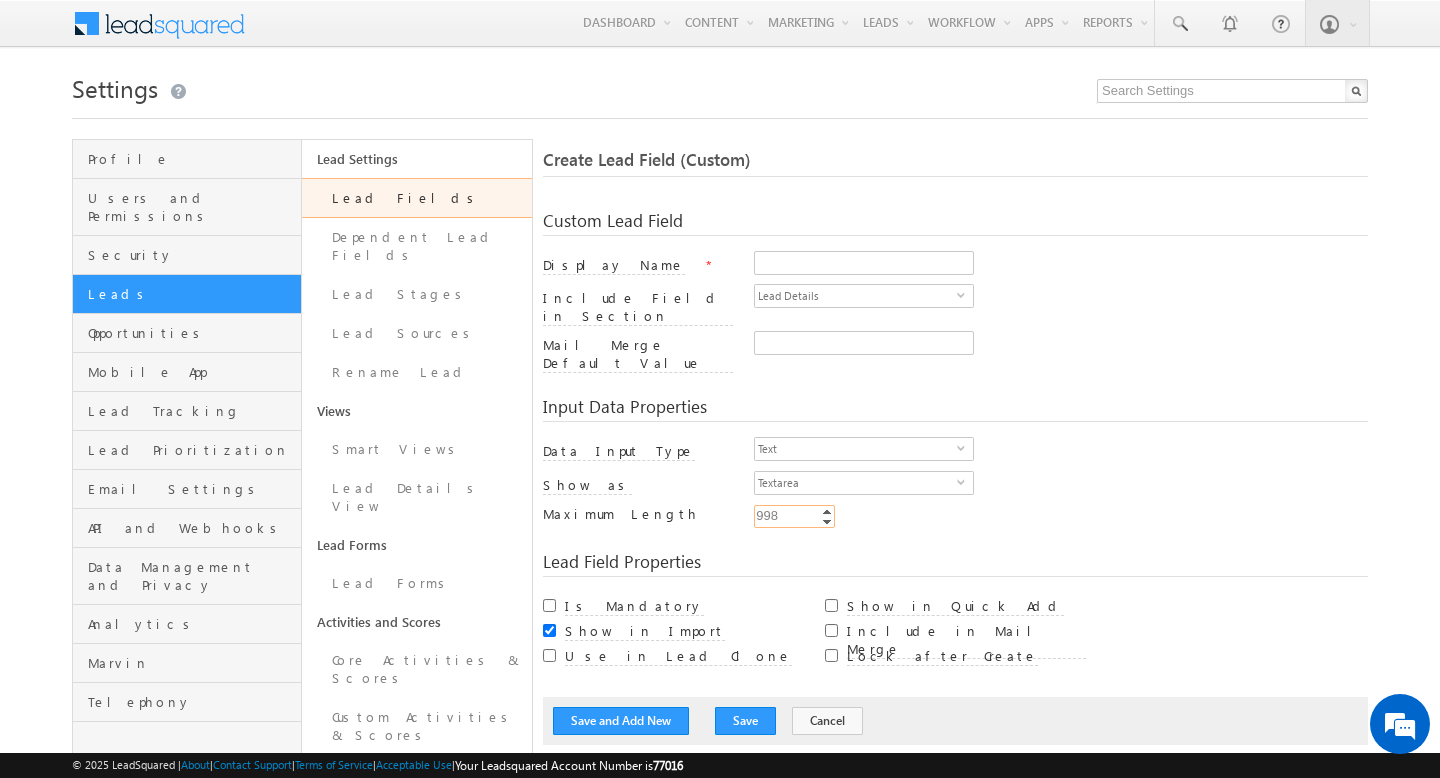 click on "Decrement" at bounding box center [827, 521] 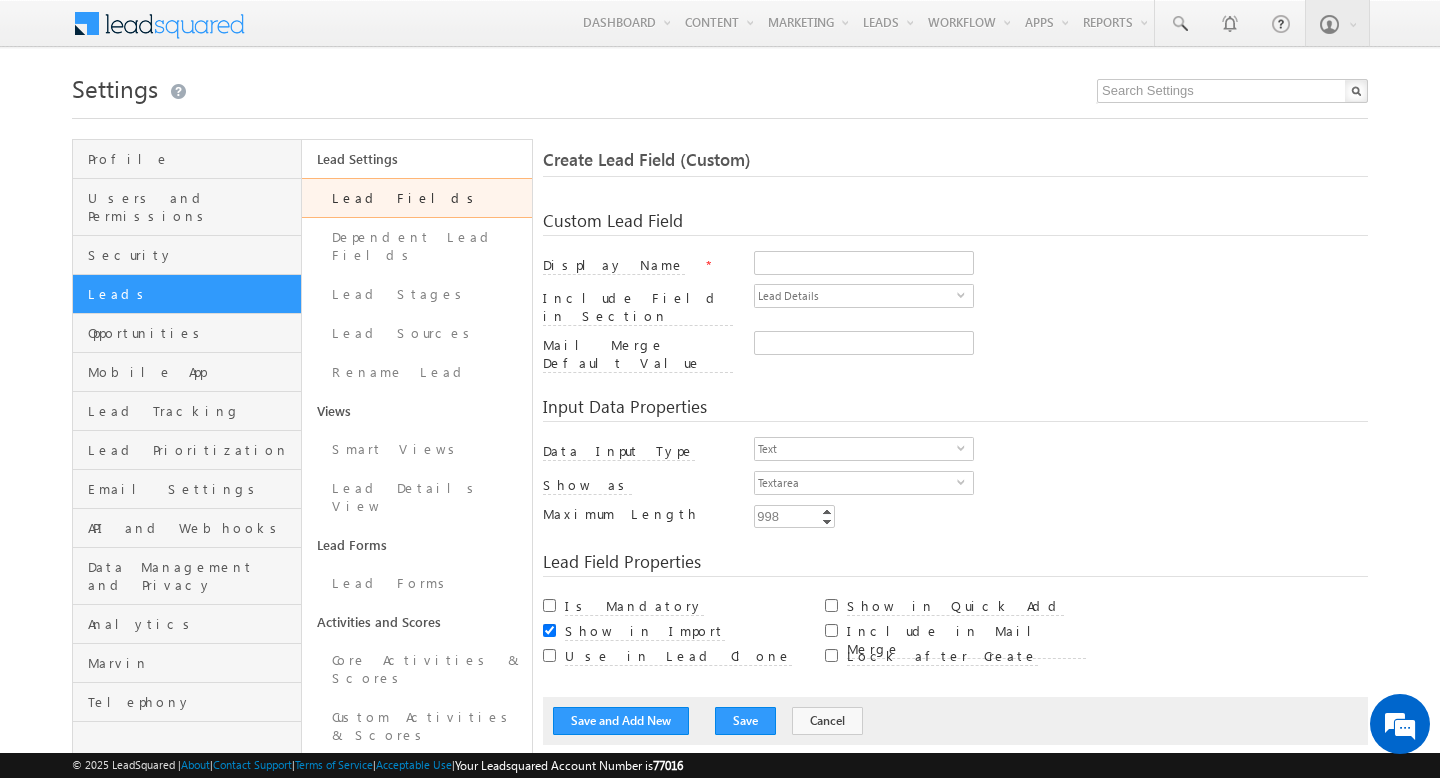 click on "Min
Enter Value Increment Decrement
998 998 Increment Decrement" at bounding box center [1061, 519] 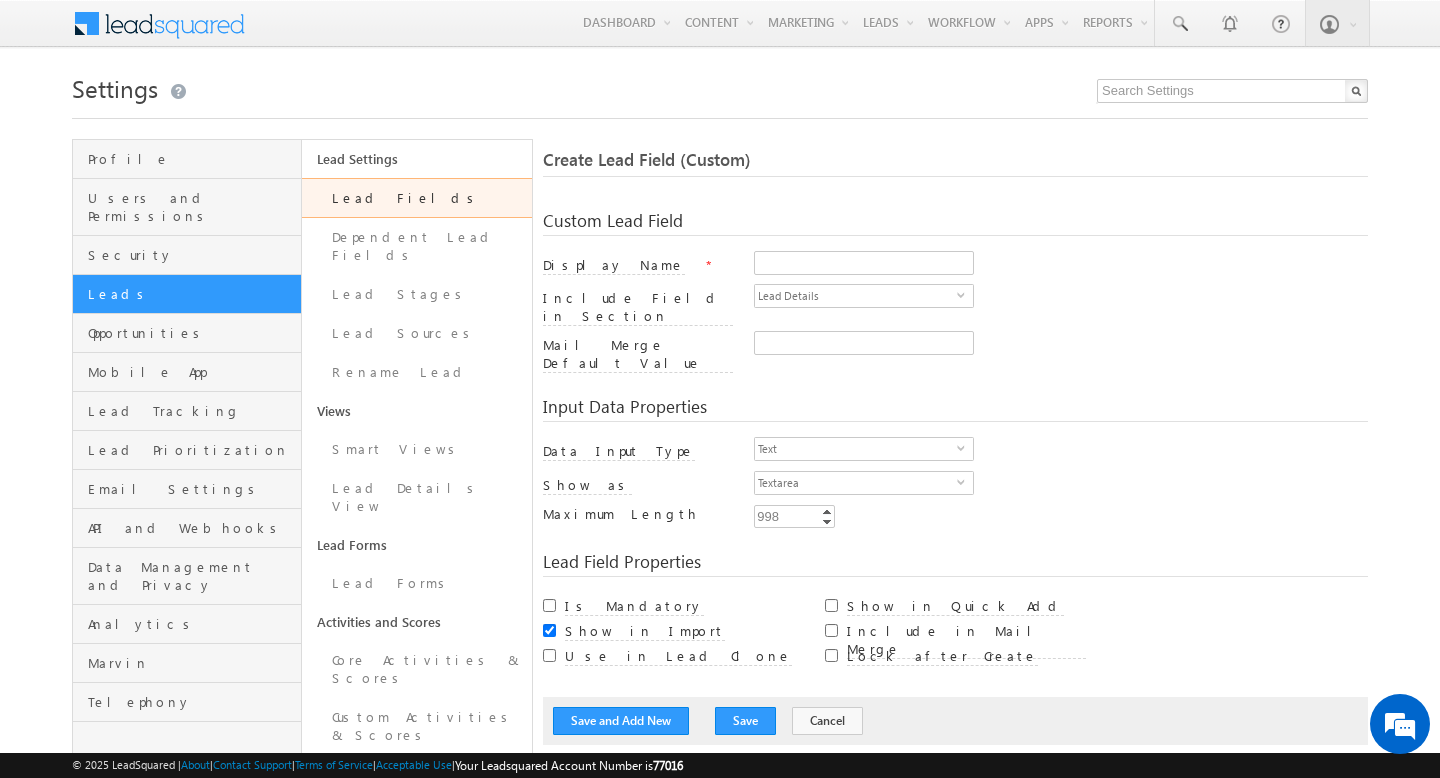 click on "Increment" at bounding box center [827, 511] 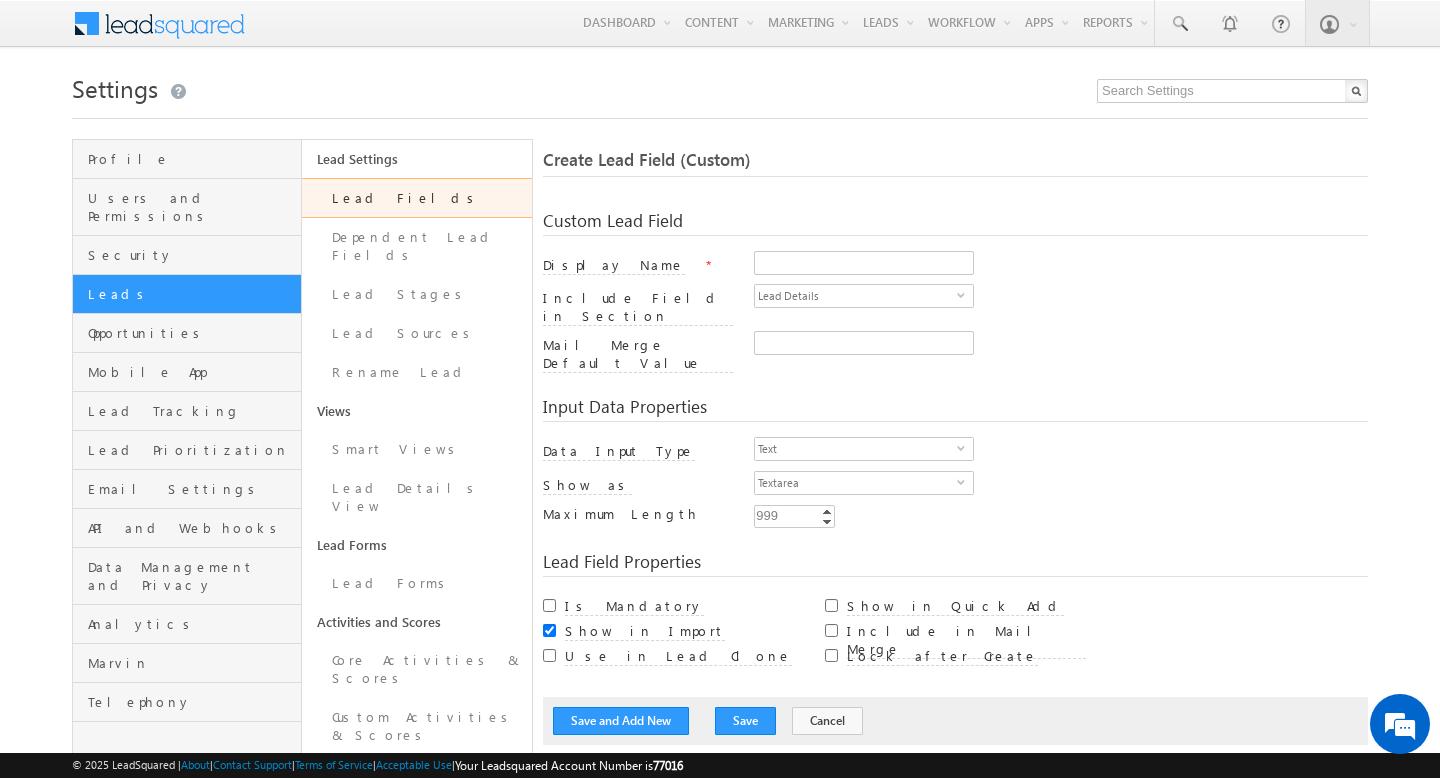 click on "Increment" at bounding box center (827, 511) 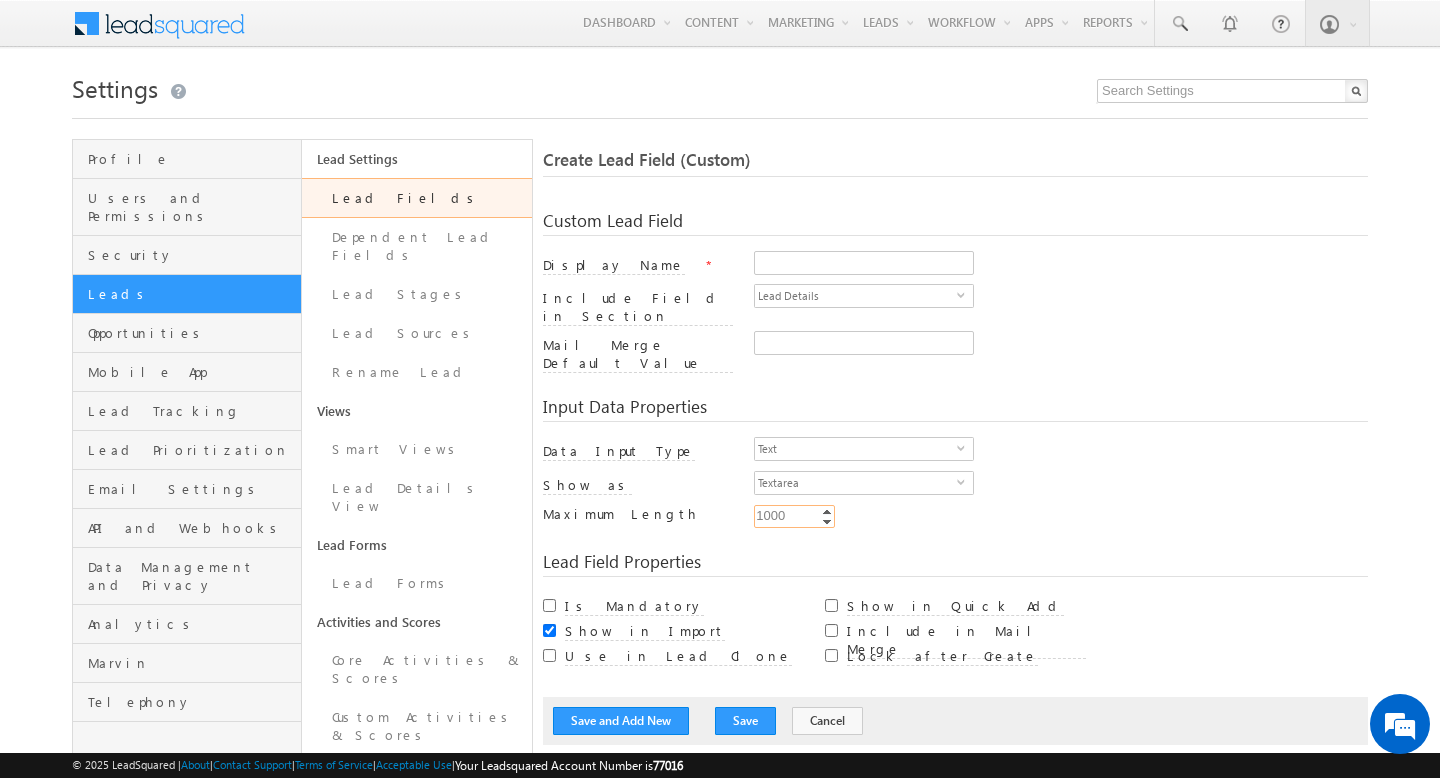 click on "Increment" at bounding box center [827, 511] 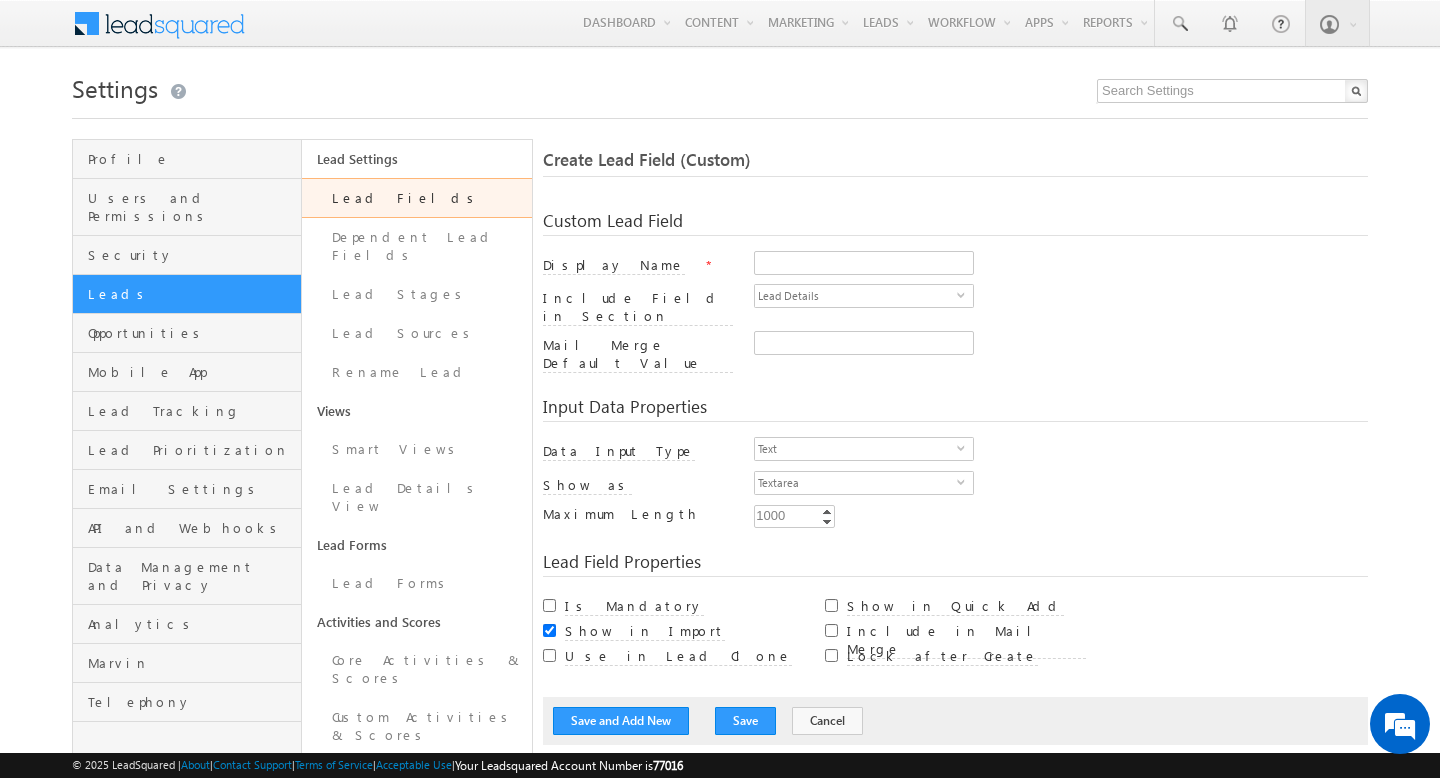 click on "Increment" at bounding box center (827, 511) 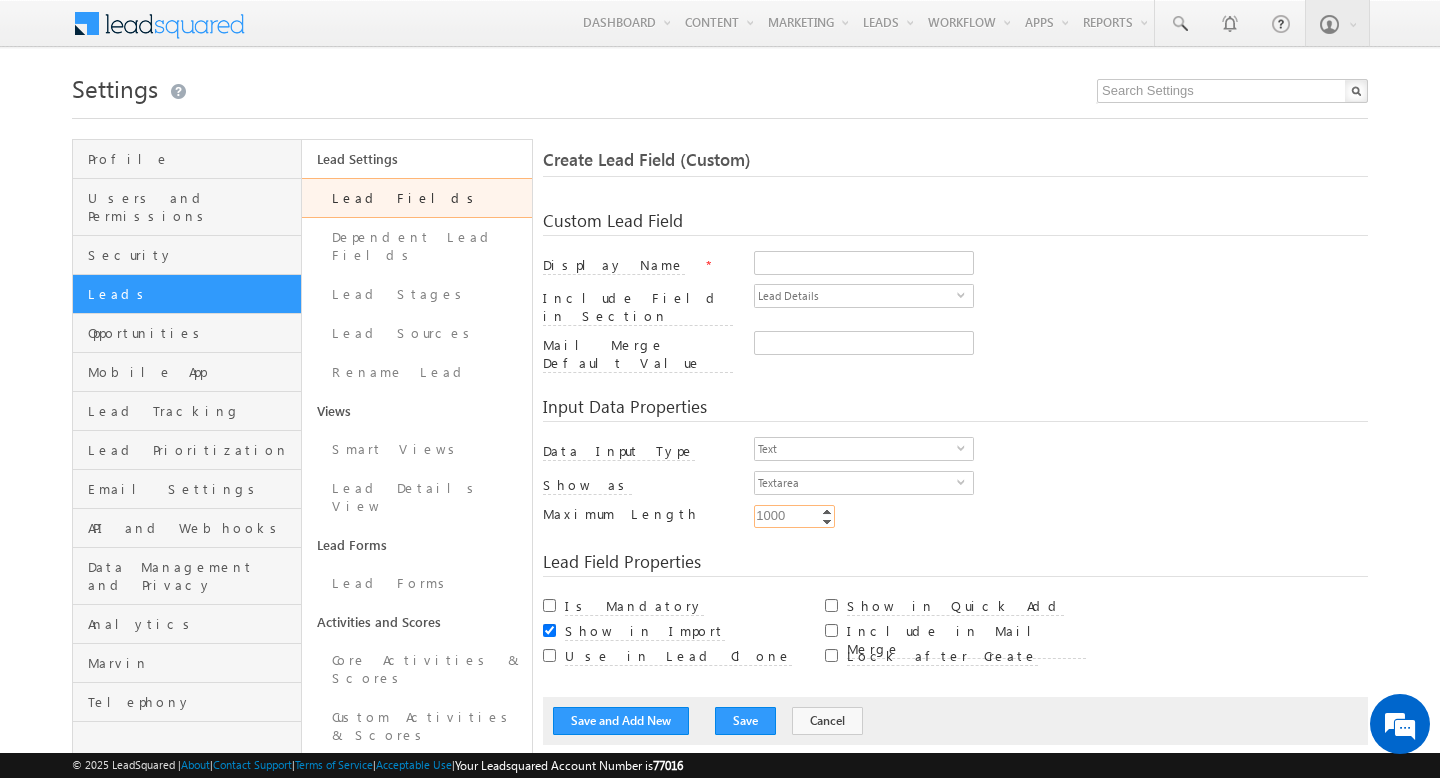 click on "Increment" at bounding box center (827, 511) 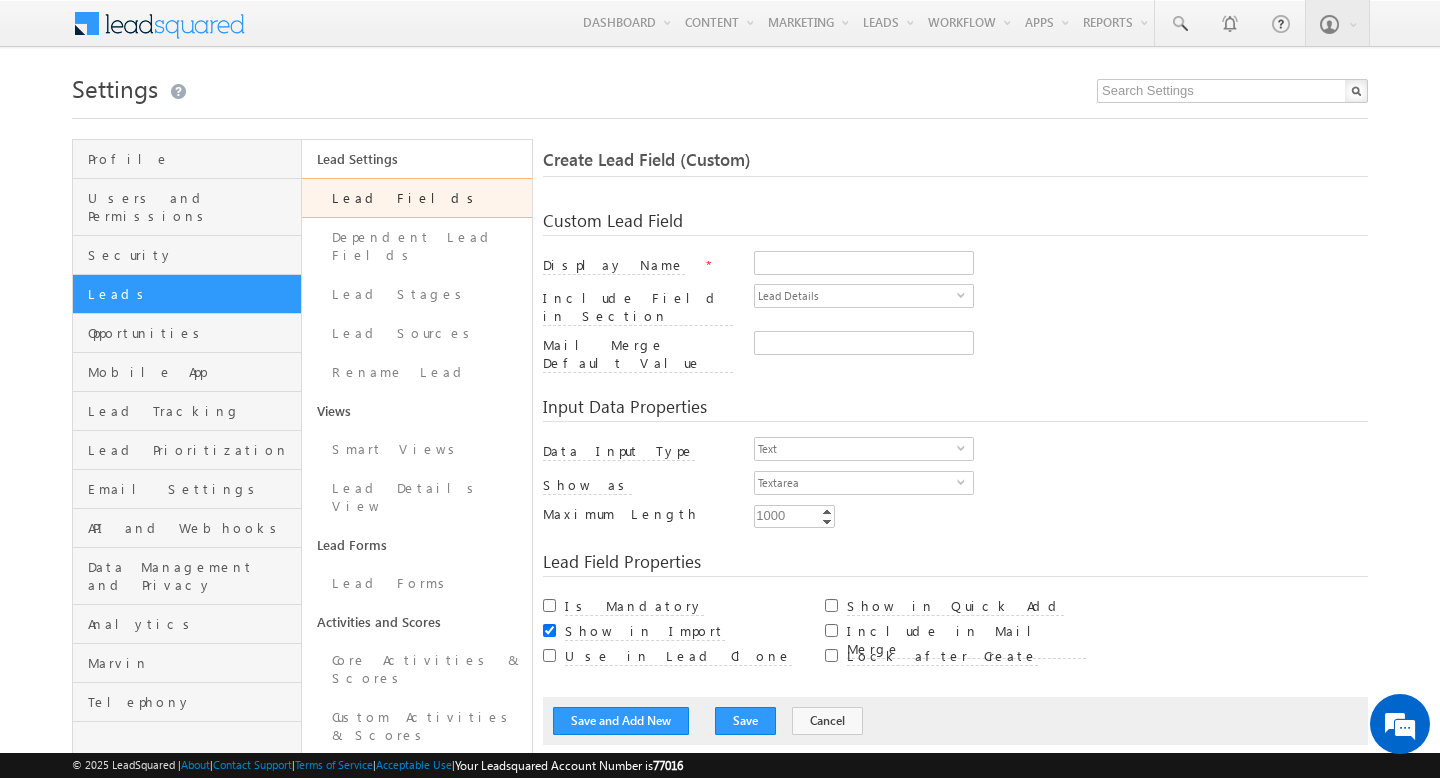 click on "Min
Enter Value Increment Decrement
1,000 1000 Increment Decrement" at bounding box center [1061, 519] 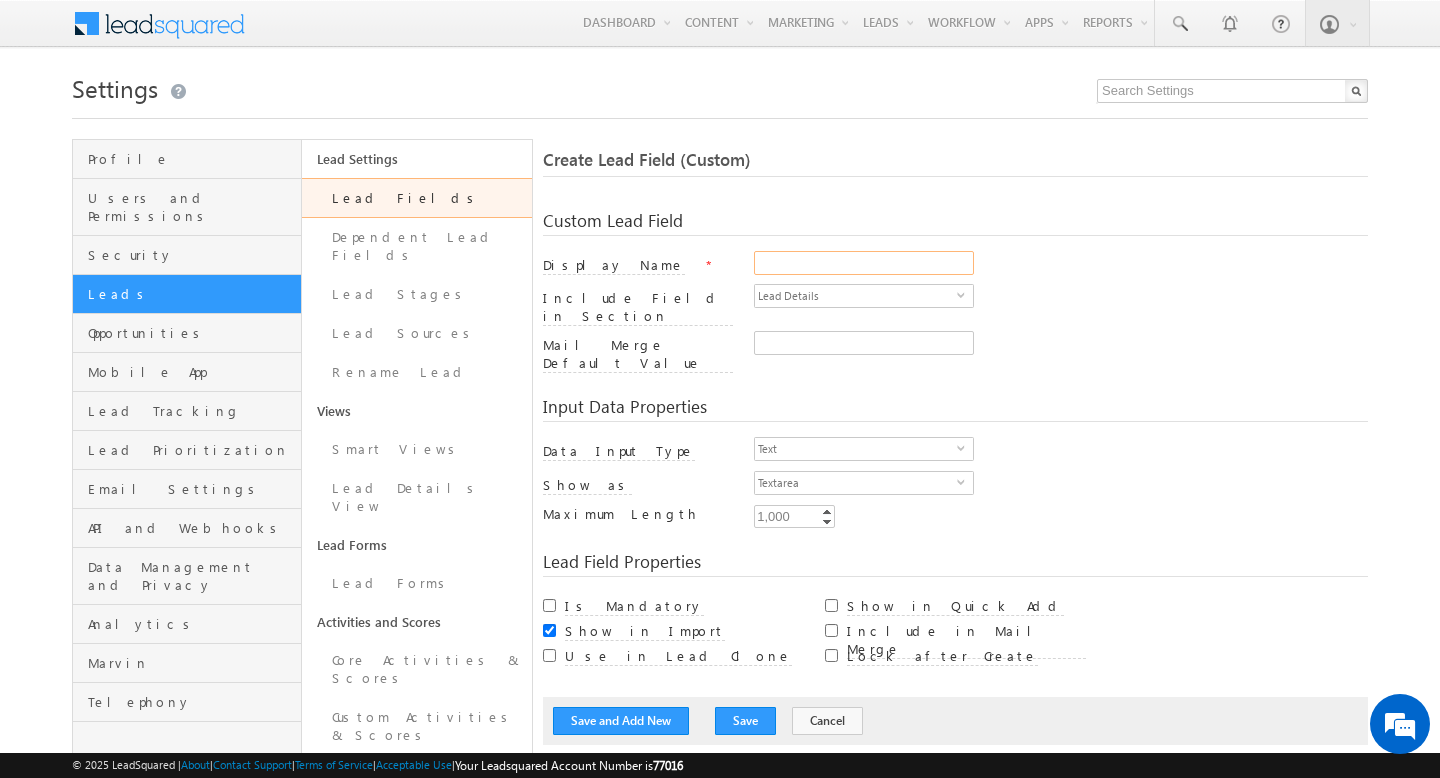click on "Display Name" at bounding box center [864, 263] 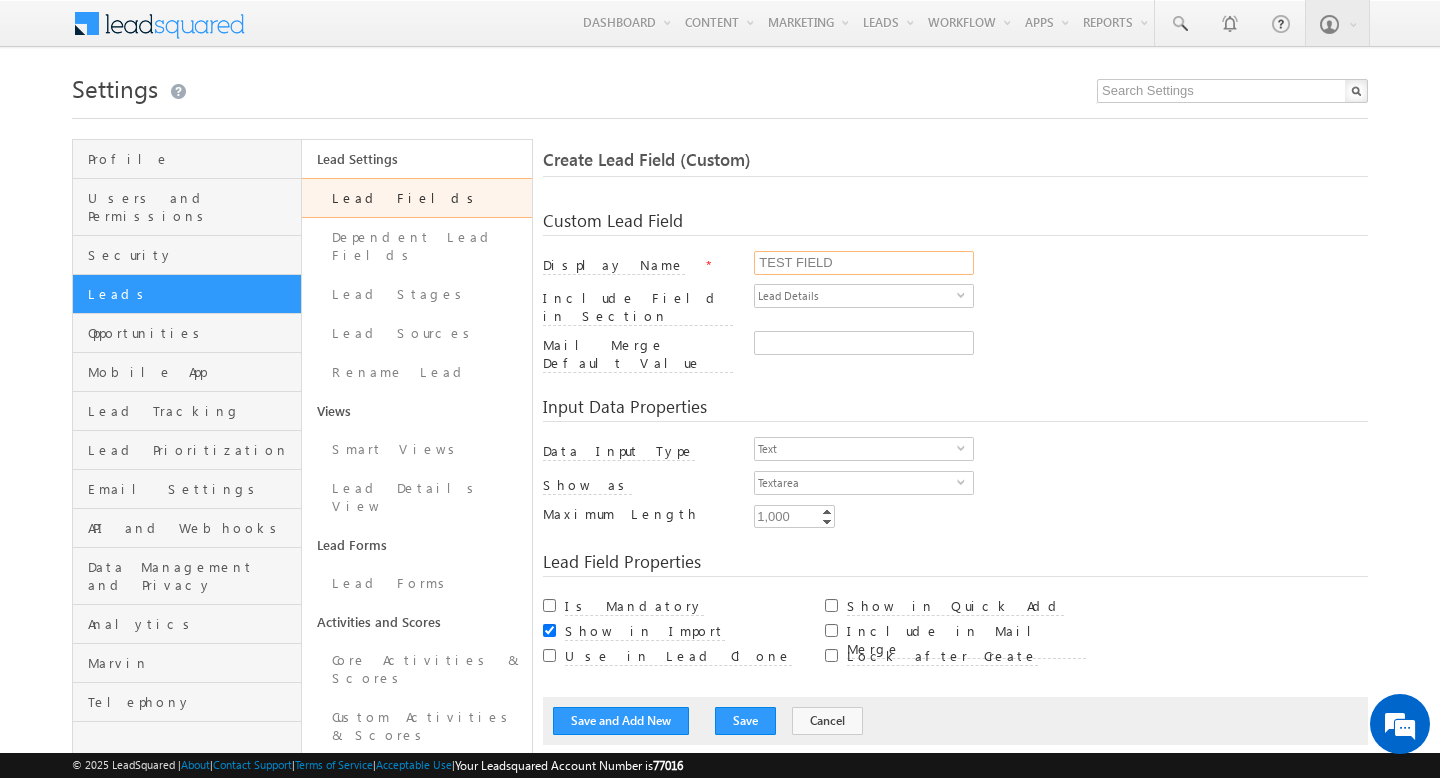 type on "TEST FIELDS" 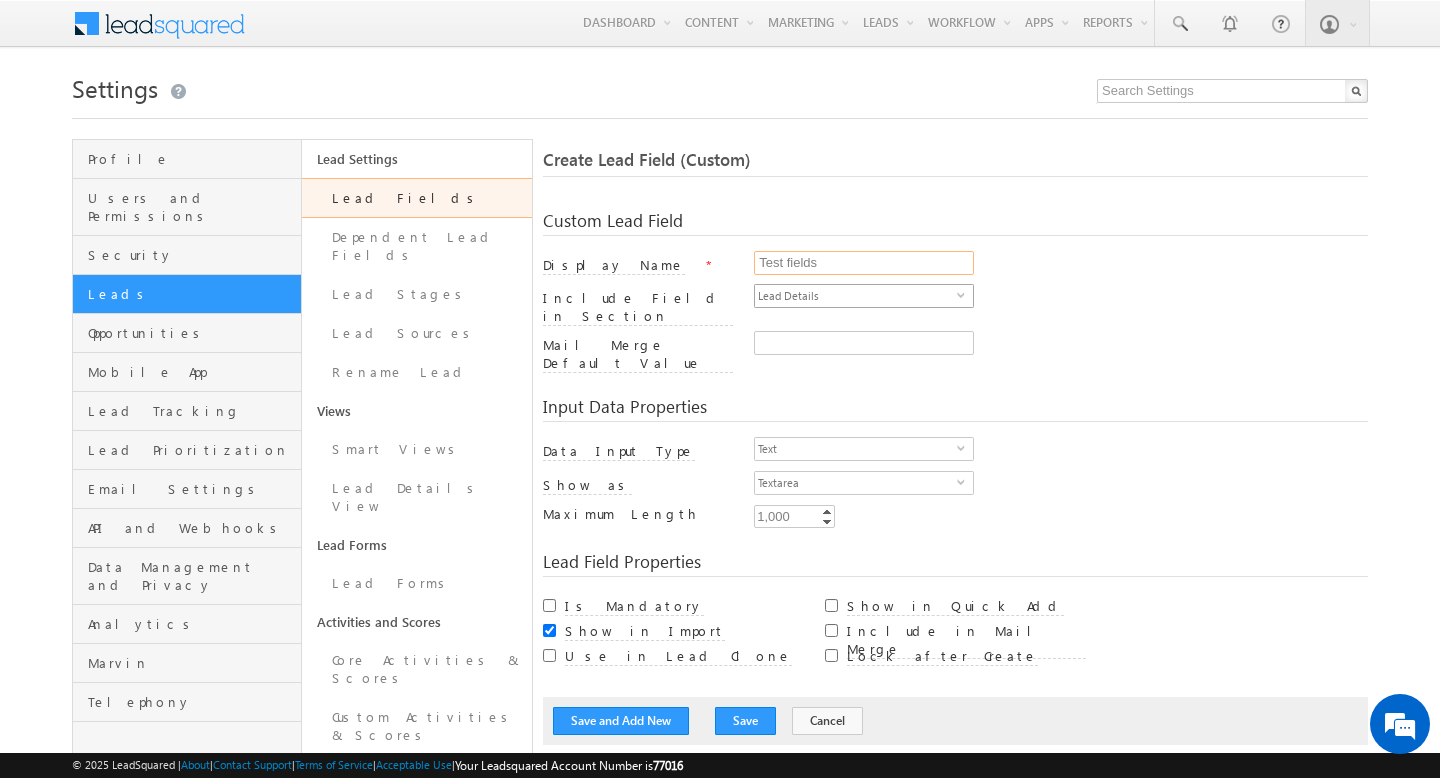 type on "Test fields" 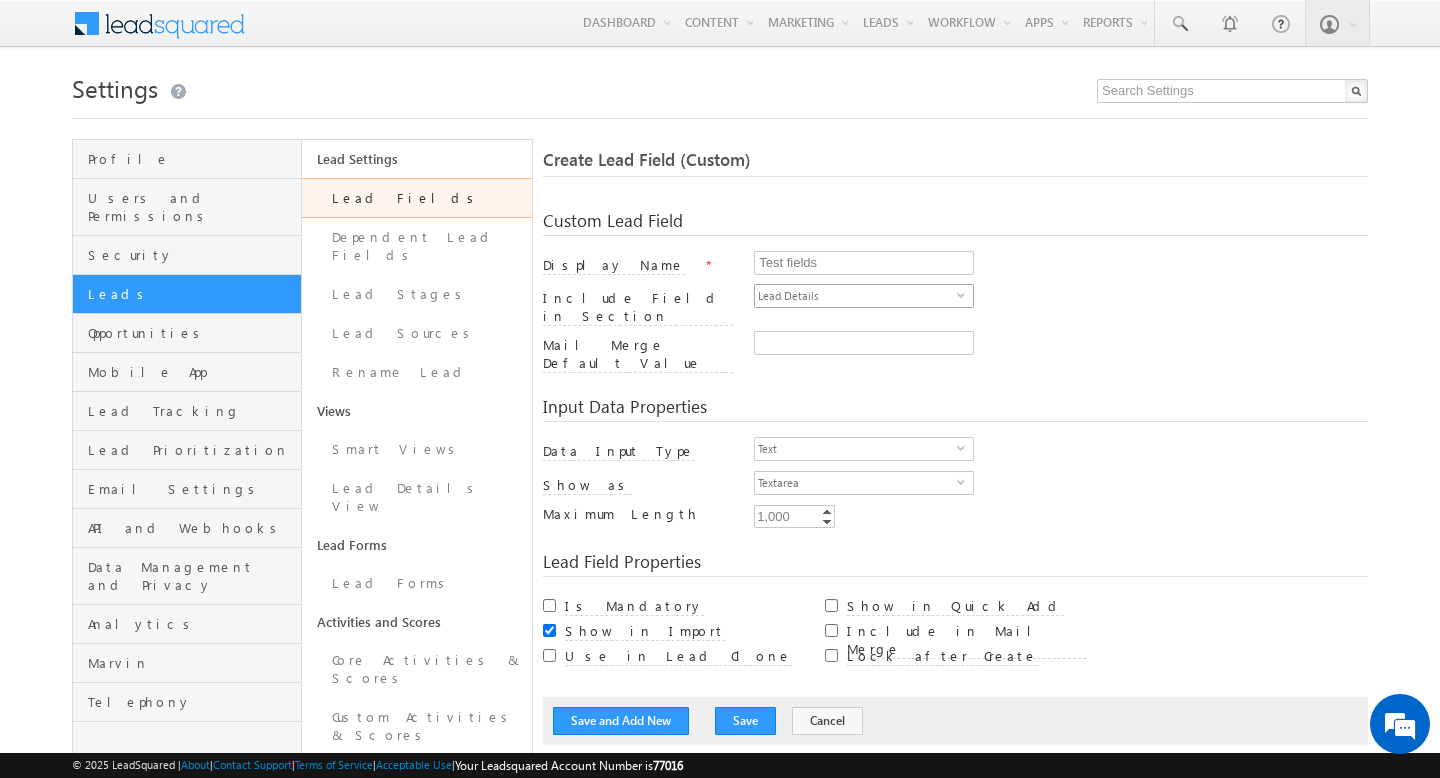 click on "Lead Details" at bounding box center [856, 296] 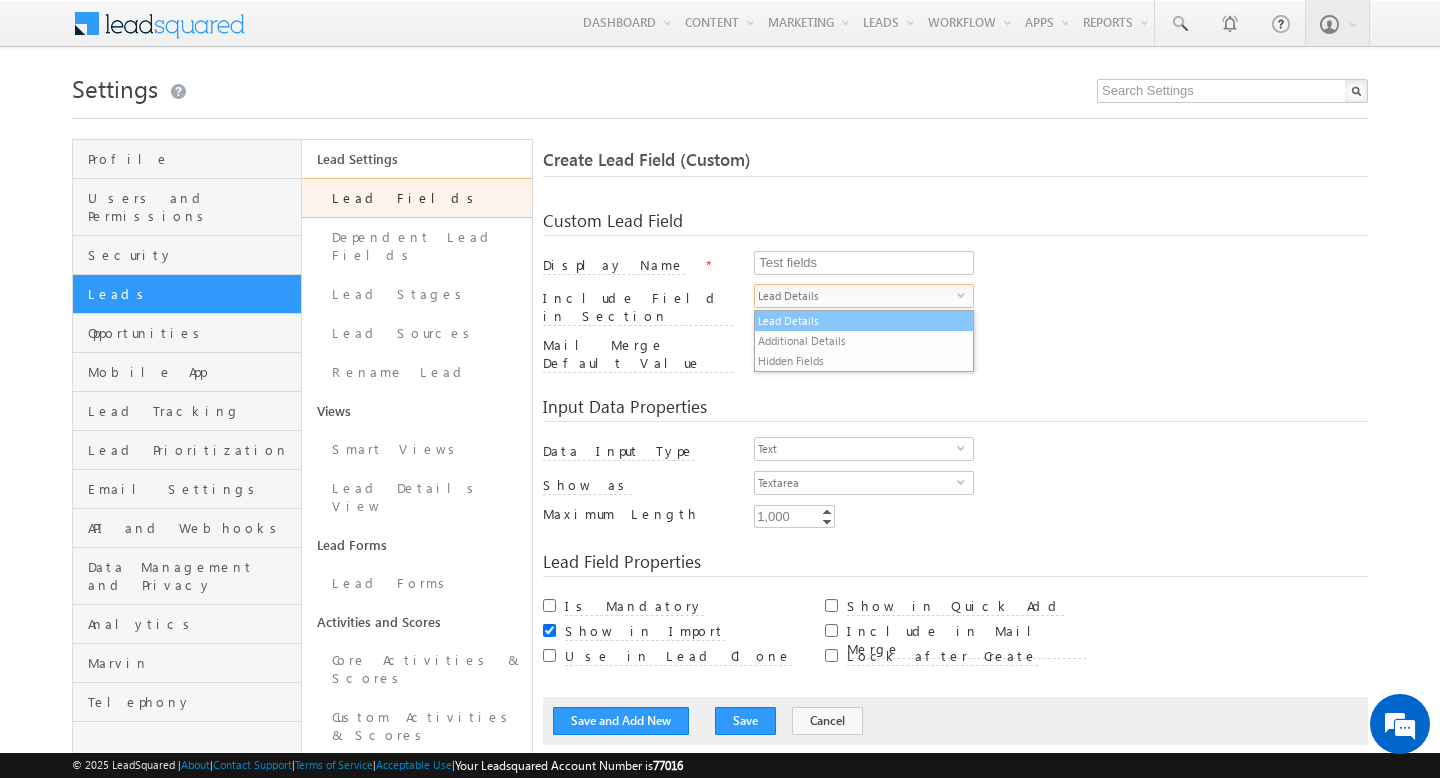 click on "Lead Details" at bounding box center [864, 321] 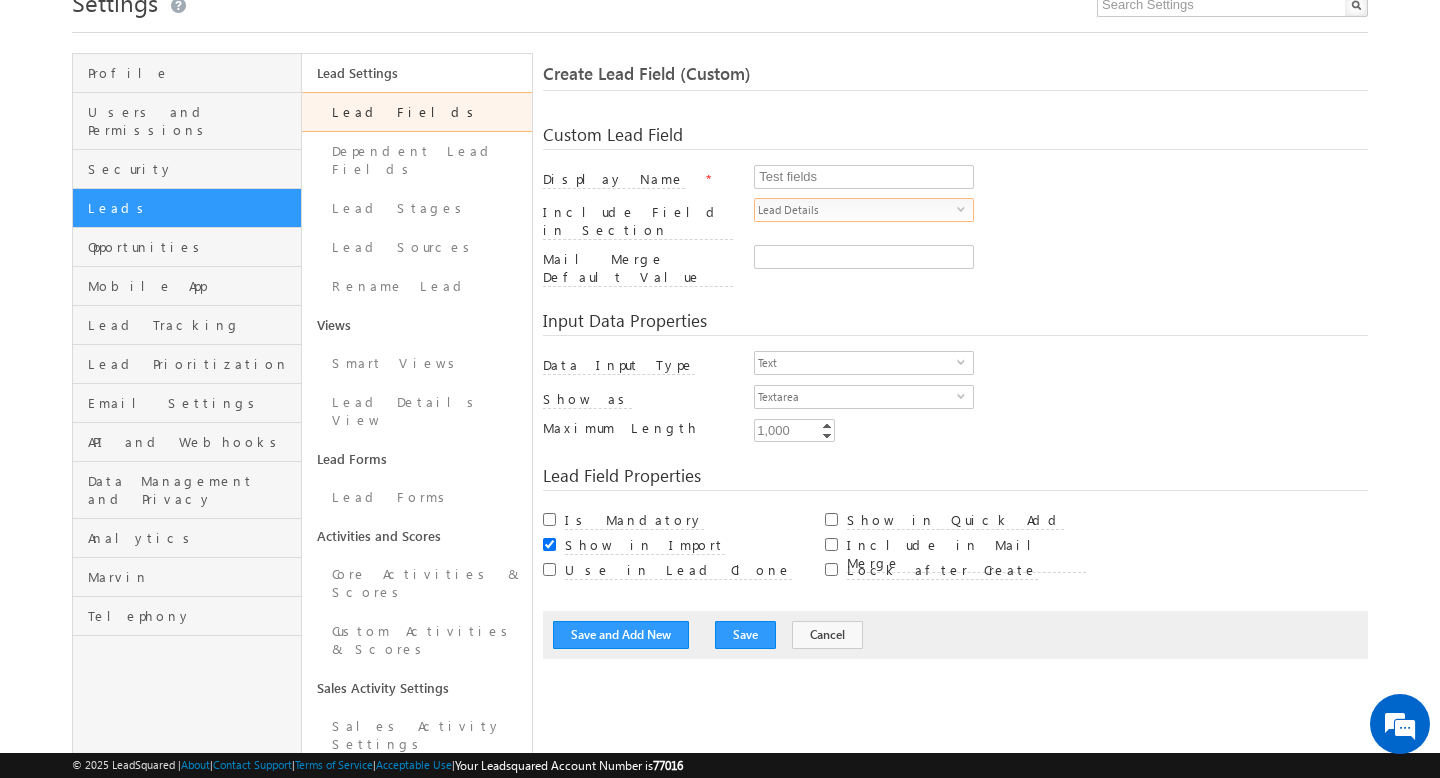 scroll, scrollTop: 106, scrollLeft: 0, axis: vertical 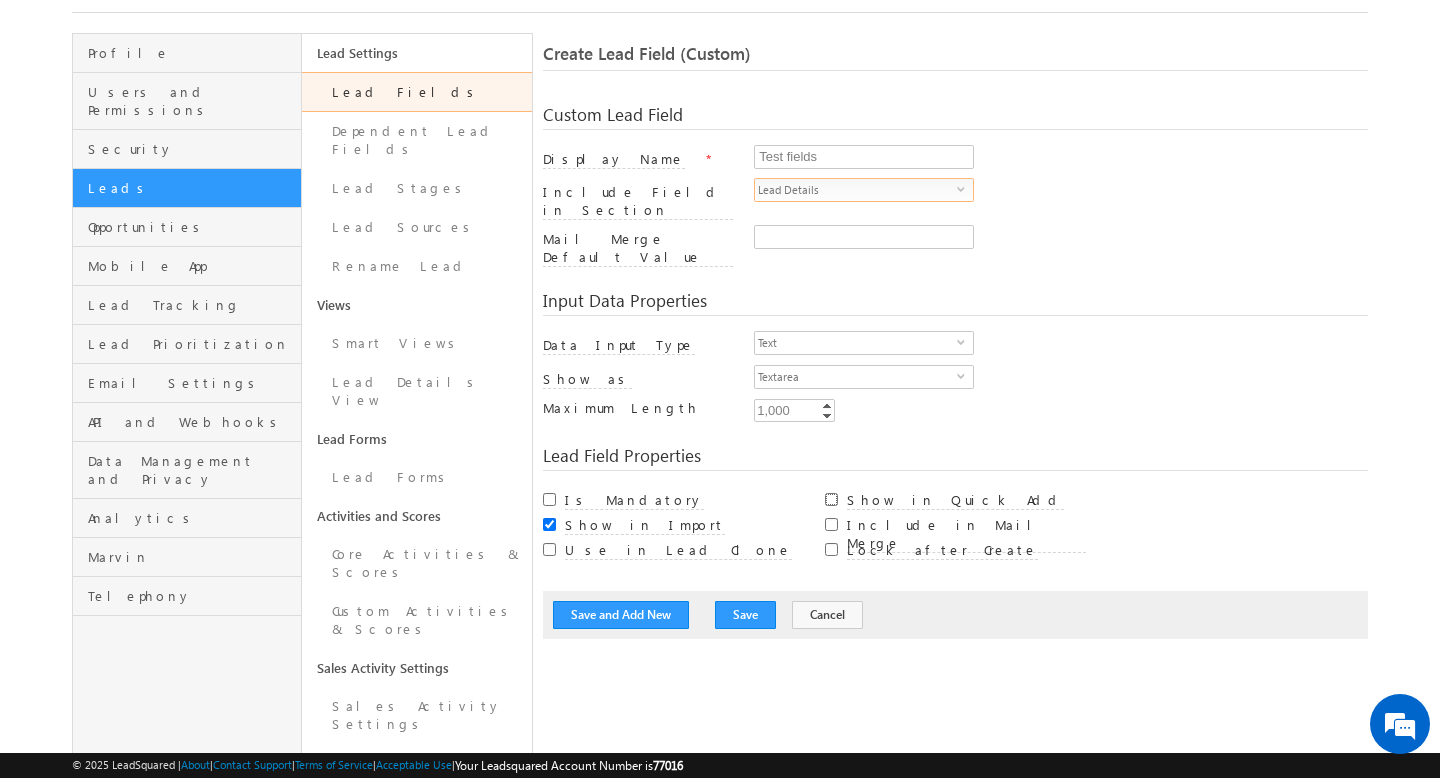 click on "Show in Quick Add" at bounding box center [831, 499] 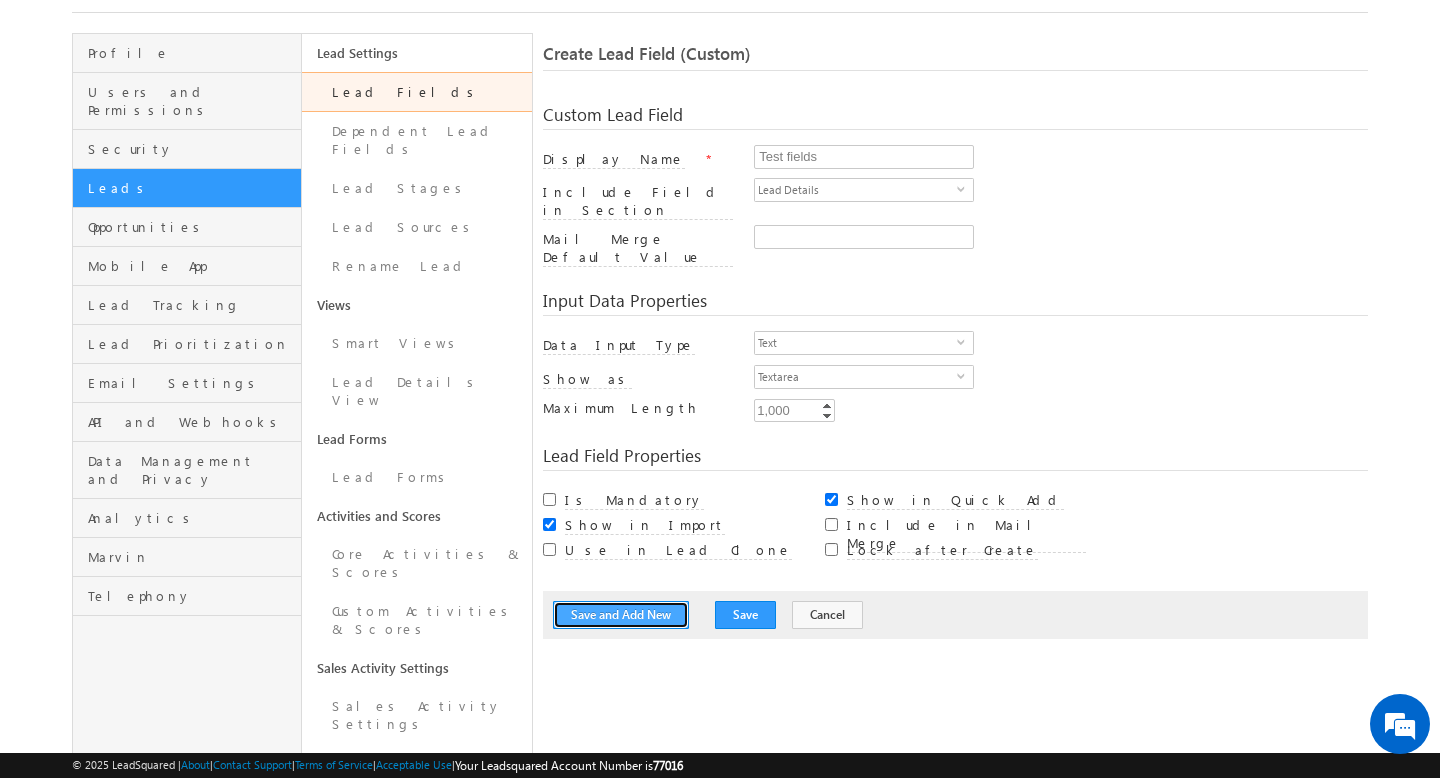 click on "Save and Add New" at bounding box center (621, 615) 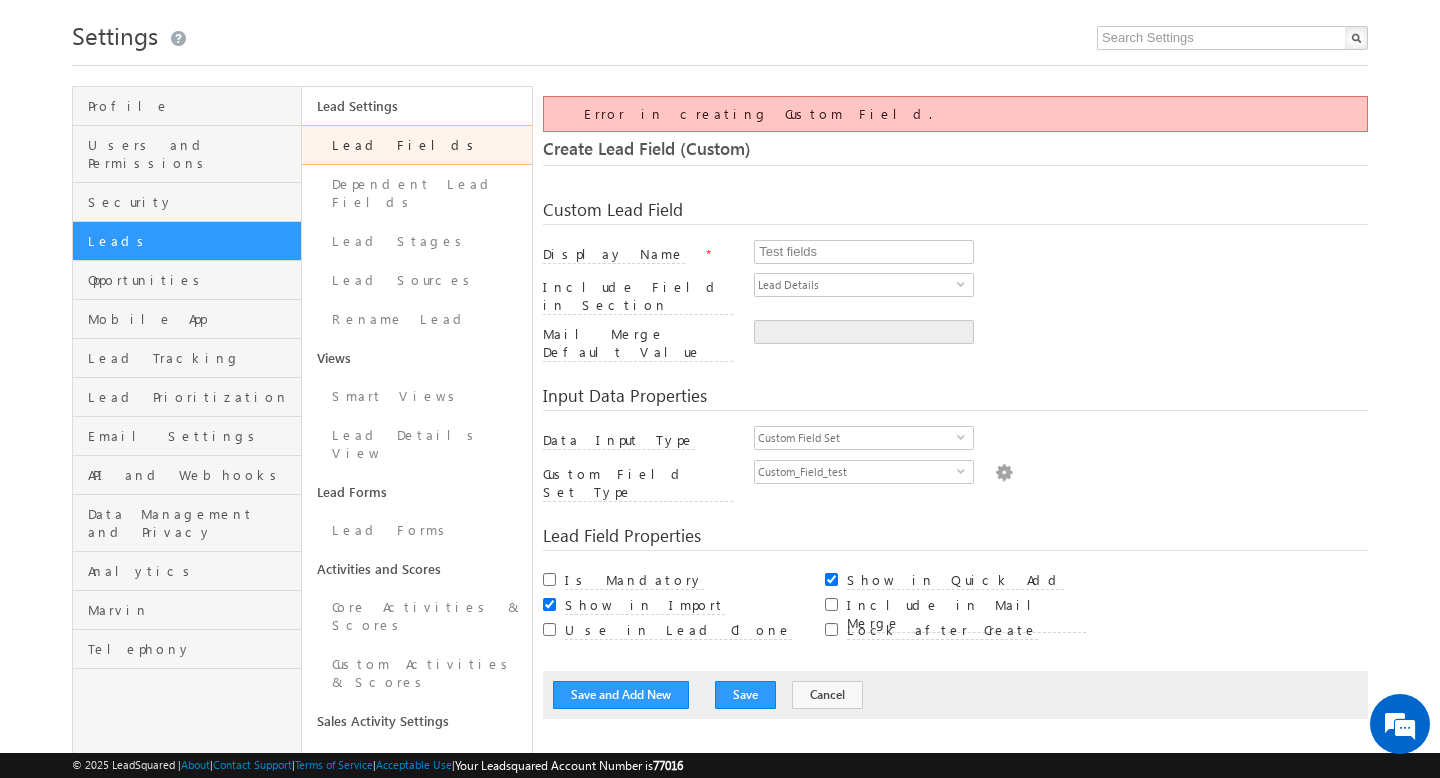 scroll, scrollTop: 49, scrollLeft: 0, axis: vertical 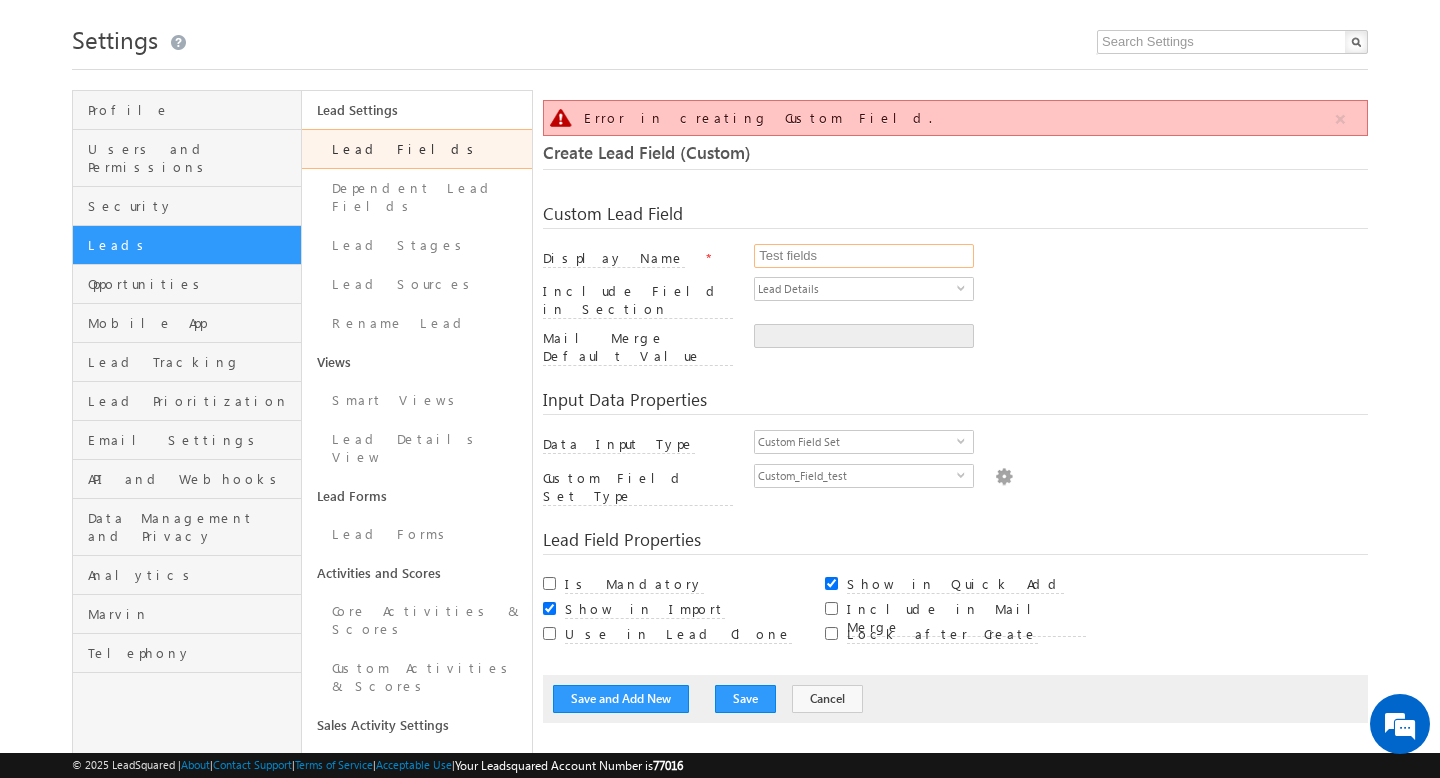 click on "Test fields" at bounding box center [864, 256] 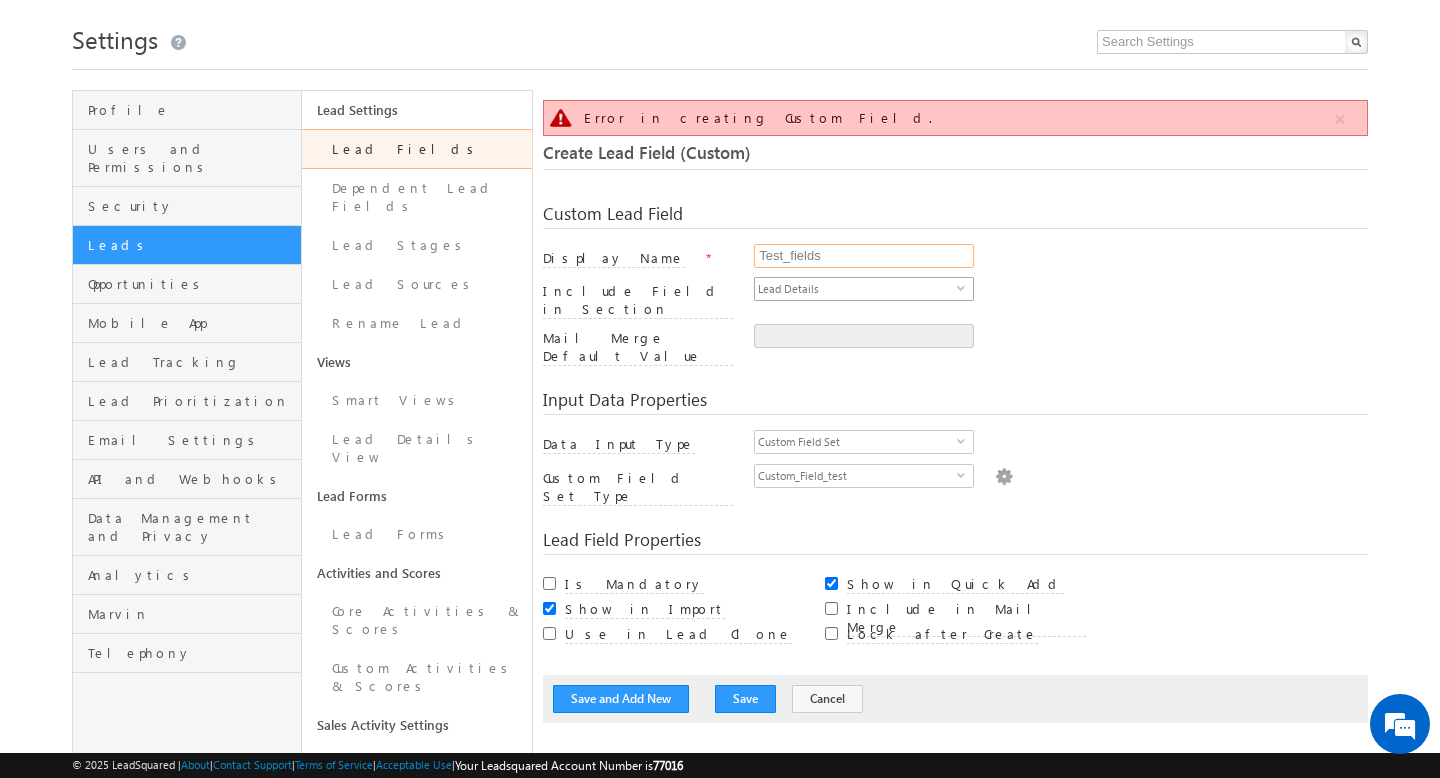 type on "Test_fields" 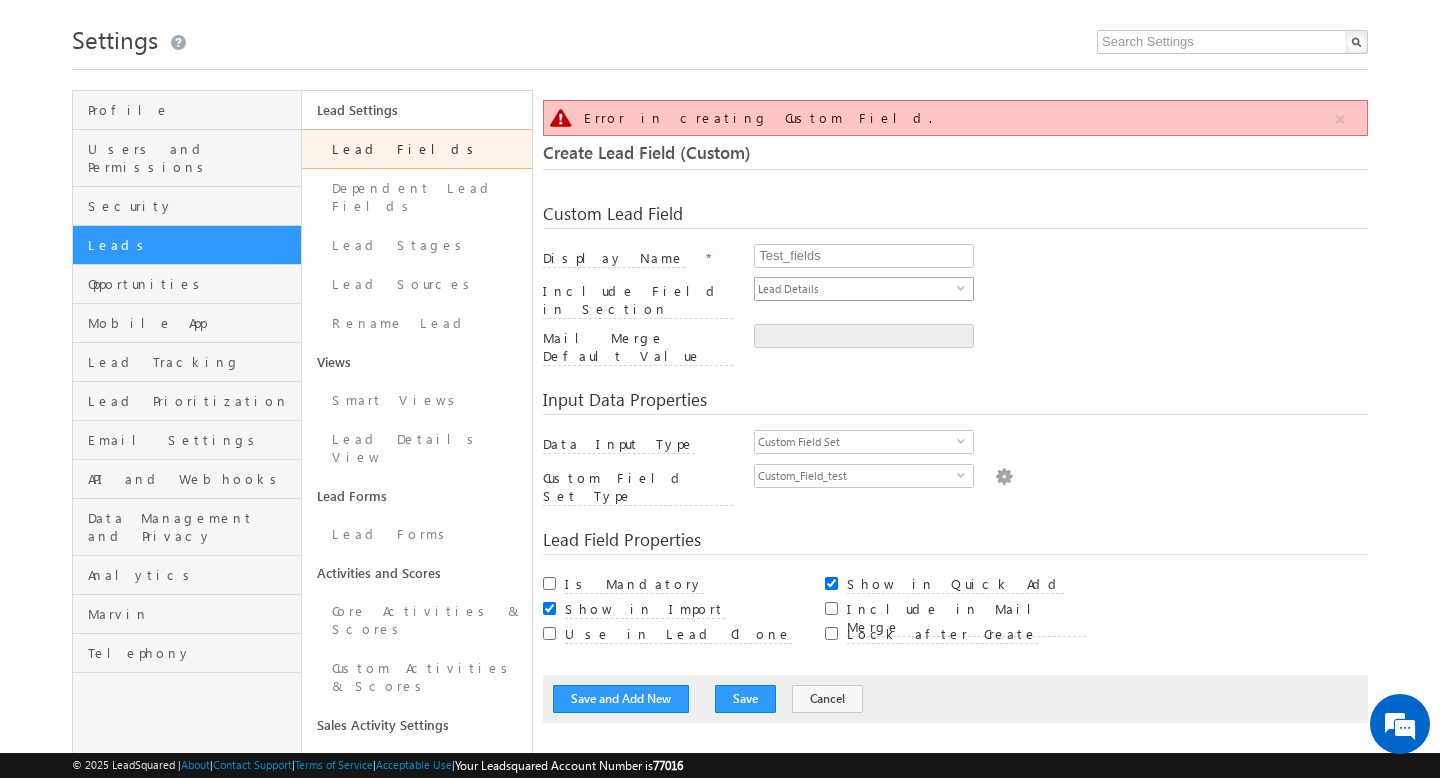 click on "Lead Details" at bounding box center (856, 289) 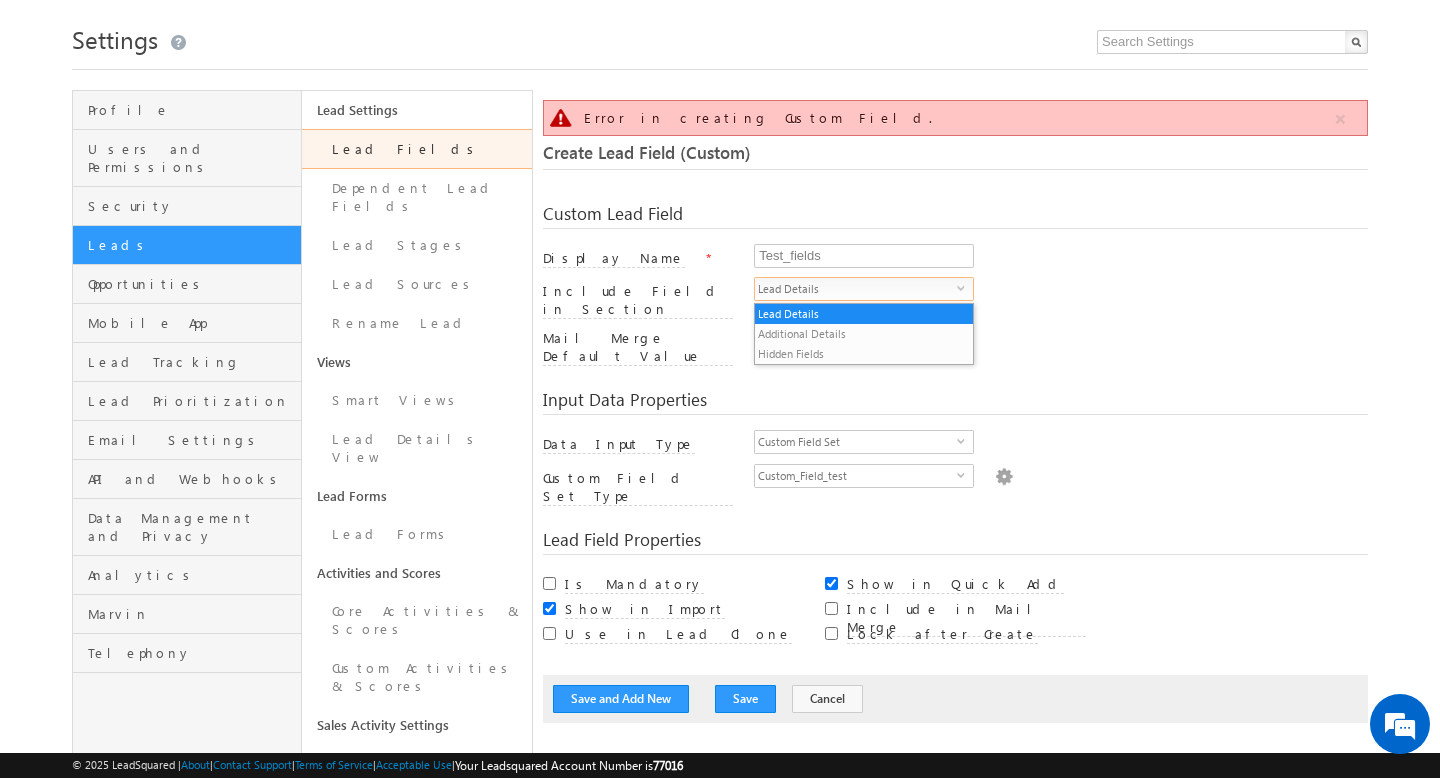 click at bounding box center (1061, 340) 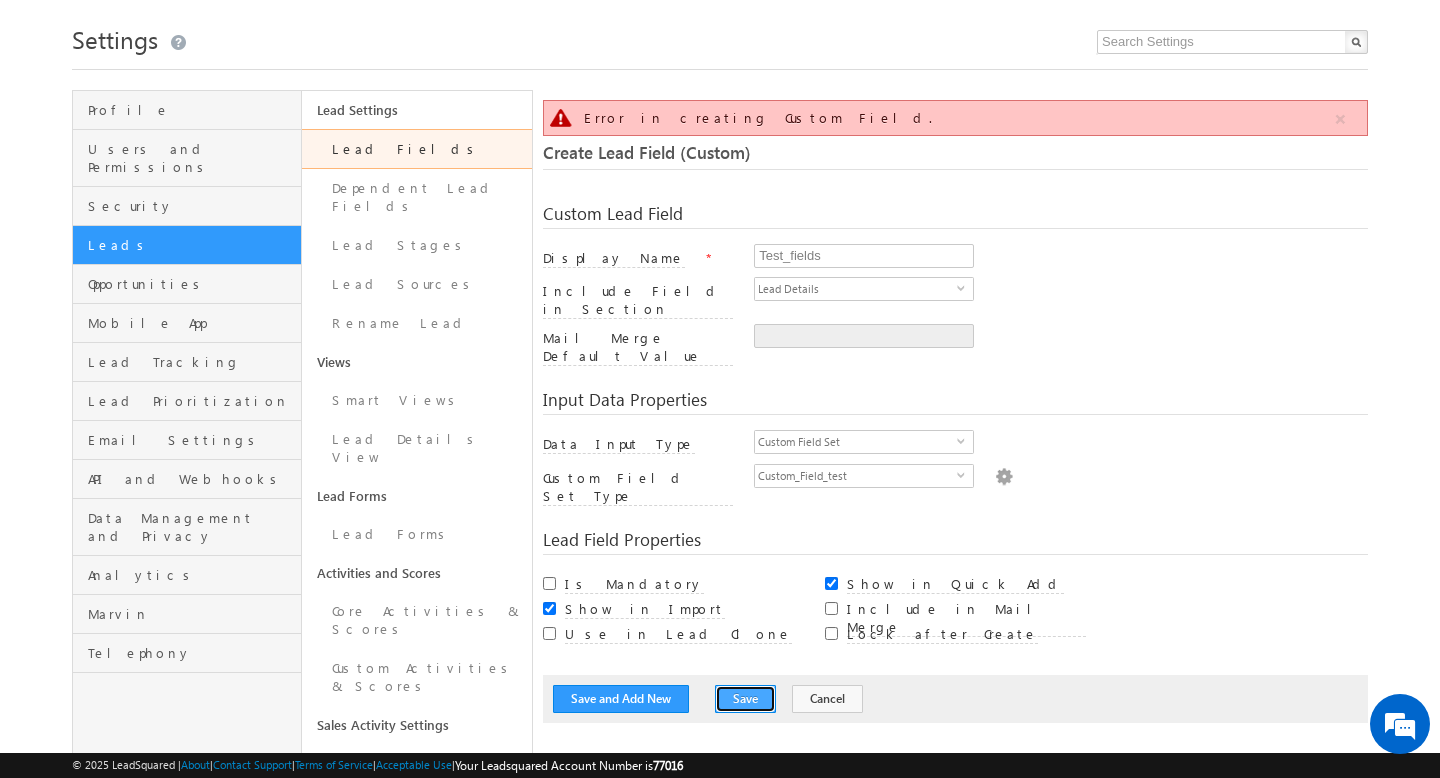 click on "Save" at bounding box center [745, 699] 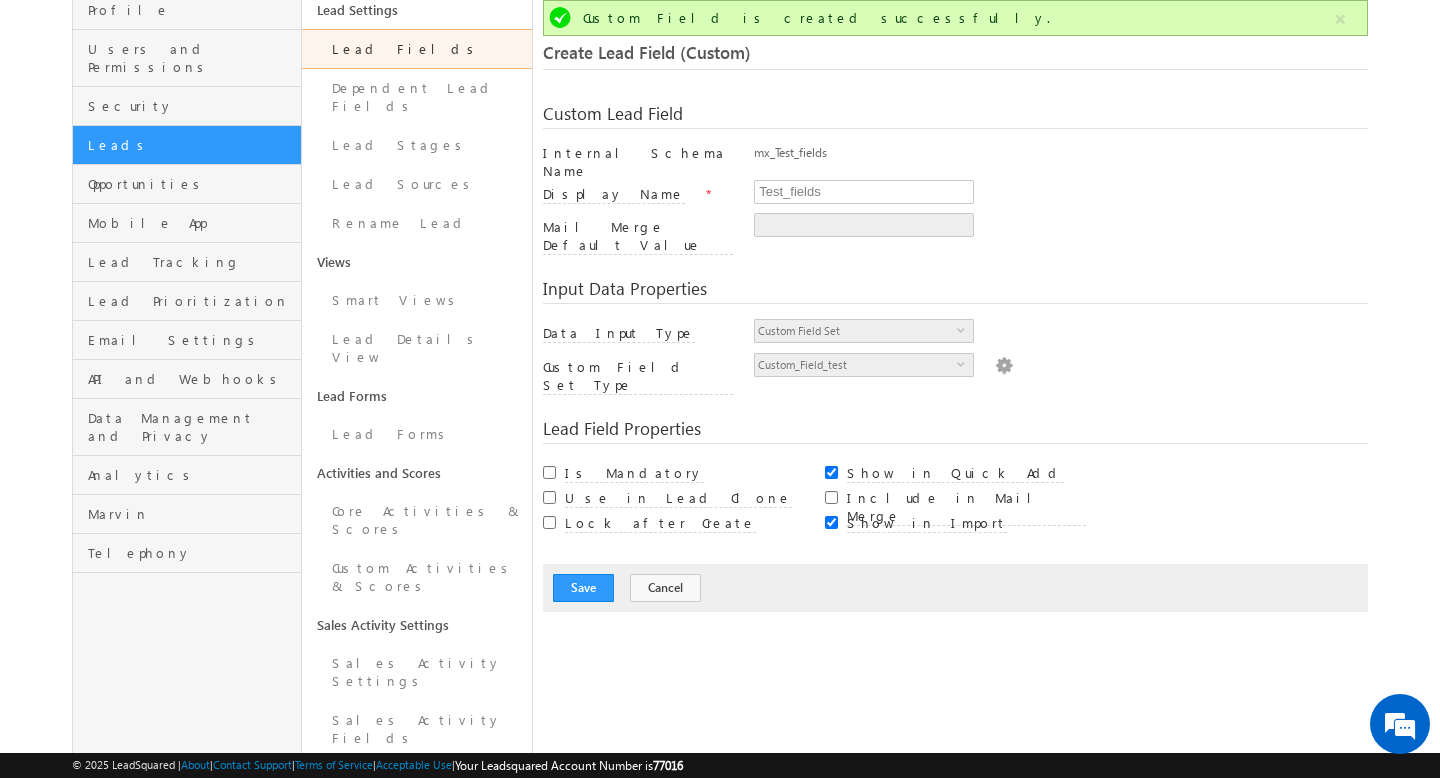 scroll, scrollTop: 0, scrollLeft: 0, axis: both 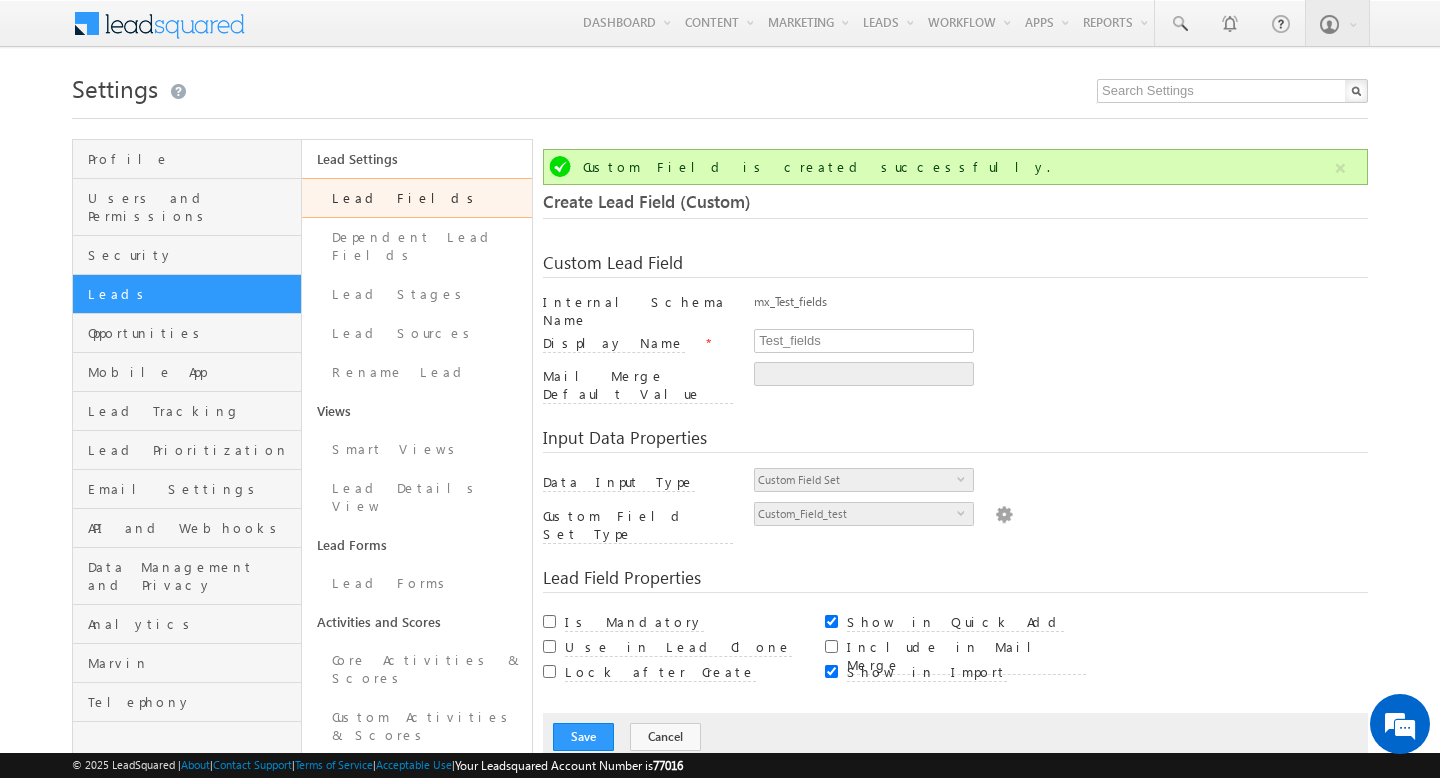 drag, startPoint x: 829, startPoint y: 306, endPoint x: 755, endPoint y: 307, distance: 74.00676 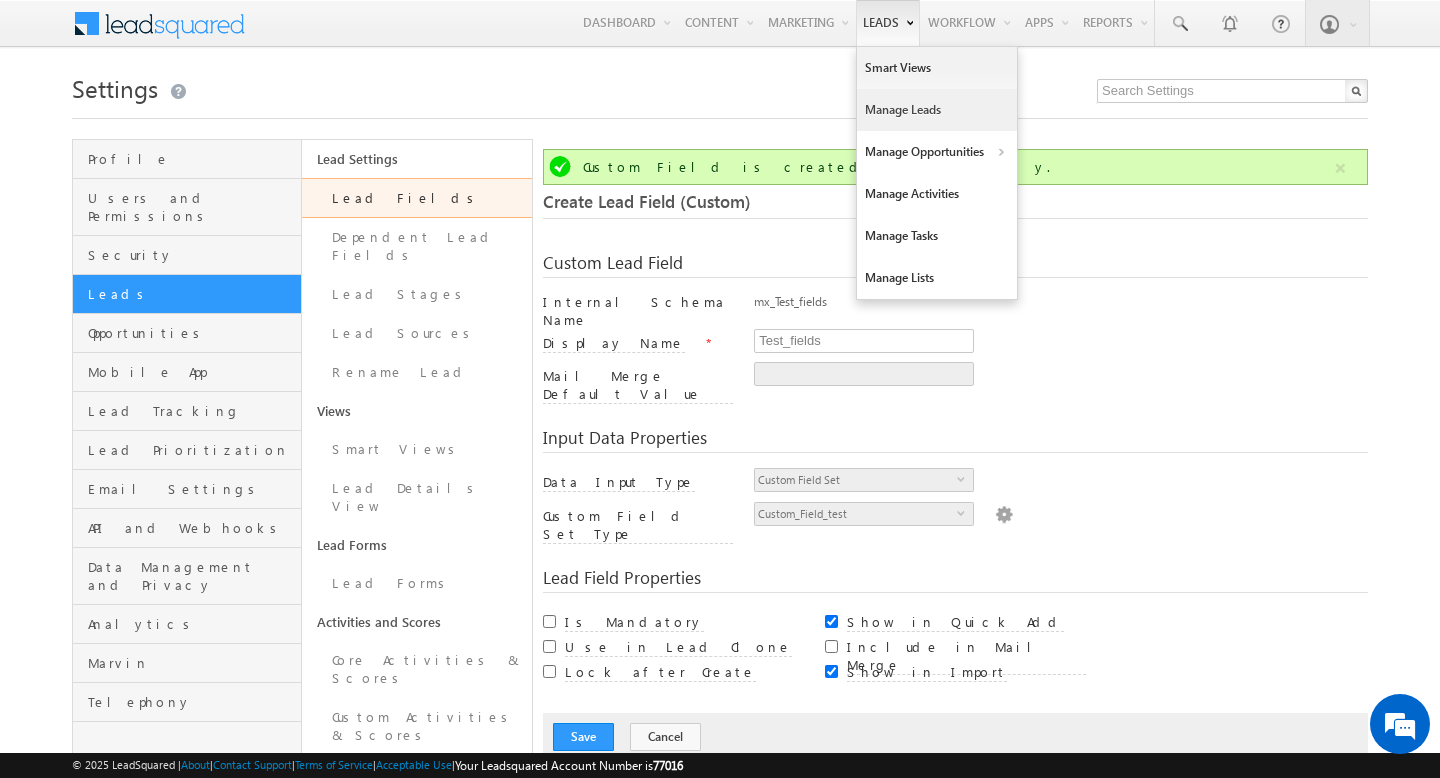 click on "Manage Leads" at bounding box center [937, 110] 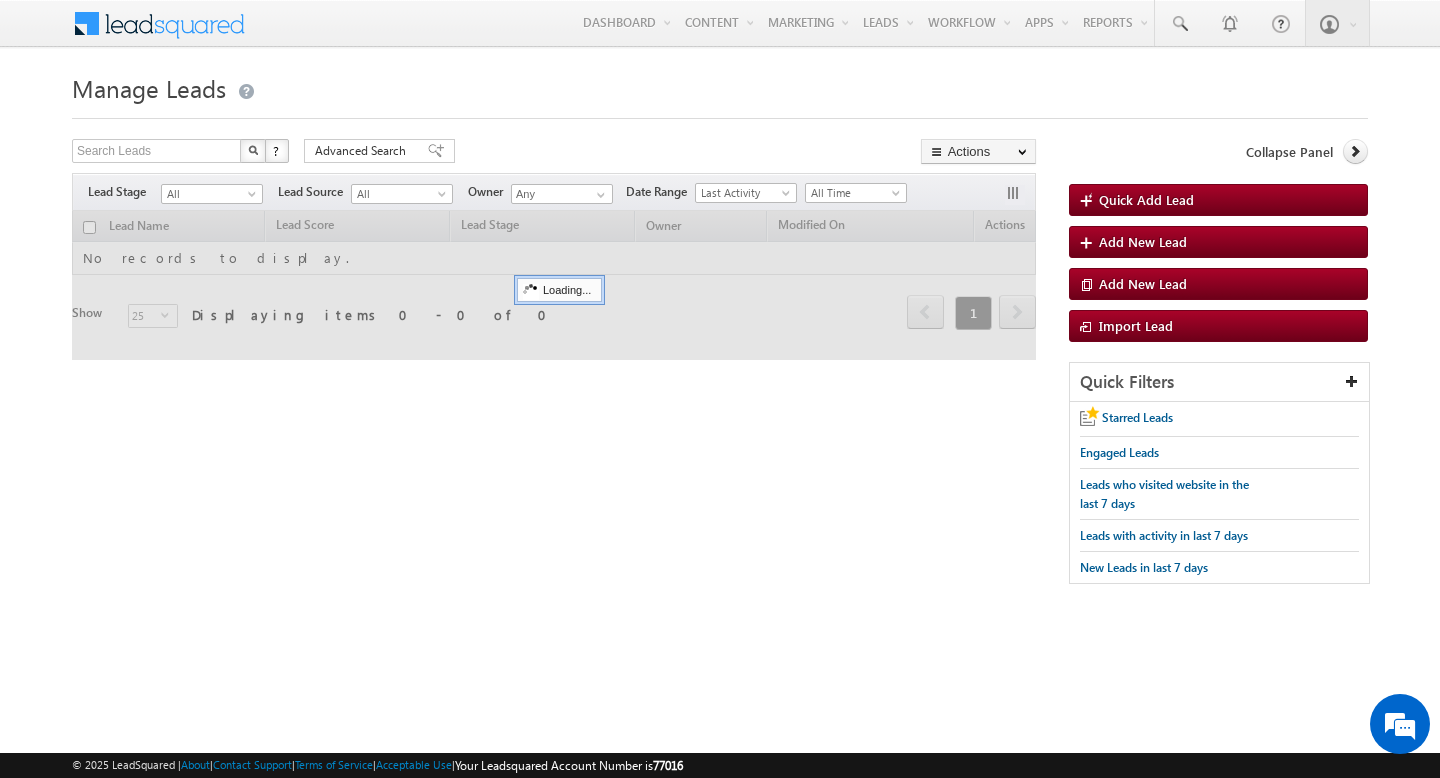 scroll, scrollTop: 0, scrollLeft: 0, axis: both 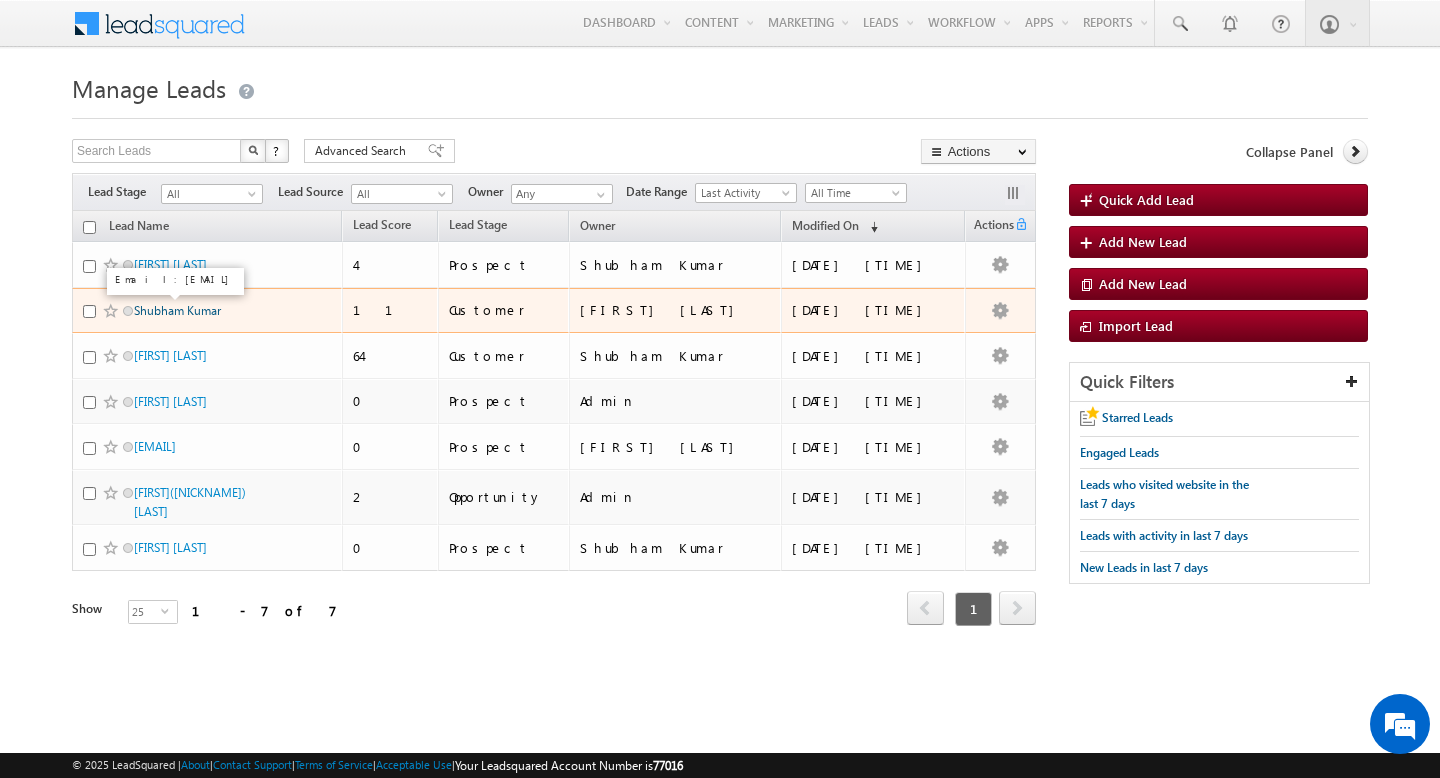 click on "Shubham Kumar" at bounding box center [177, 310] 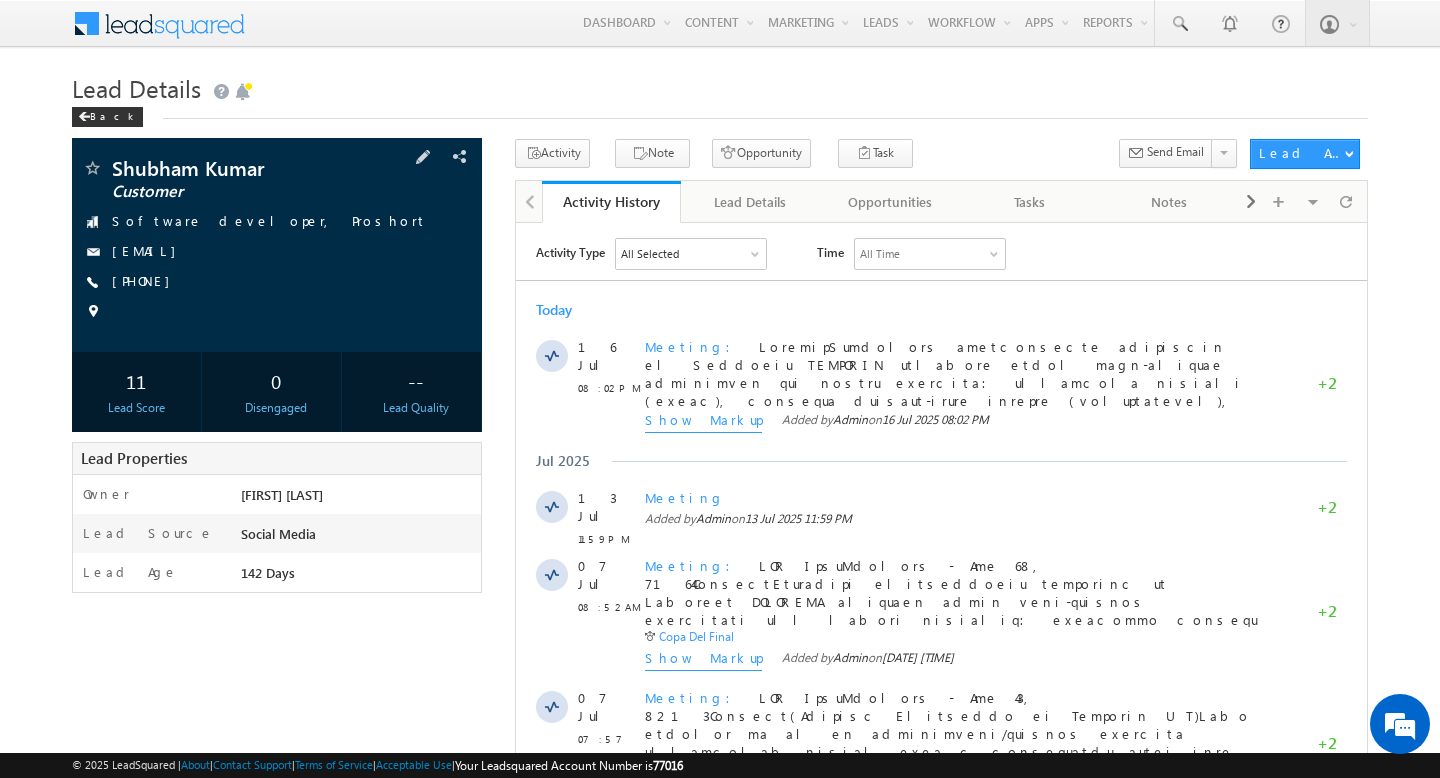 scroll, scrollTop: 0, scrollLeft: 0, axis: both 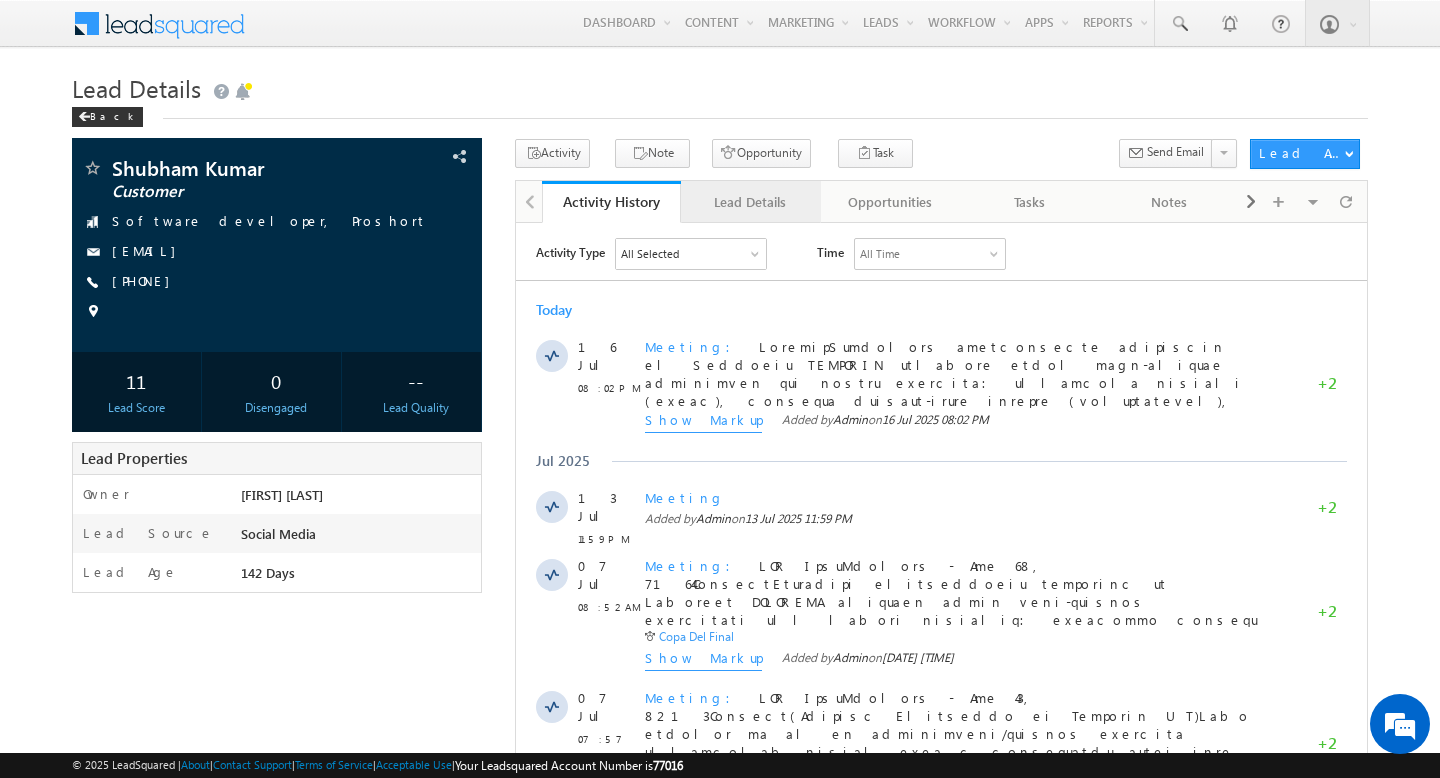 click on "Lead Details" at bounding box center [750, 202] 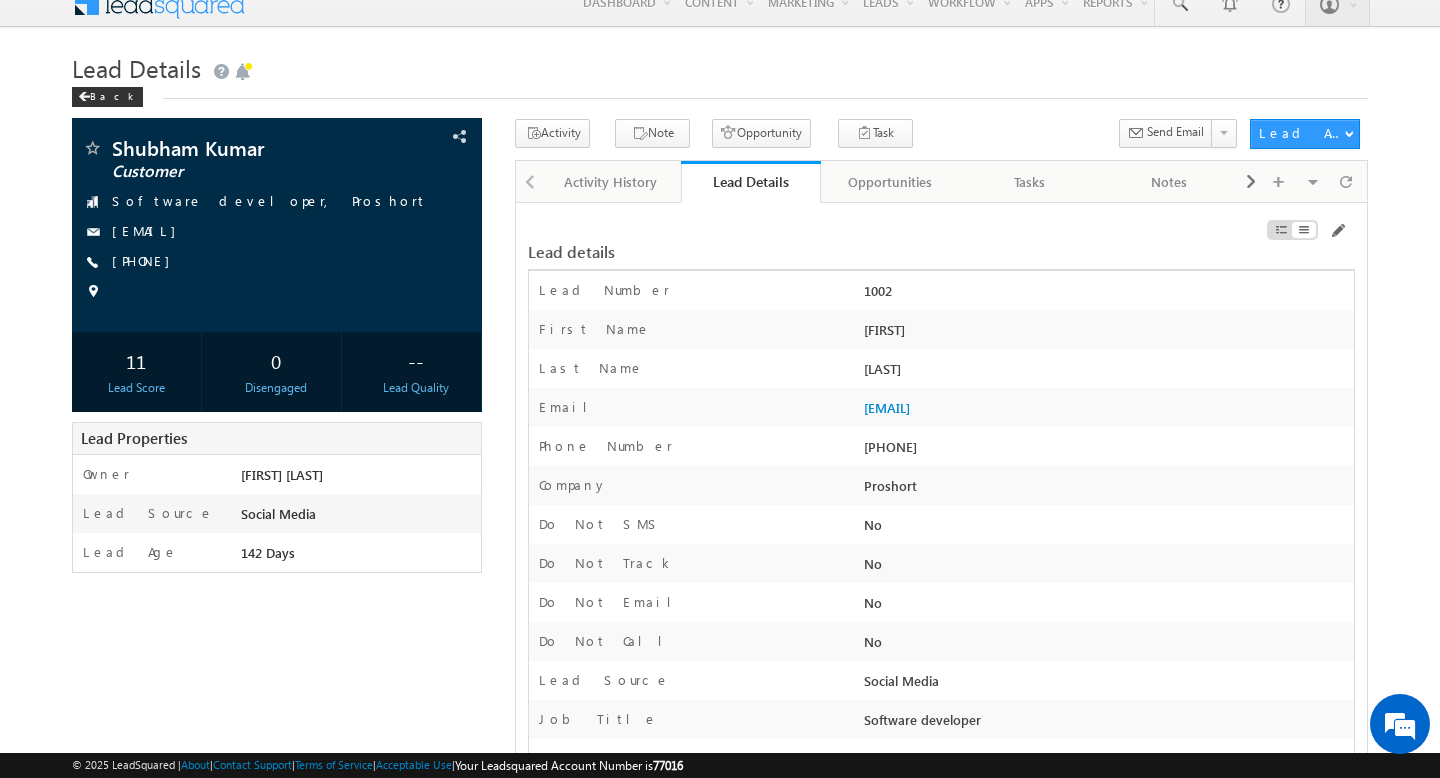 scroll, scrollTop: 0, scrollLeft: 0, axis: both 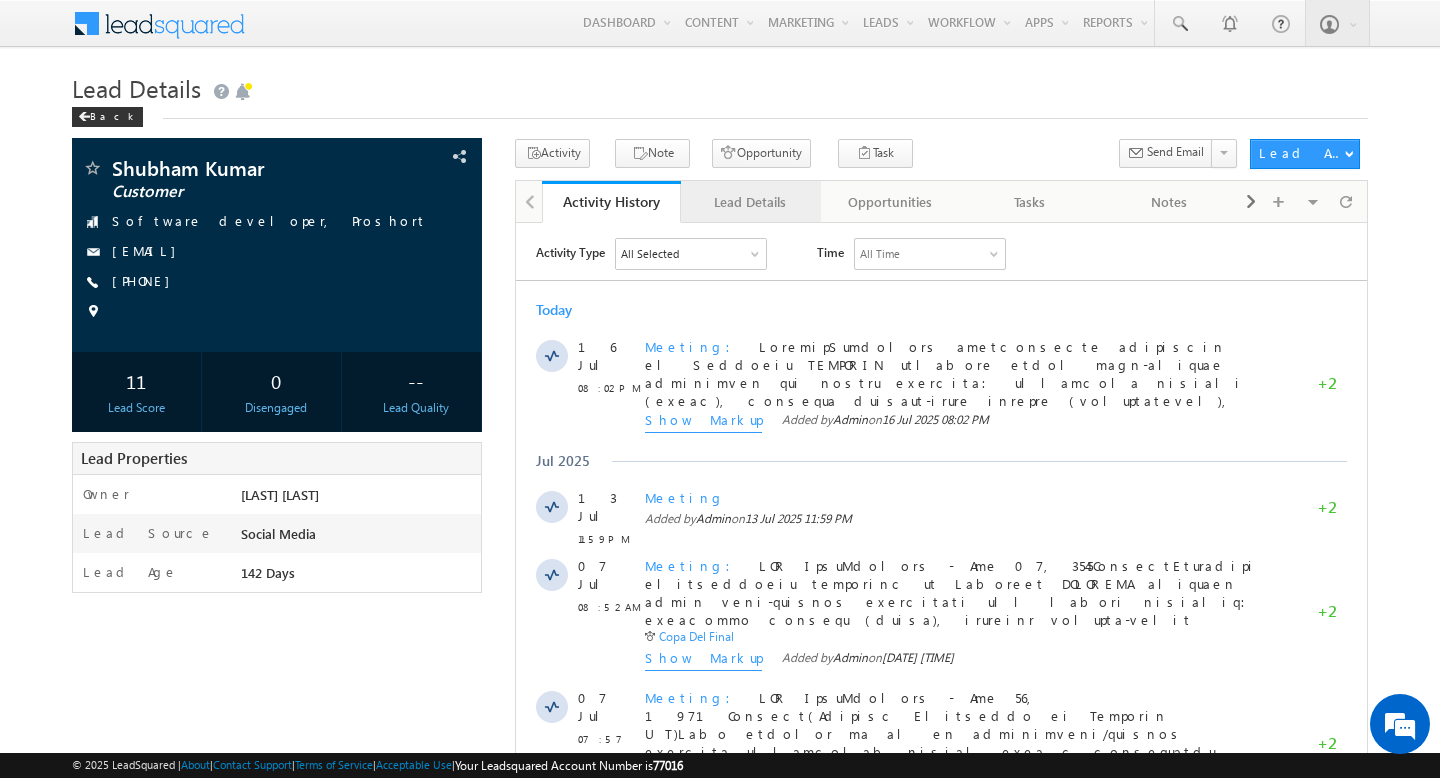 click on "Lead Details" at bounding box center (750, 202) 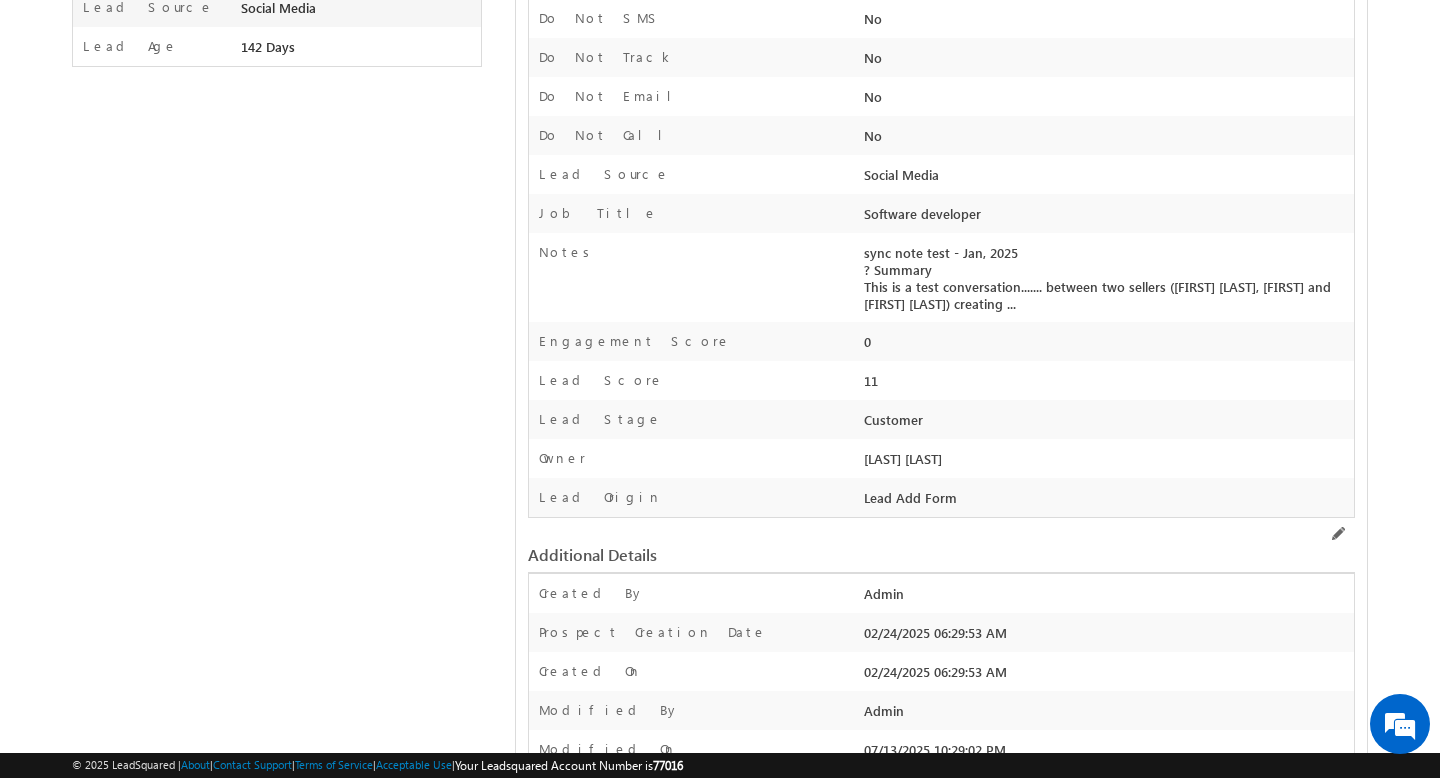 scroll, scrollTop: 584, scrollLeft: 0, axis: vertical 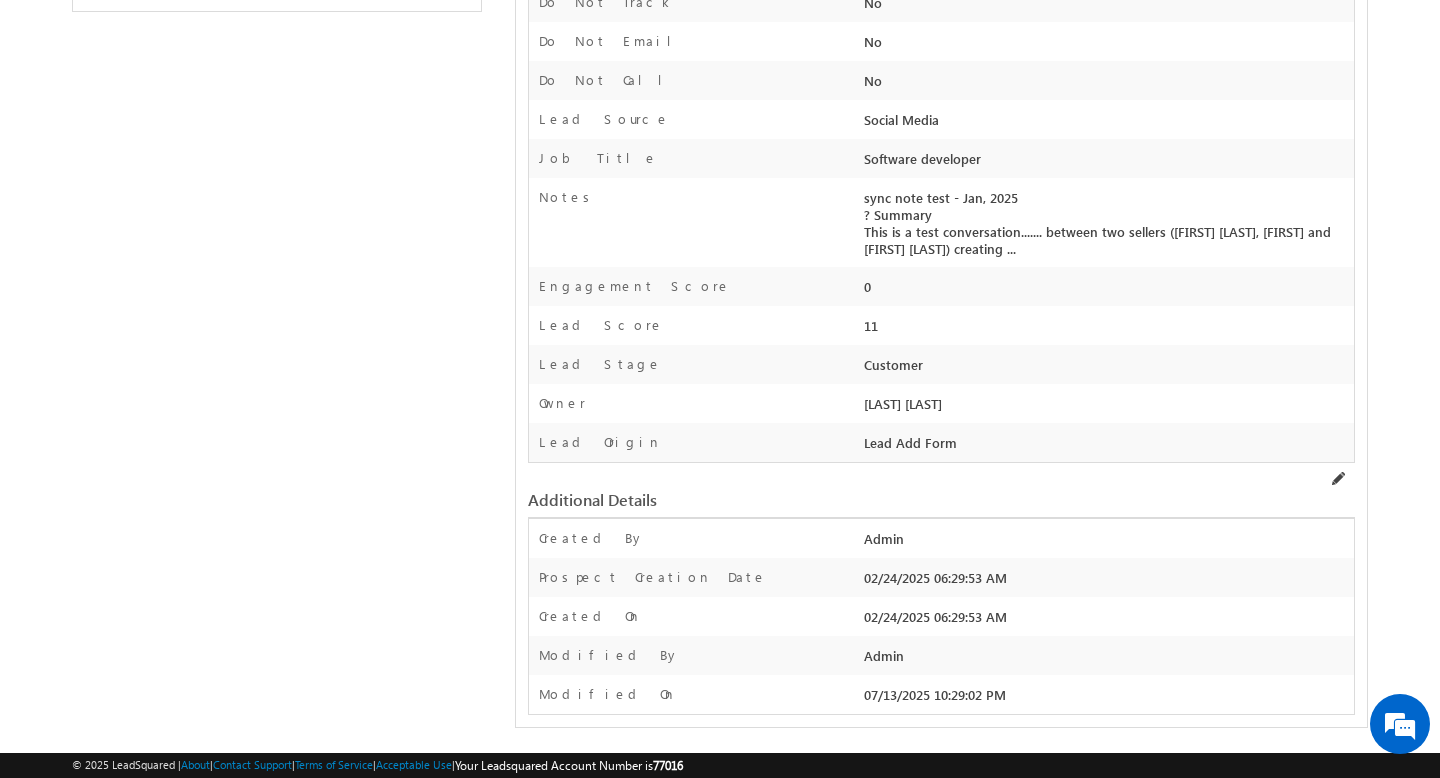 click at bounding box center [1337, 479] 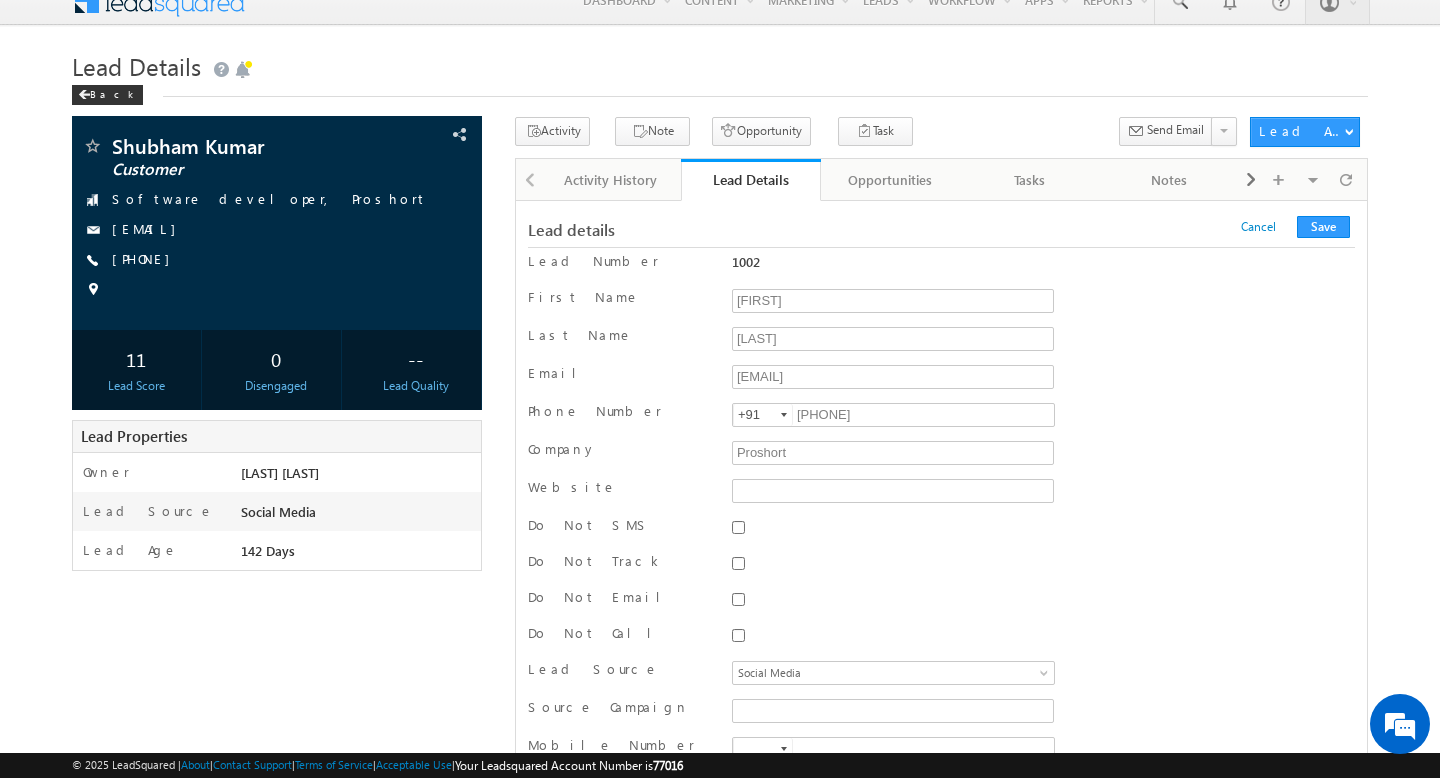 scroll, scrollTop: 0, scrollLeft: 0, axis: both 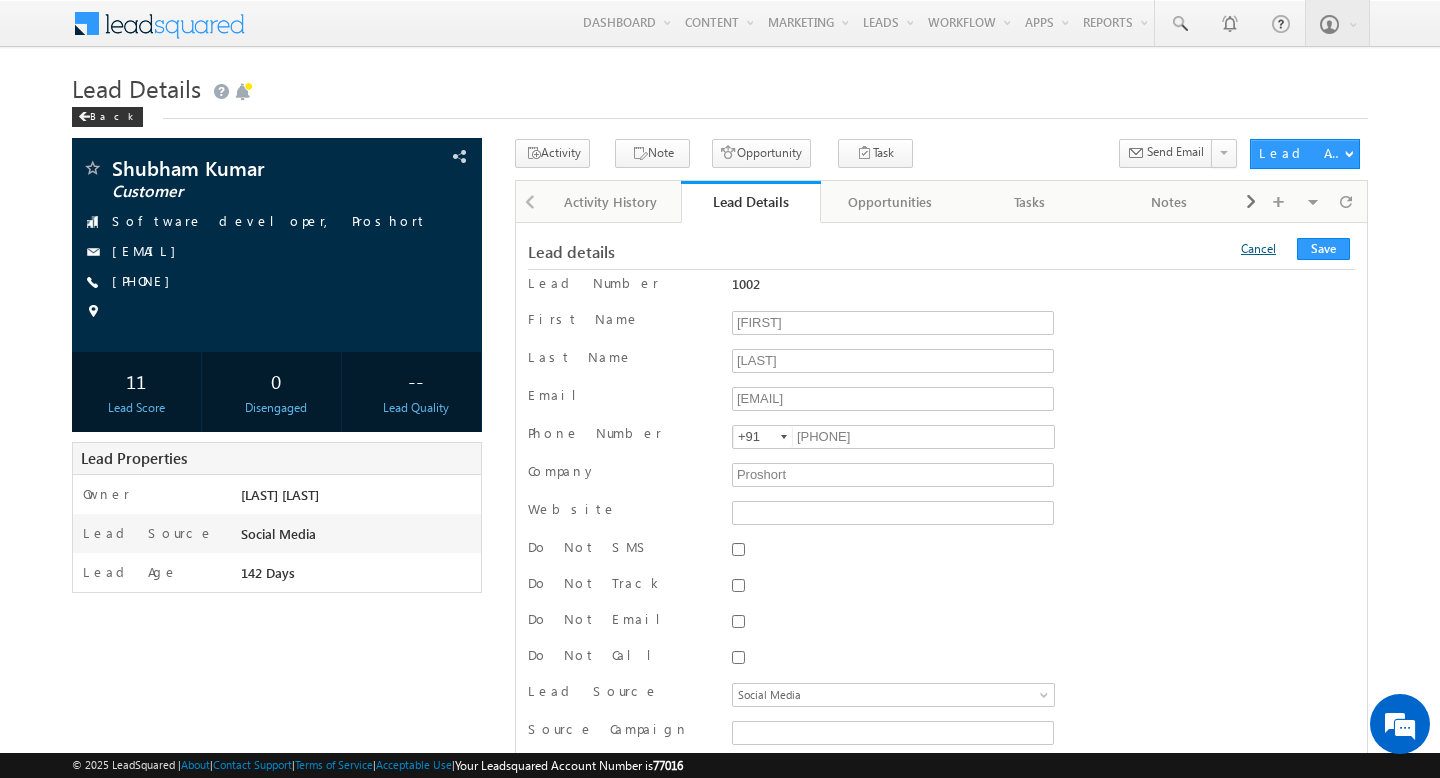 click on "Cancel" at bounding box center [1258, 248] 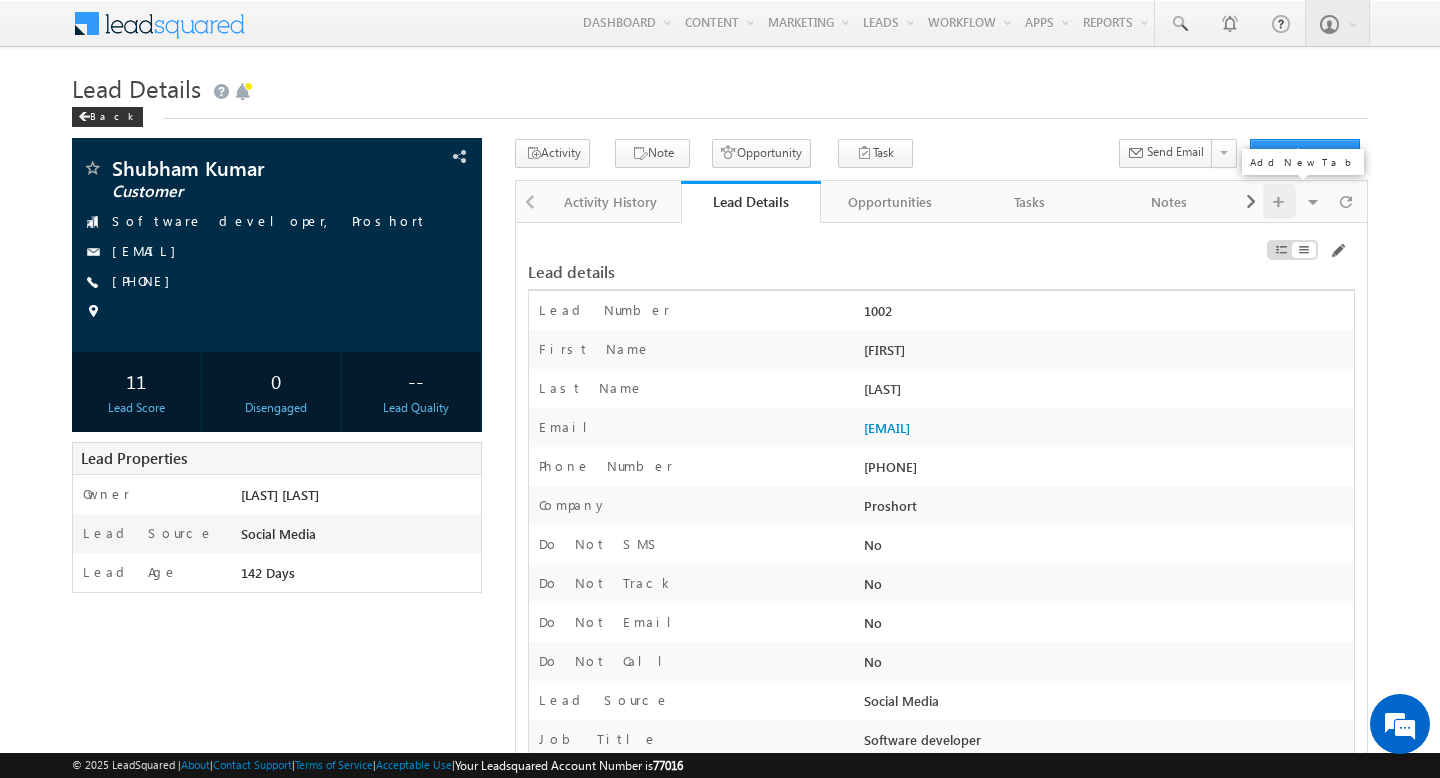 click at bounding box center (1279, 201) 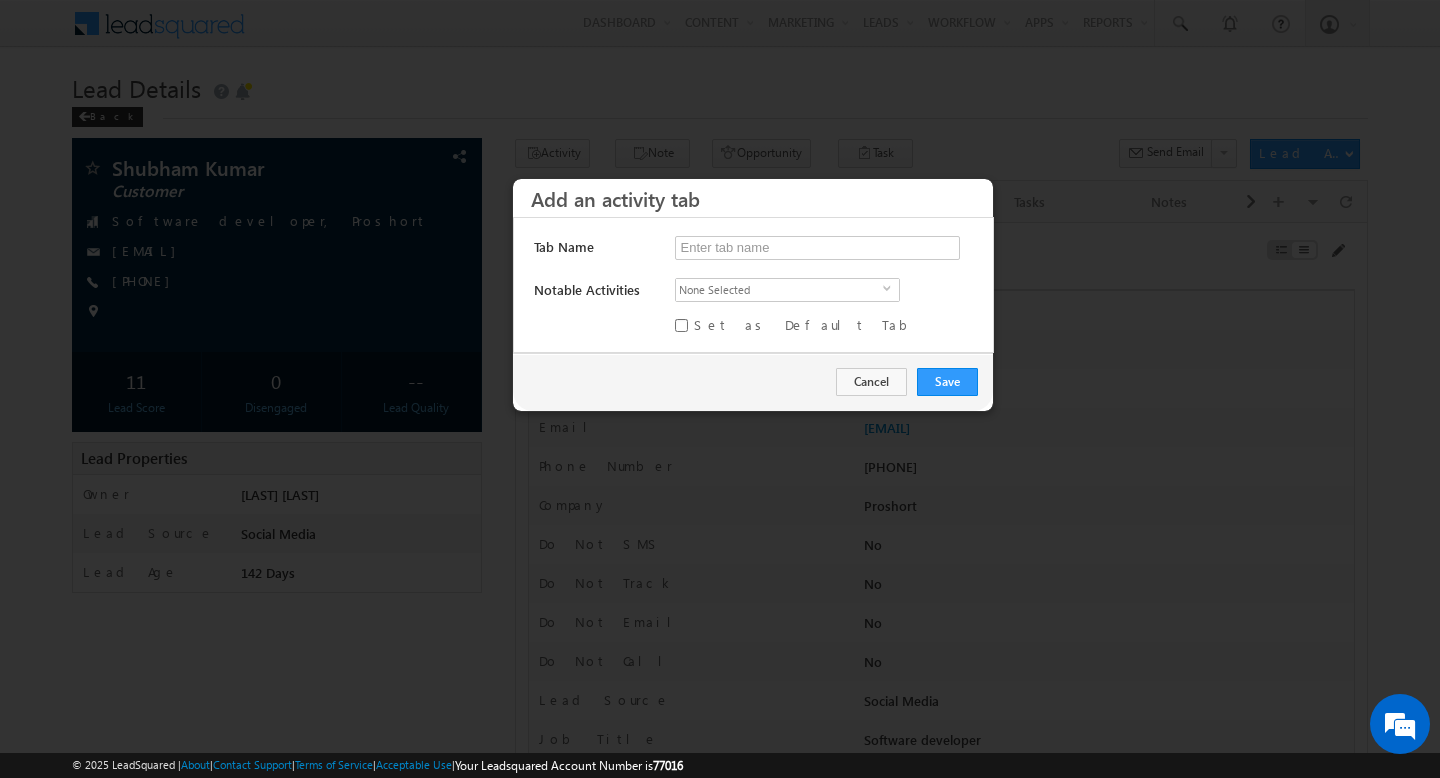 click on "None Selected" at bounding box center (779, 290) 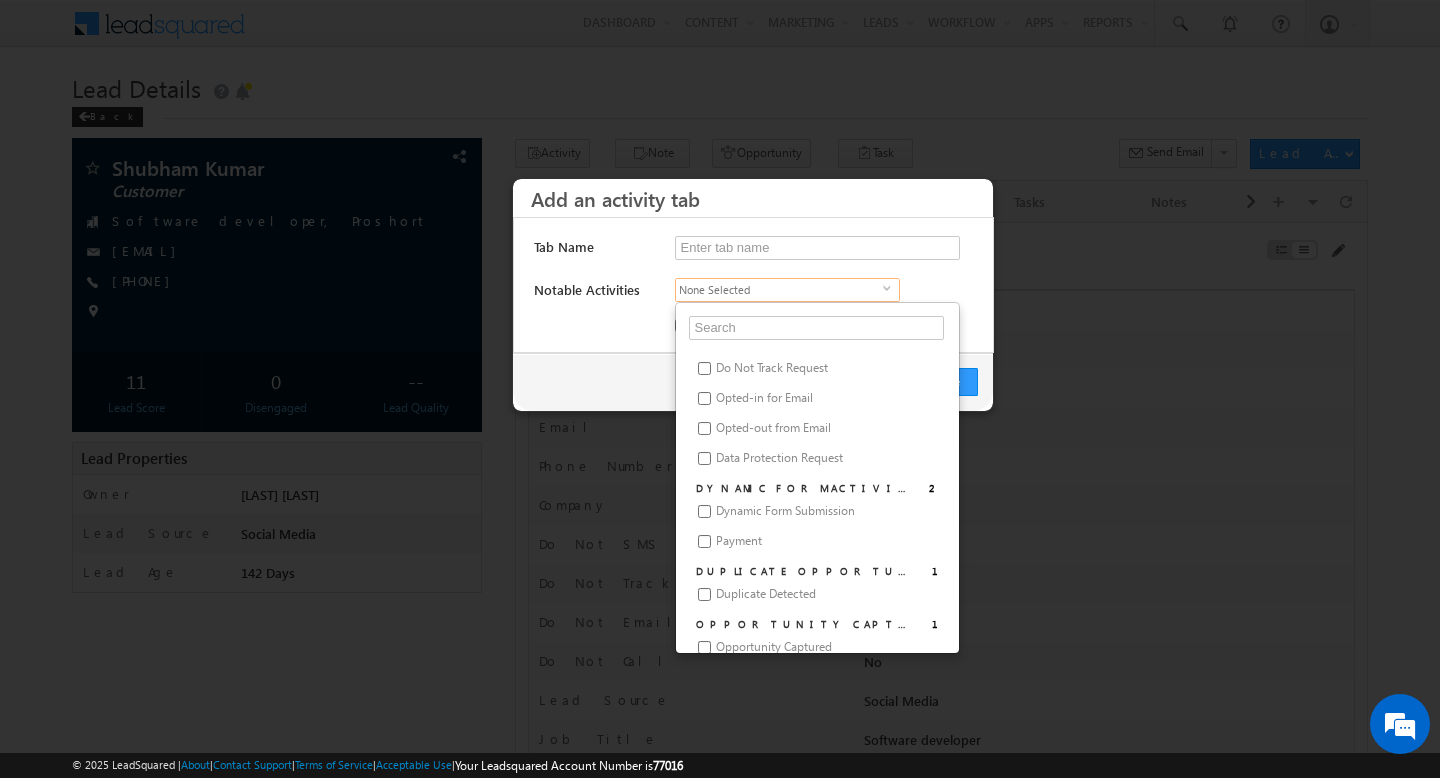 scroll, scrollTop: 1913, scrollLeft: 0, axis: vertical 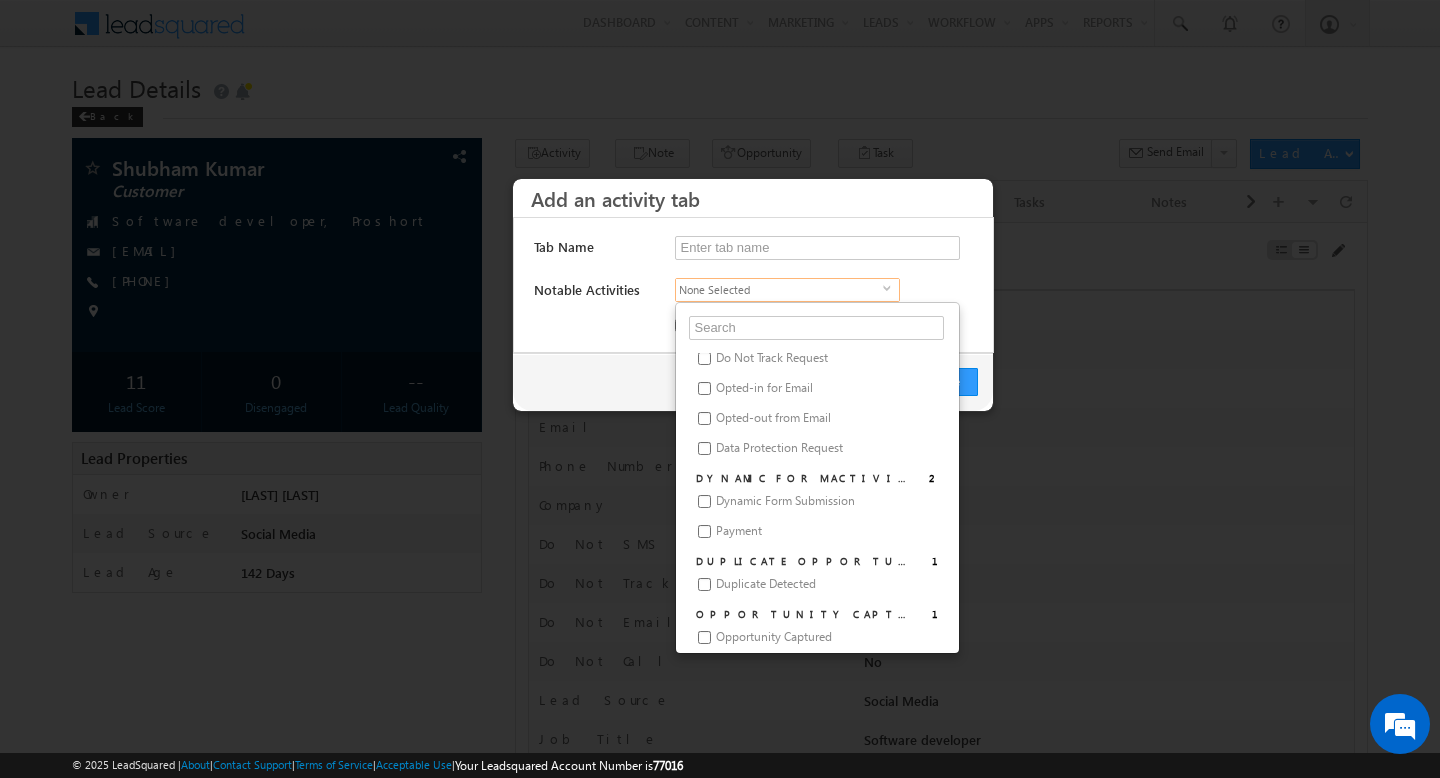 click at bounding box center (720, 389) 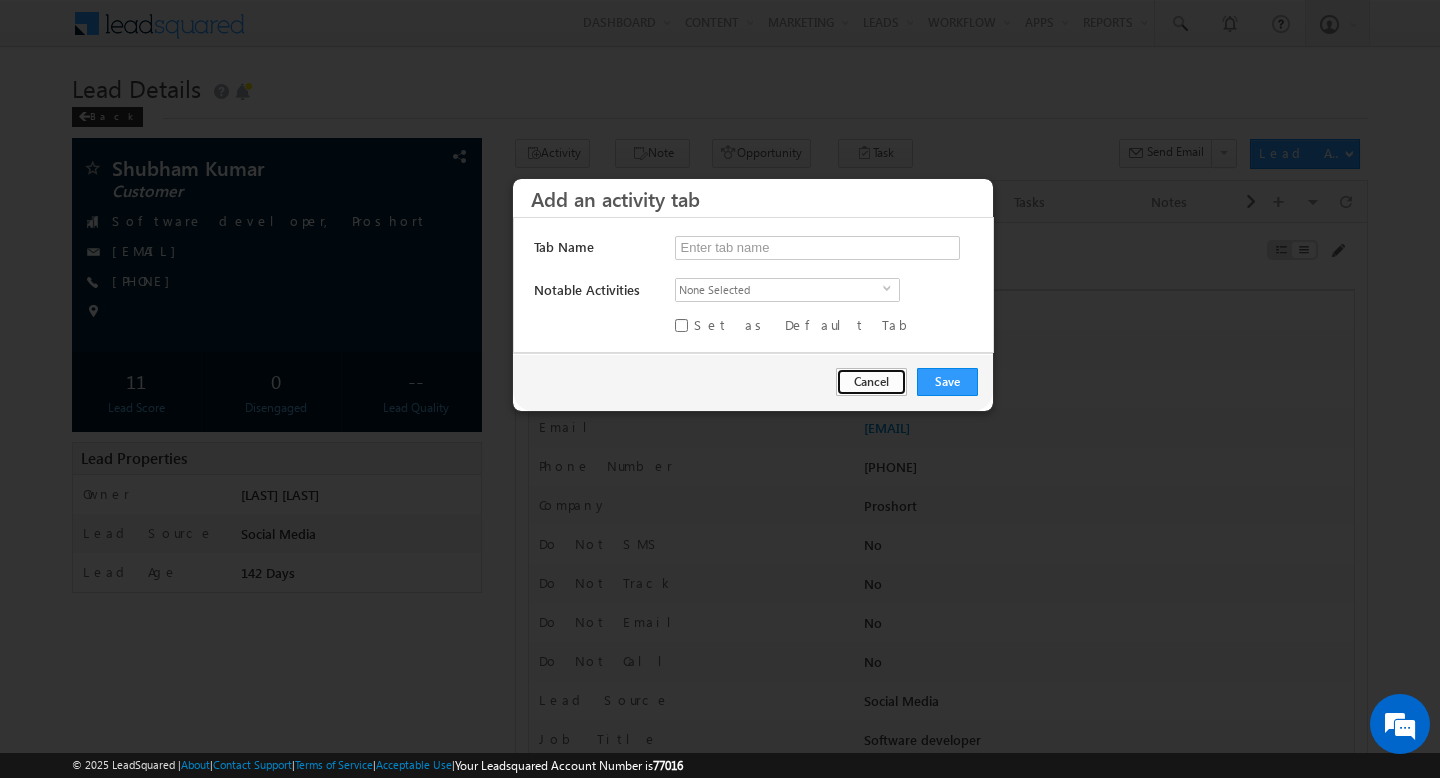 click on "Cancel" at bounding box center (871, 382) 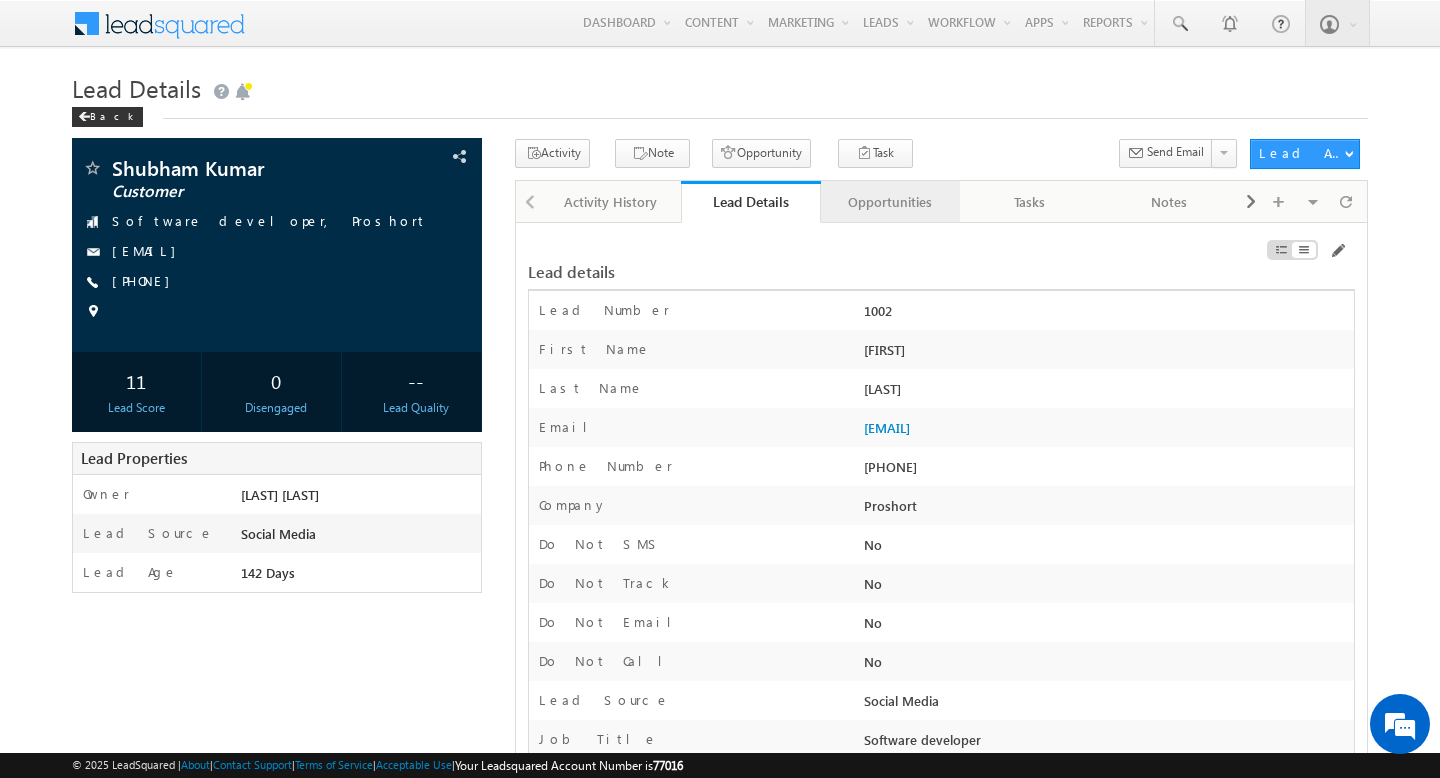 click on "Opportunities" at bounding box center [890, 202] 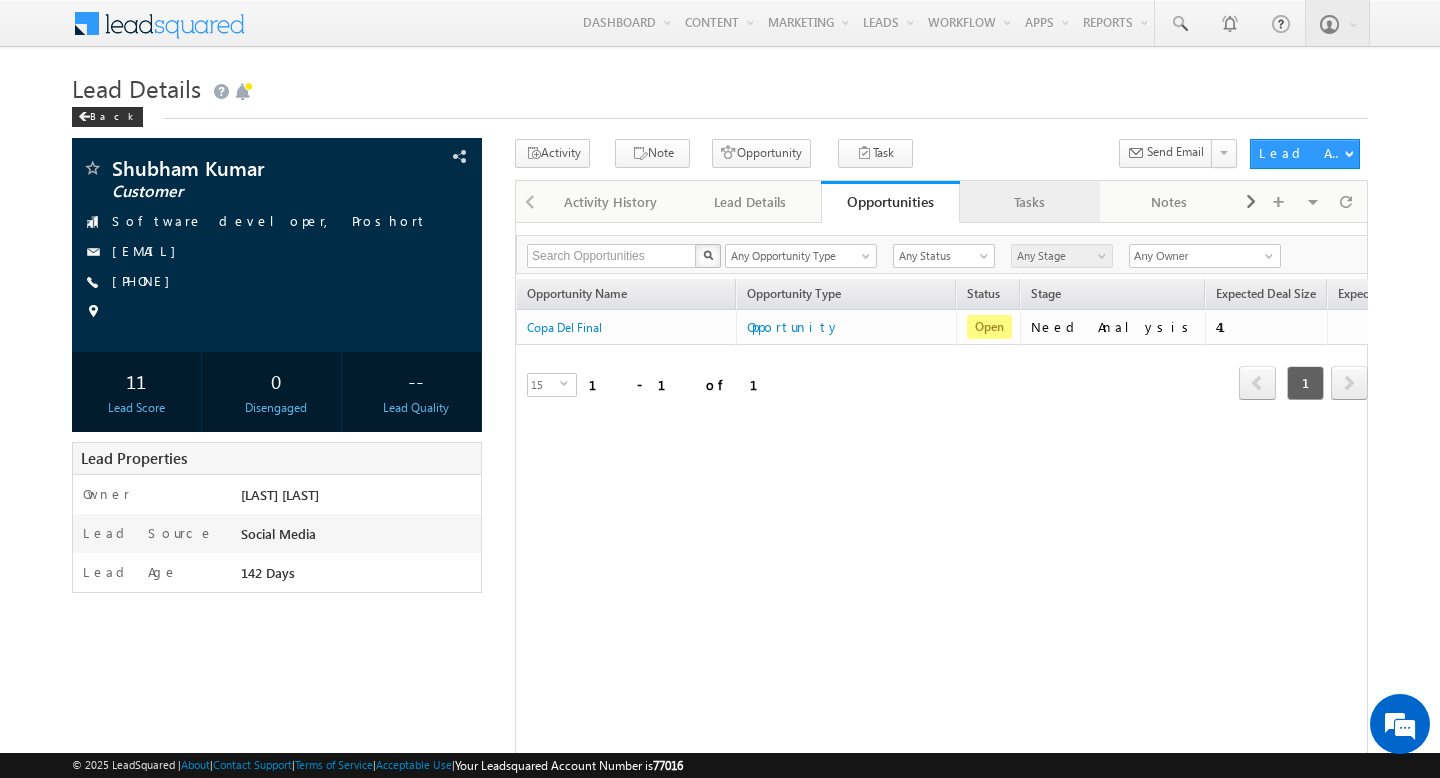 click on "Tasks" at bounding box center (1029, 202) 